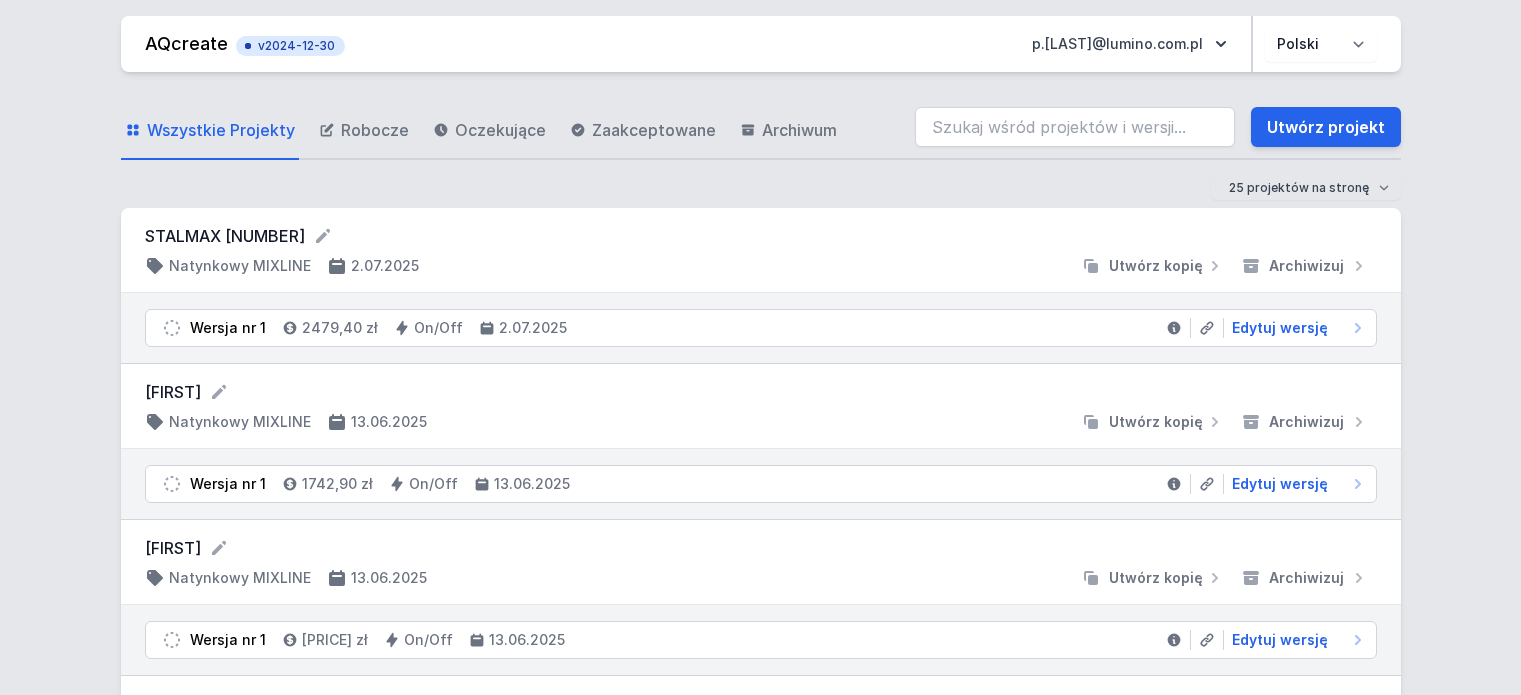 scroll, scrollTop: 0, scrollLeft: 0, axis: both 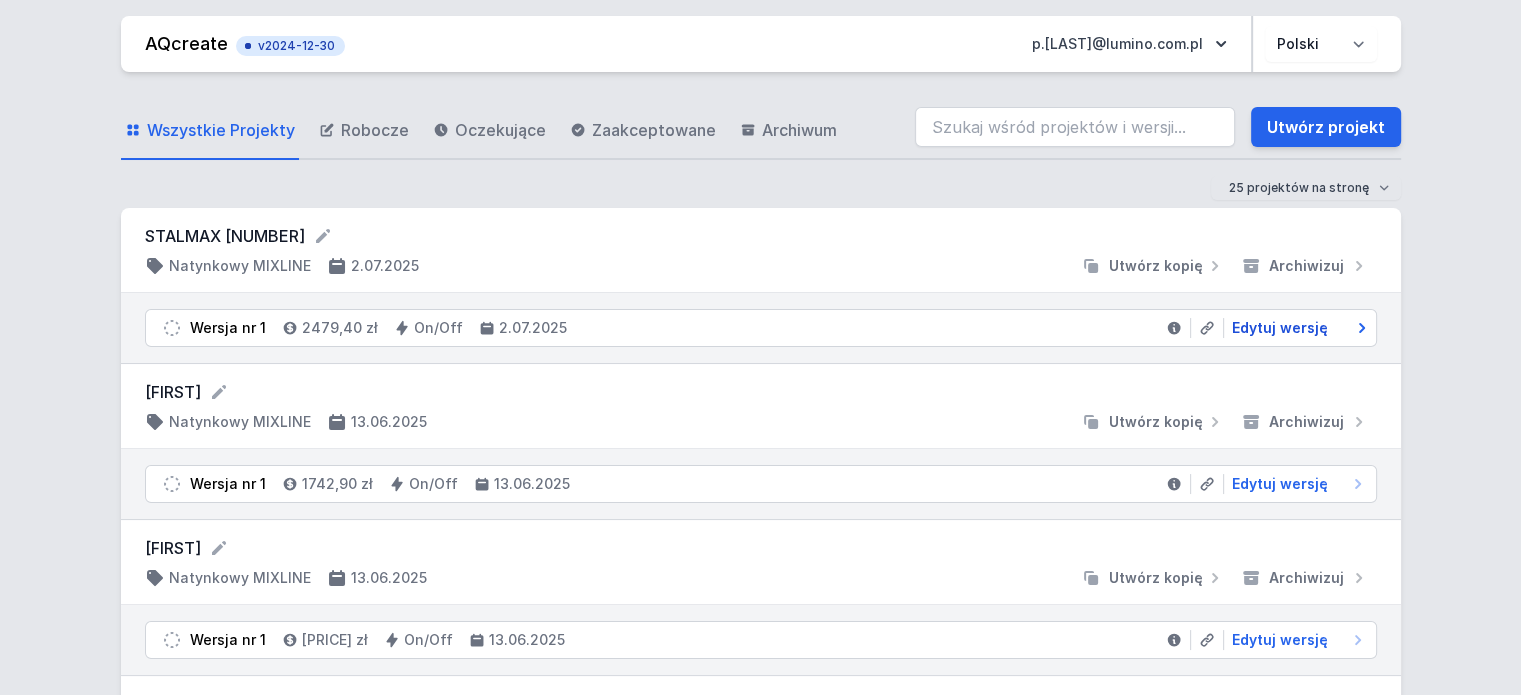 click on "Edytuj wersję" at bounding box center [1280, 328] 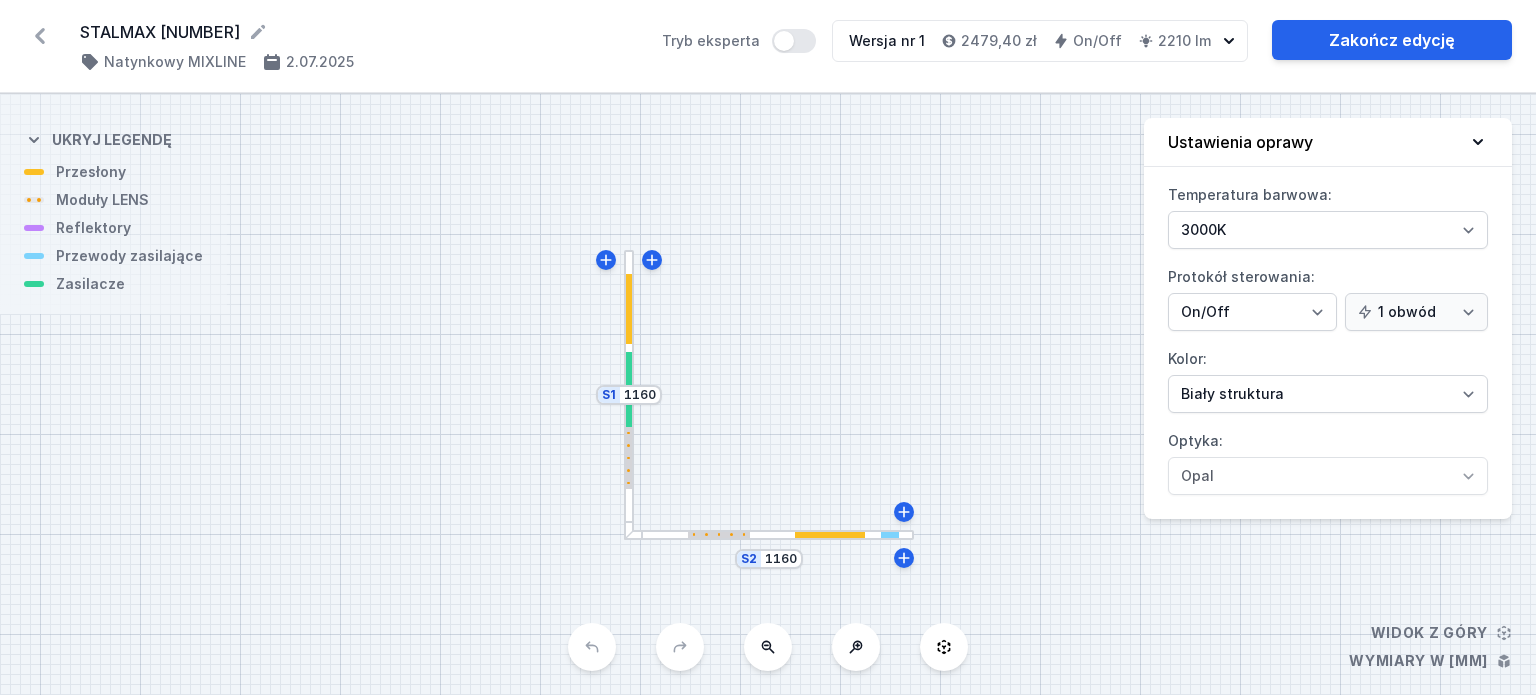 click at bounding box center (629, 309) 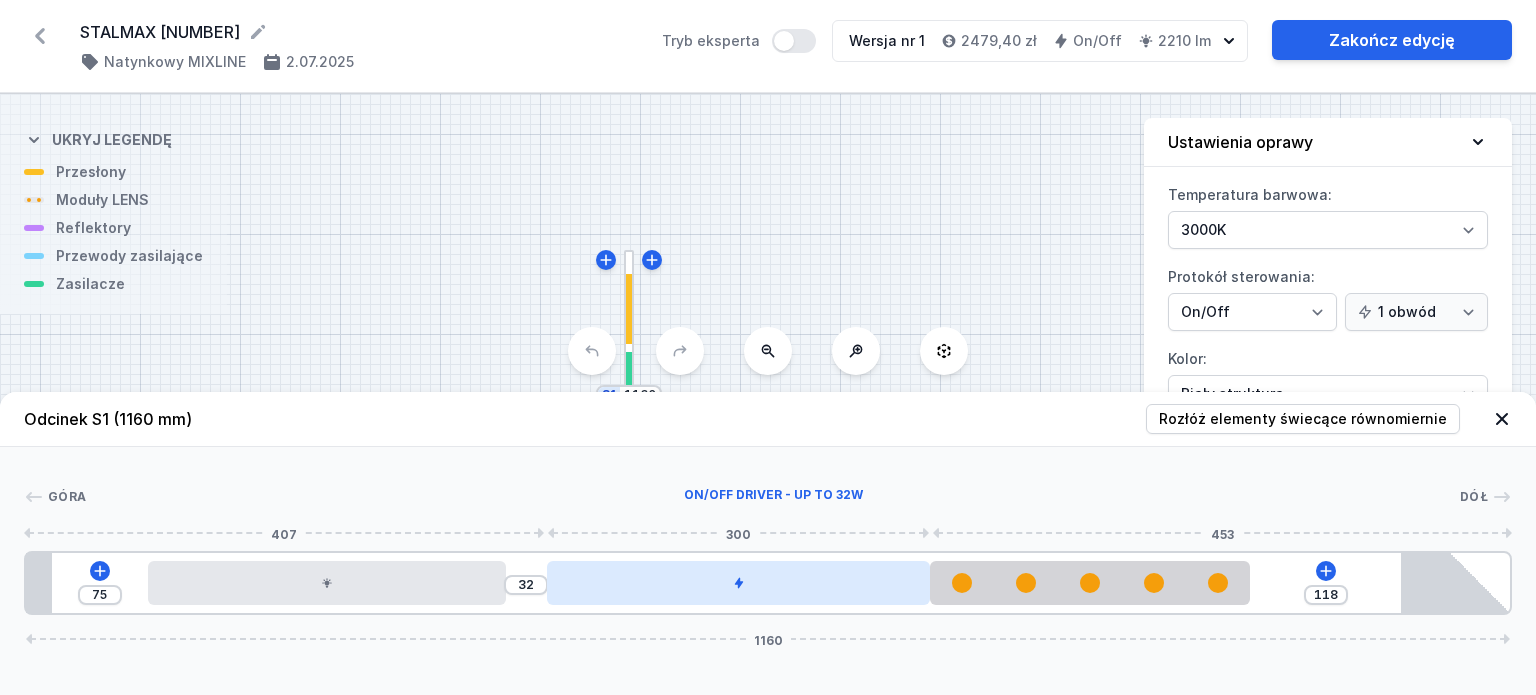 click at bounding box center [739, 583] 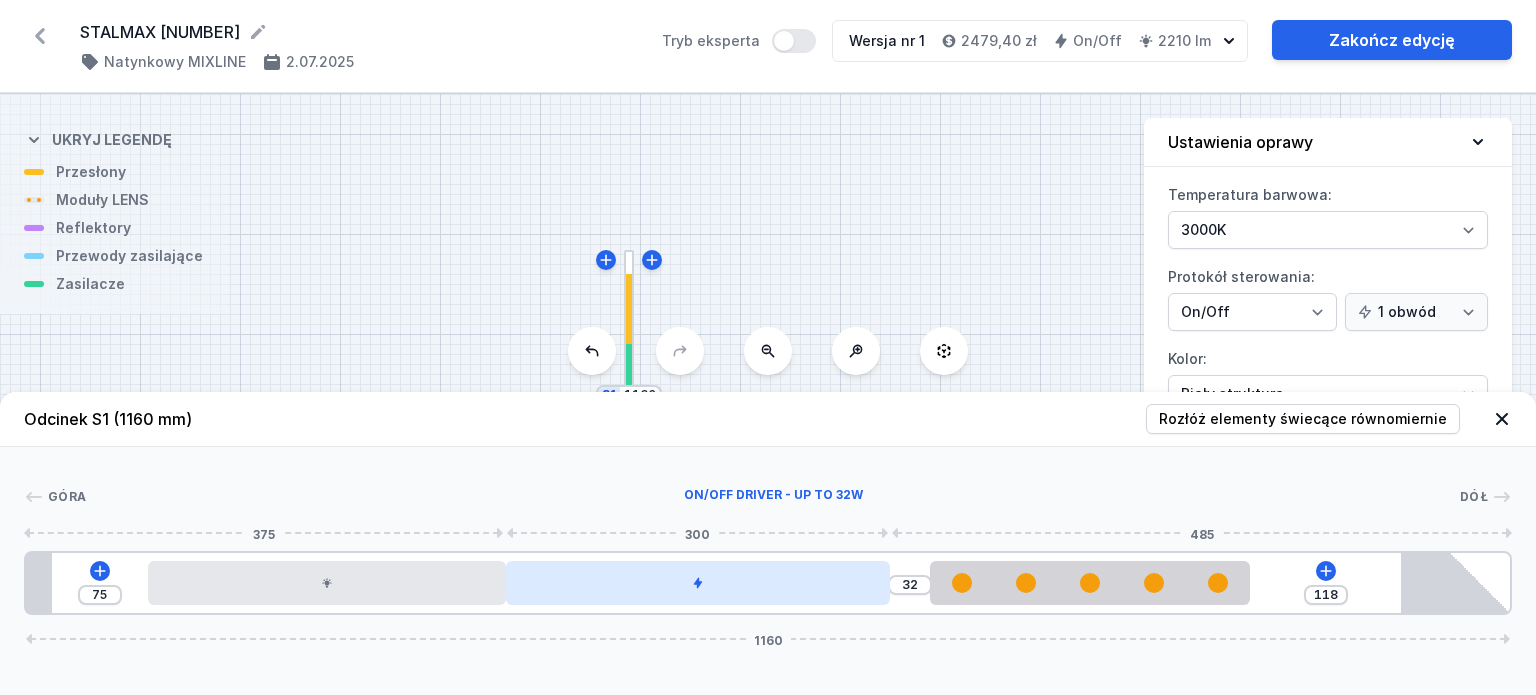 click at bounding box center [698, 583] 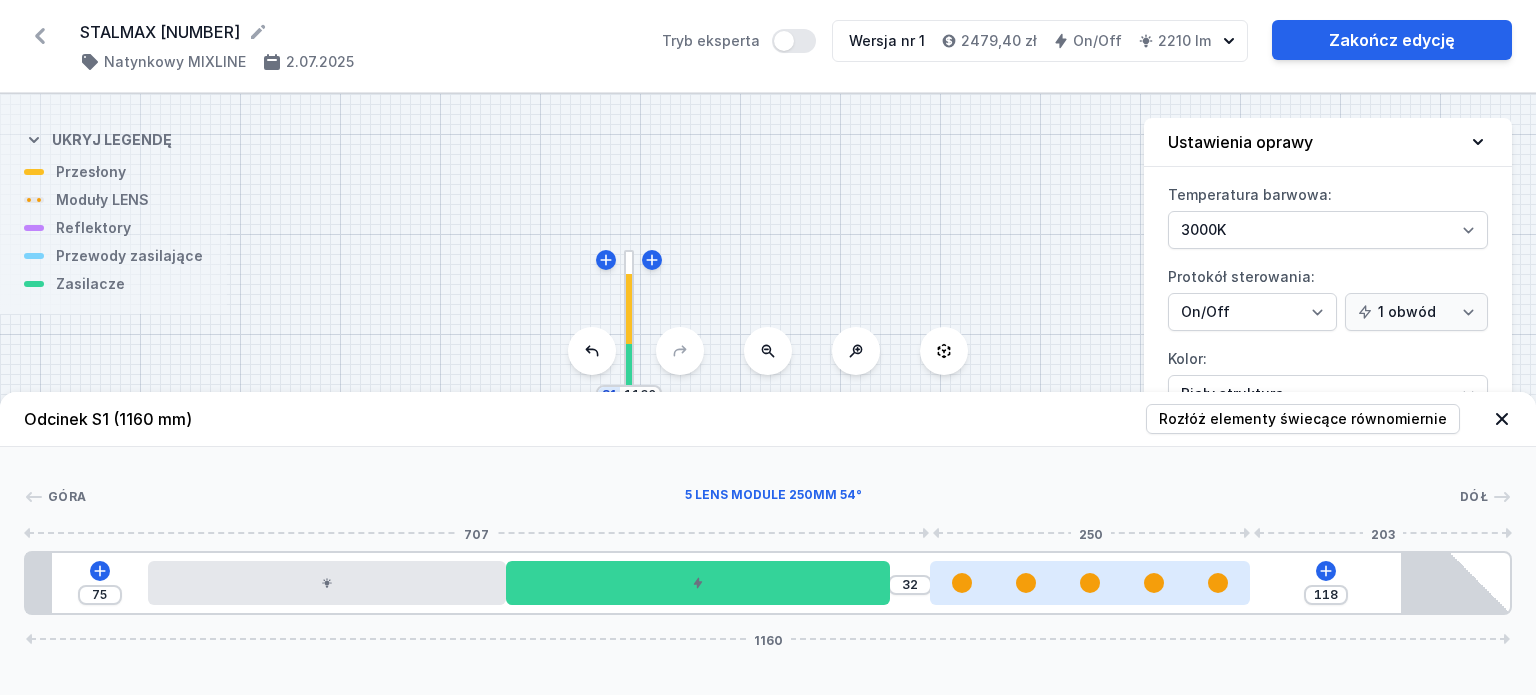 click at bounding box center (1090, 583) 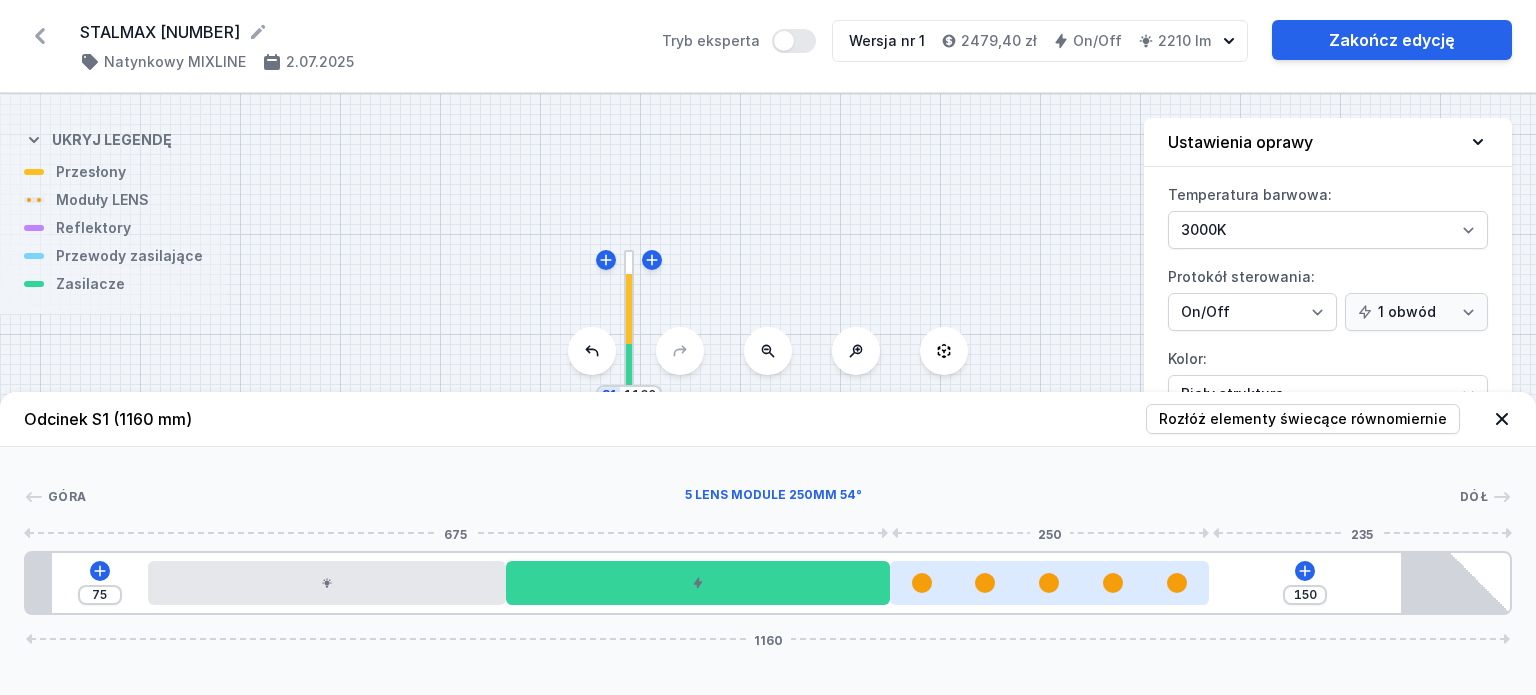 click at bounding box center (1050, 583) 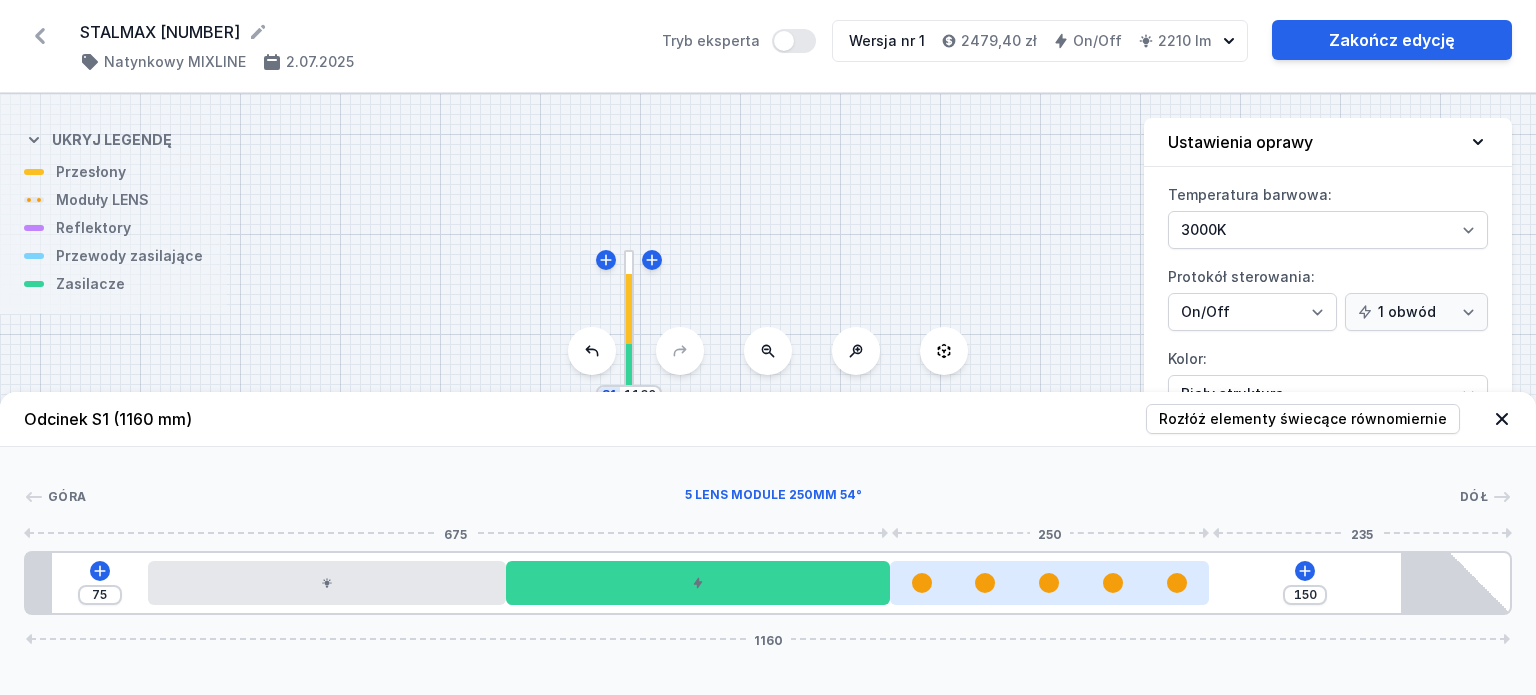 drag, startPoint x: 1104, startPoint y: 585, endPoint x: 1122, endPoint y: 585, distance: 18 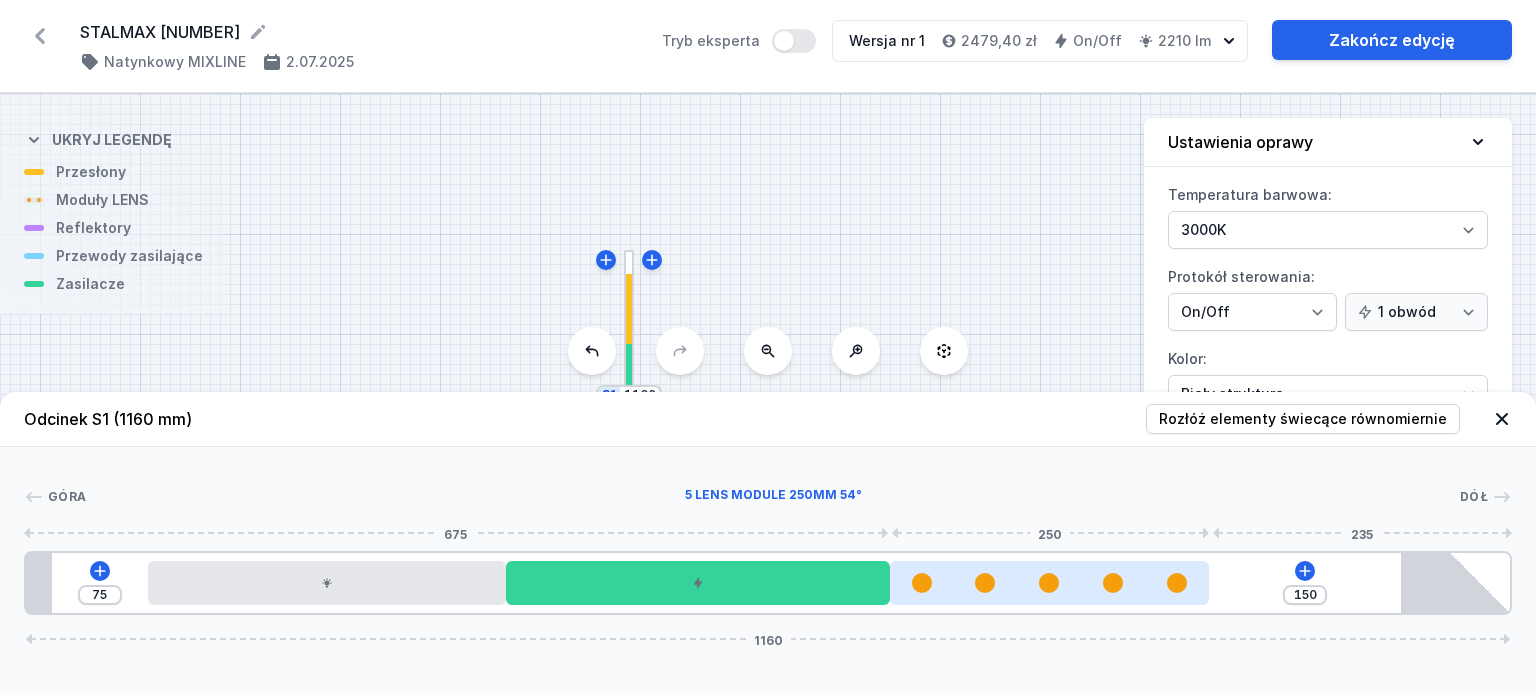 click at bounding box center [1177, 583] 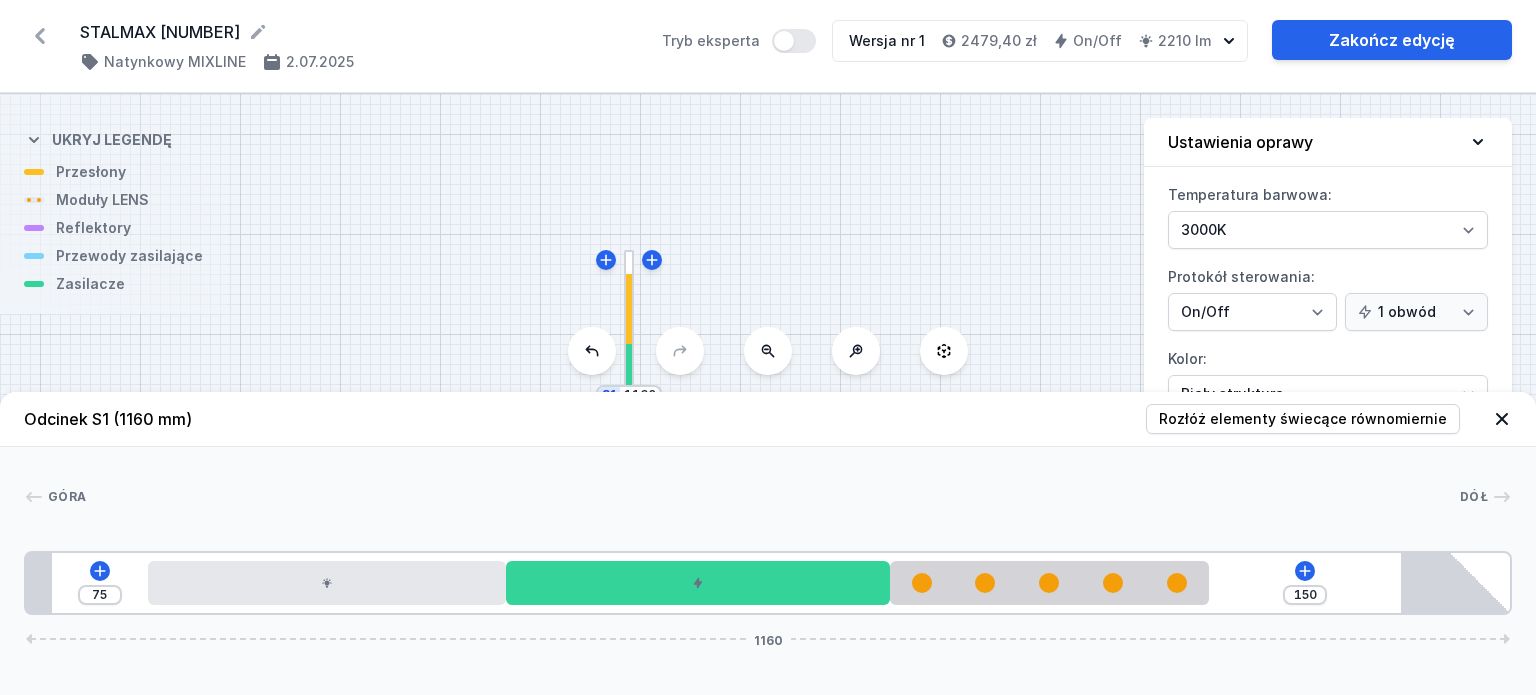 click at bounding box center [1502, 419] 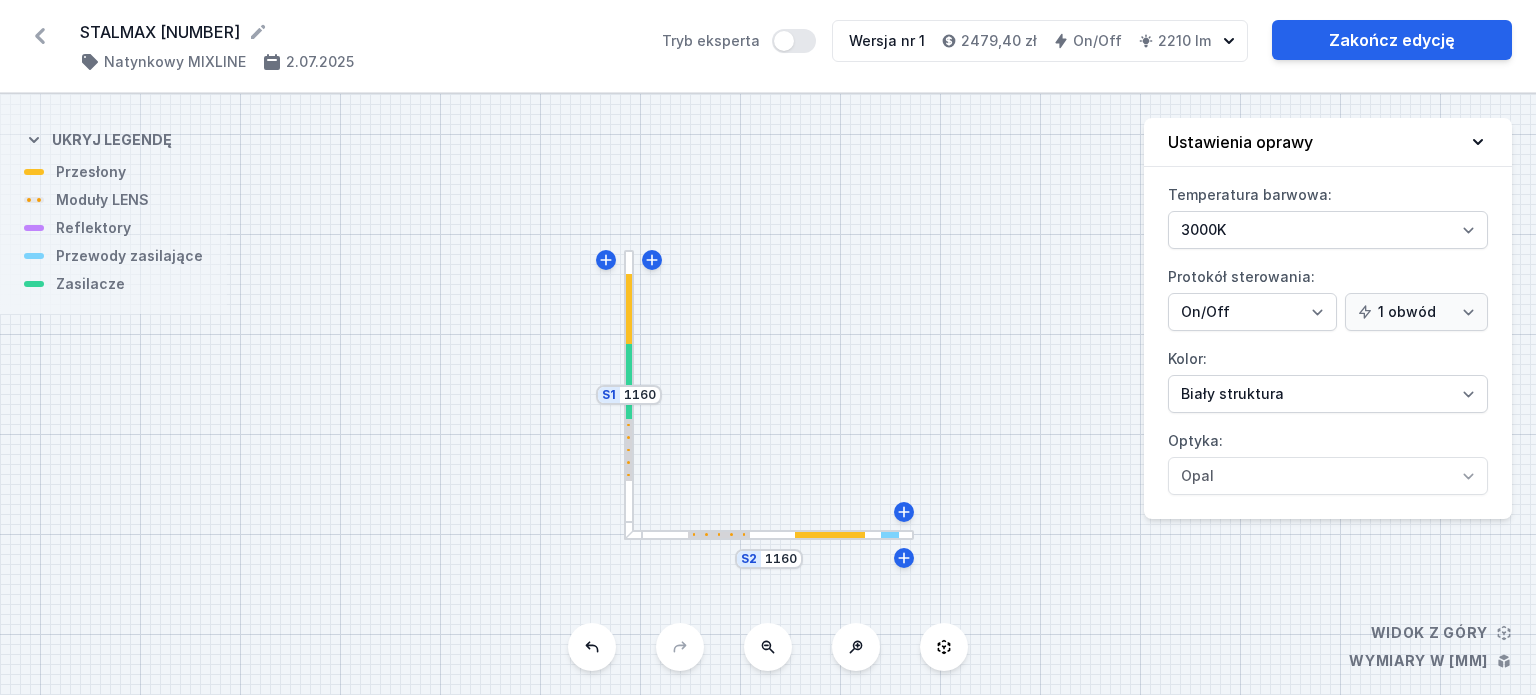 click on "S2 1160 S1 1160" at bounding box center [768, 394] 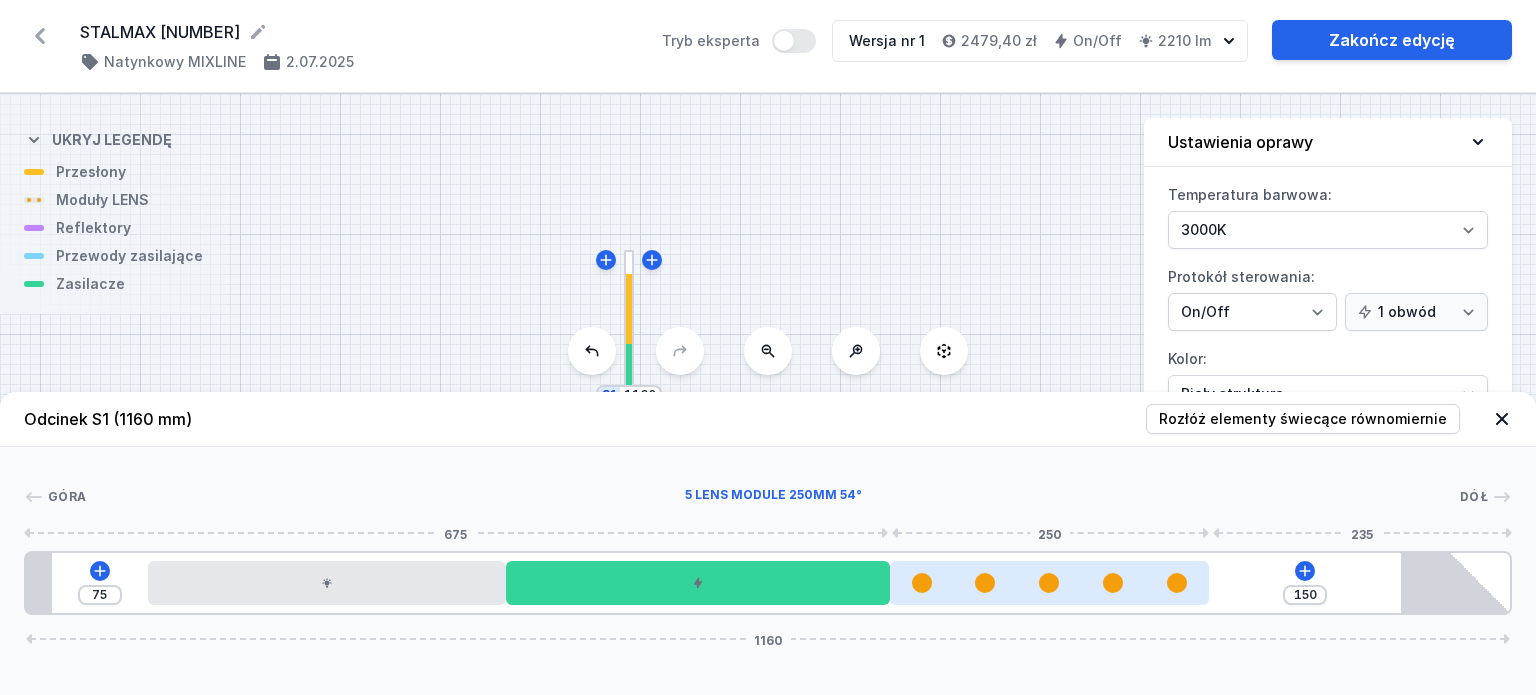 drag, startPoint x: 1134, startPoint y: 581, endPoint x: 1175, endPoint y: 576, distance: 41.303753 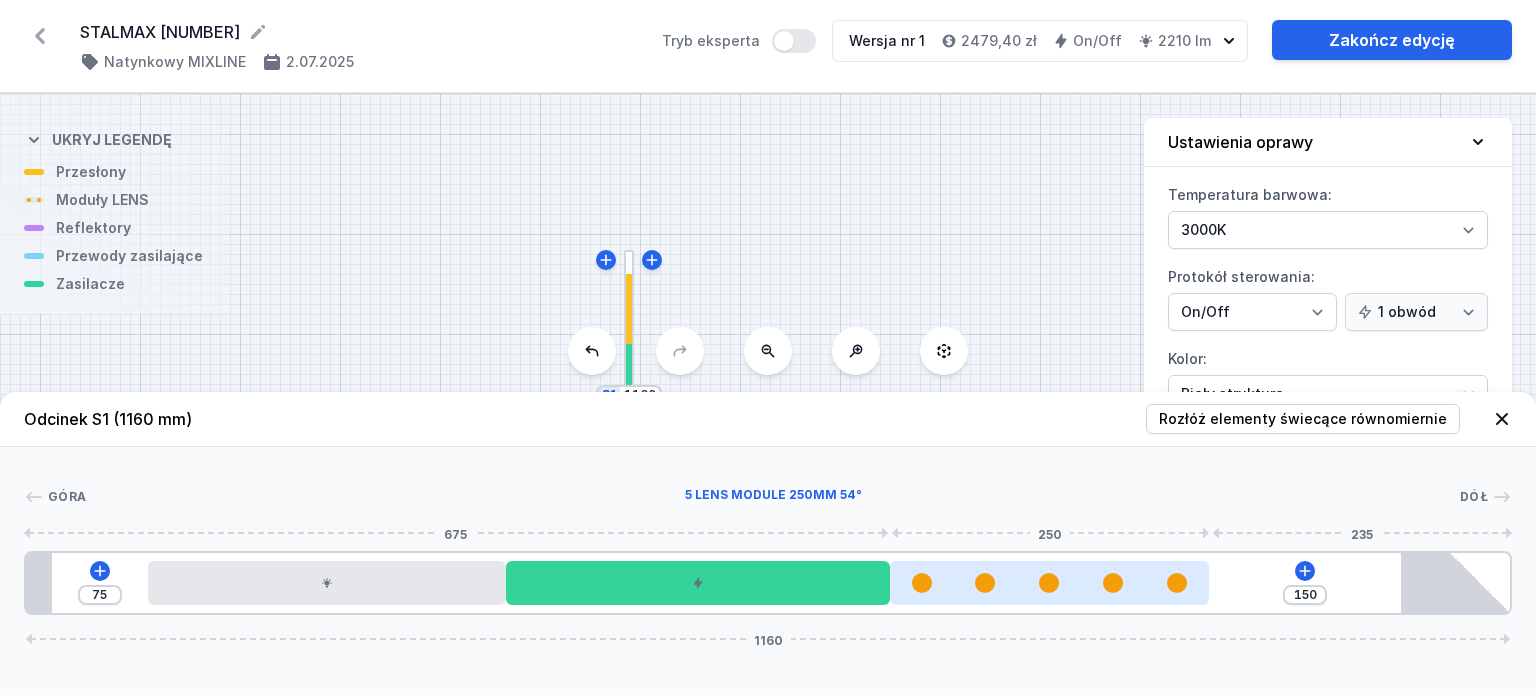 click at bounding box center [1050, 583] 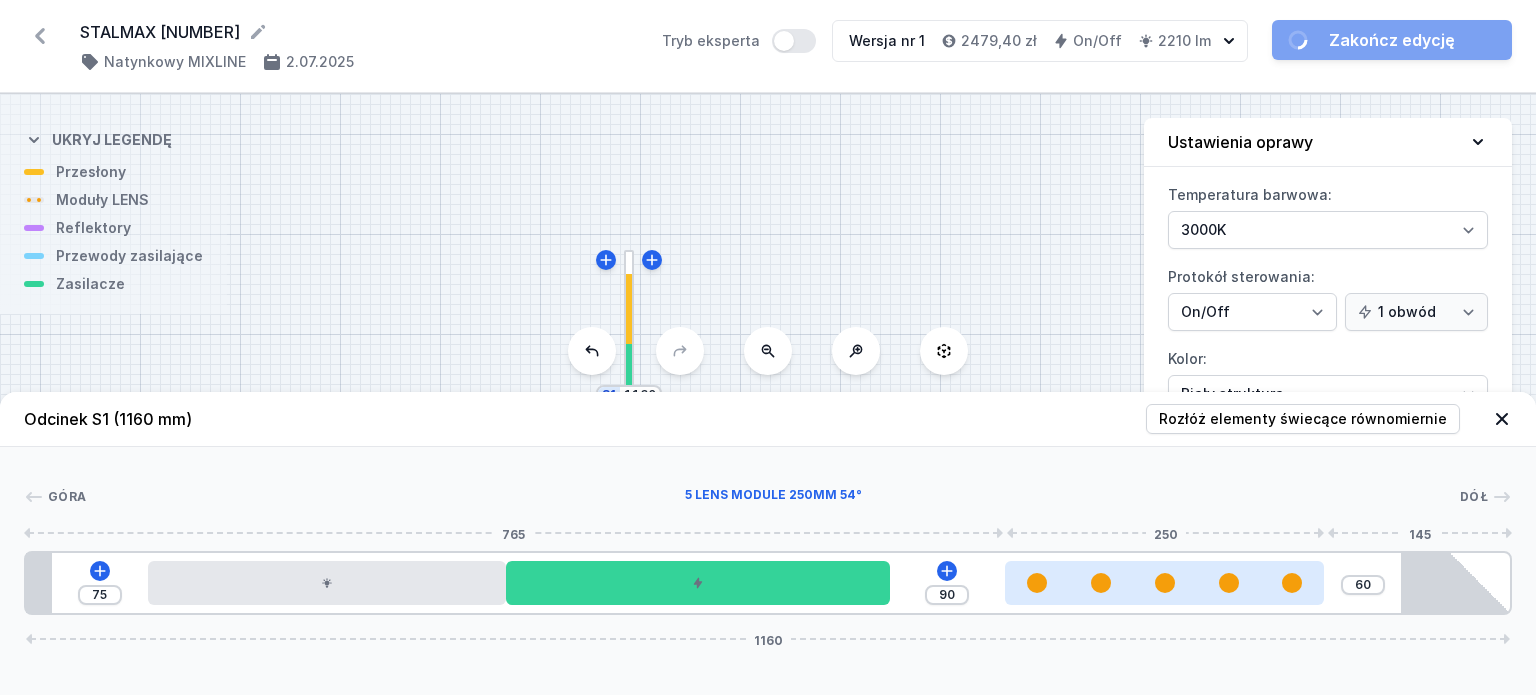 drag, startPoint x: 1010, startPoint y: 590, endPoint x: 1146, endPoint y: 587, distance: 136.03308 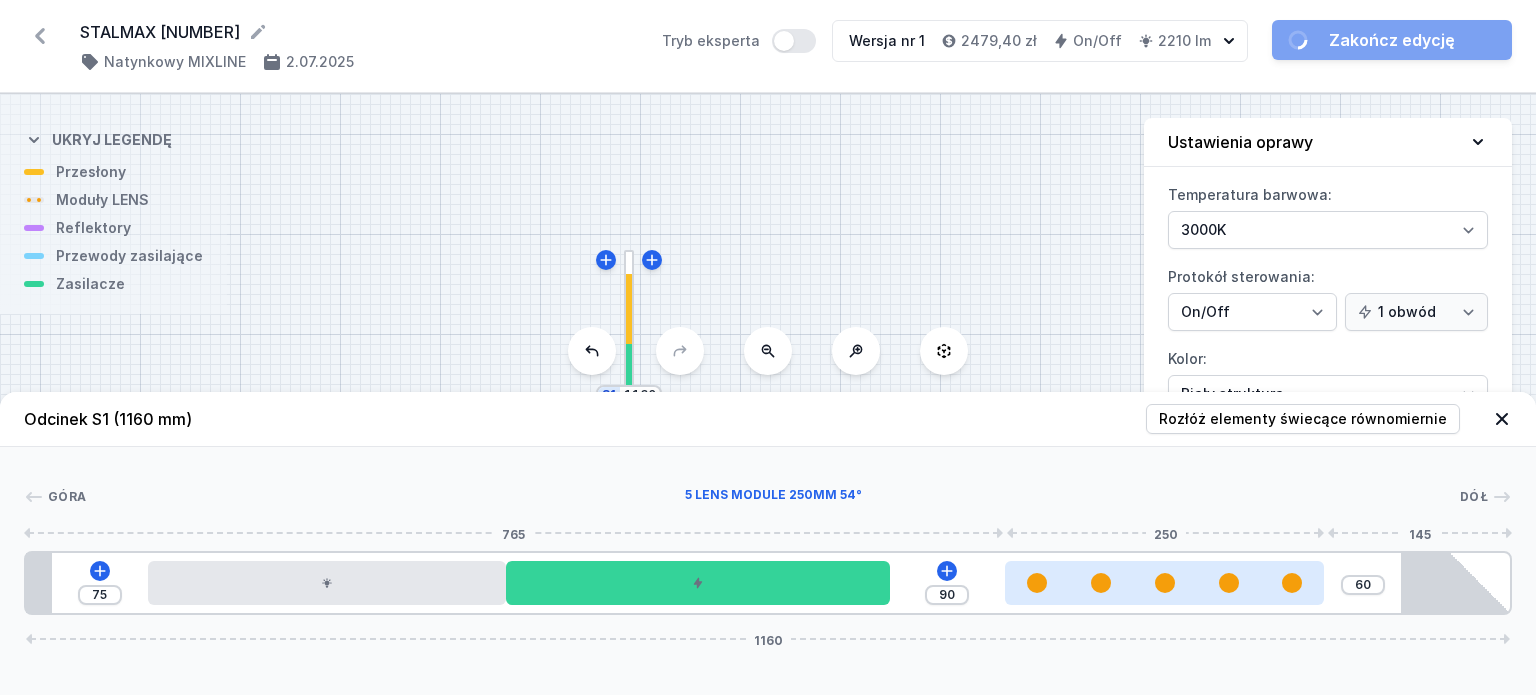 click at bounding box center [1165, 583] 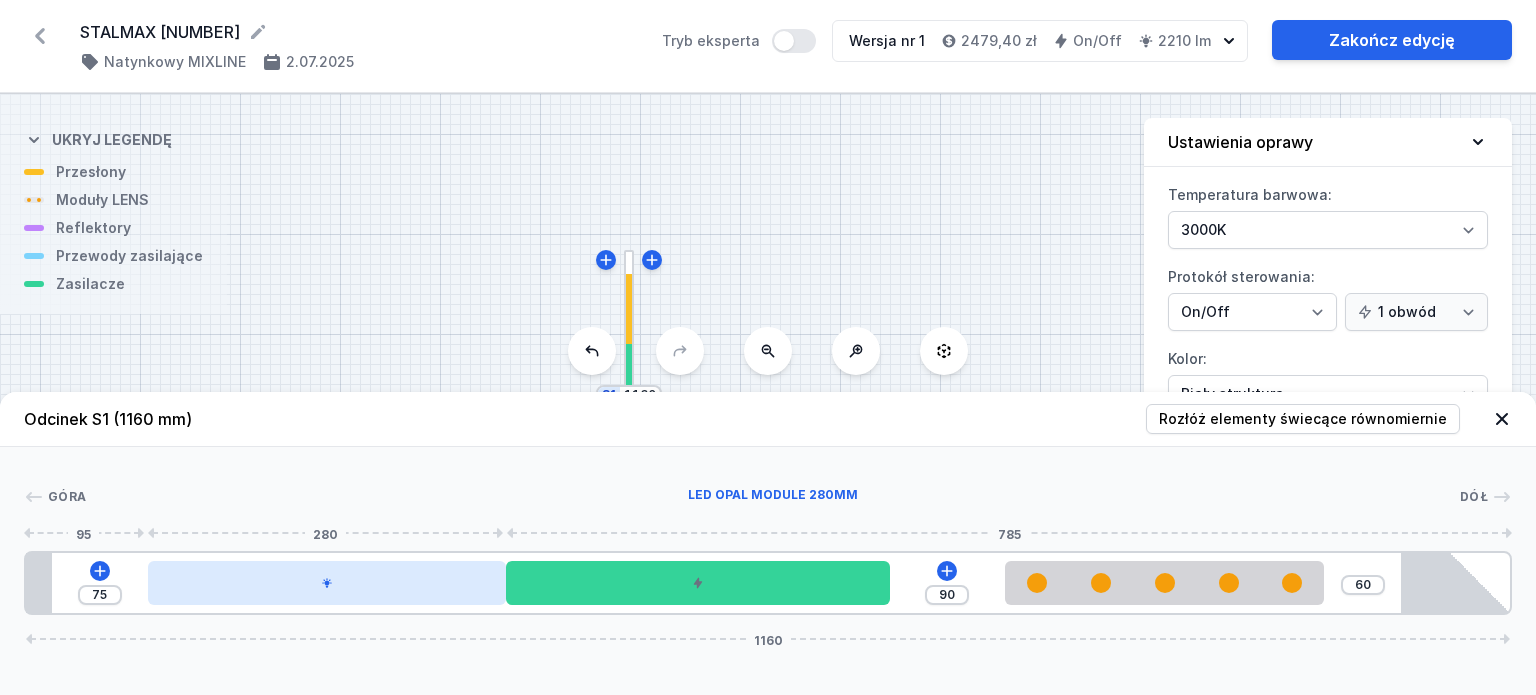 click at bounding box center (327, 583) 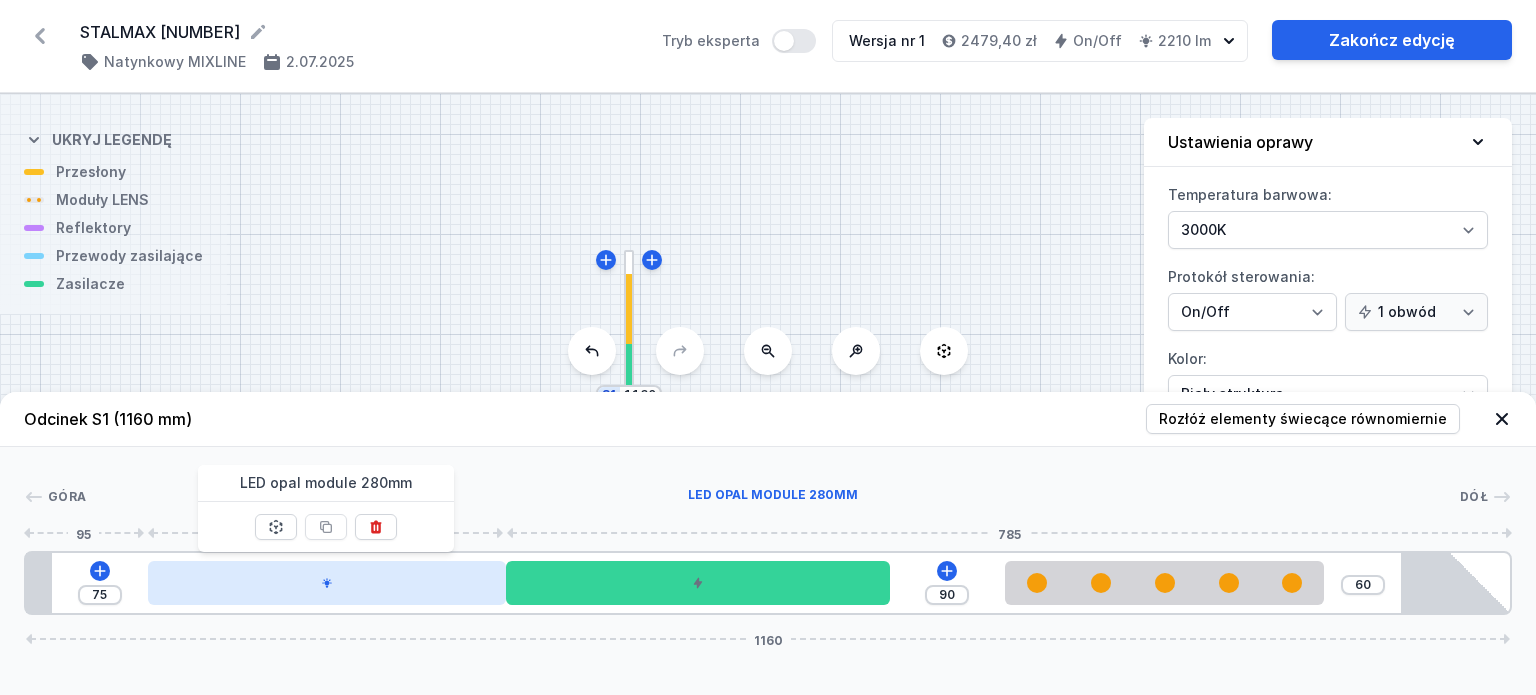 click at bounding box center [327, 583] 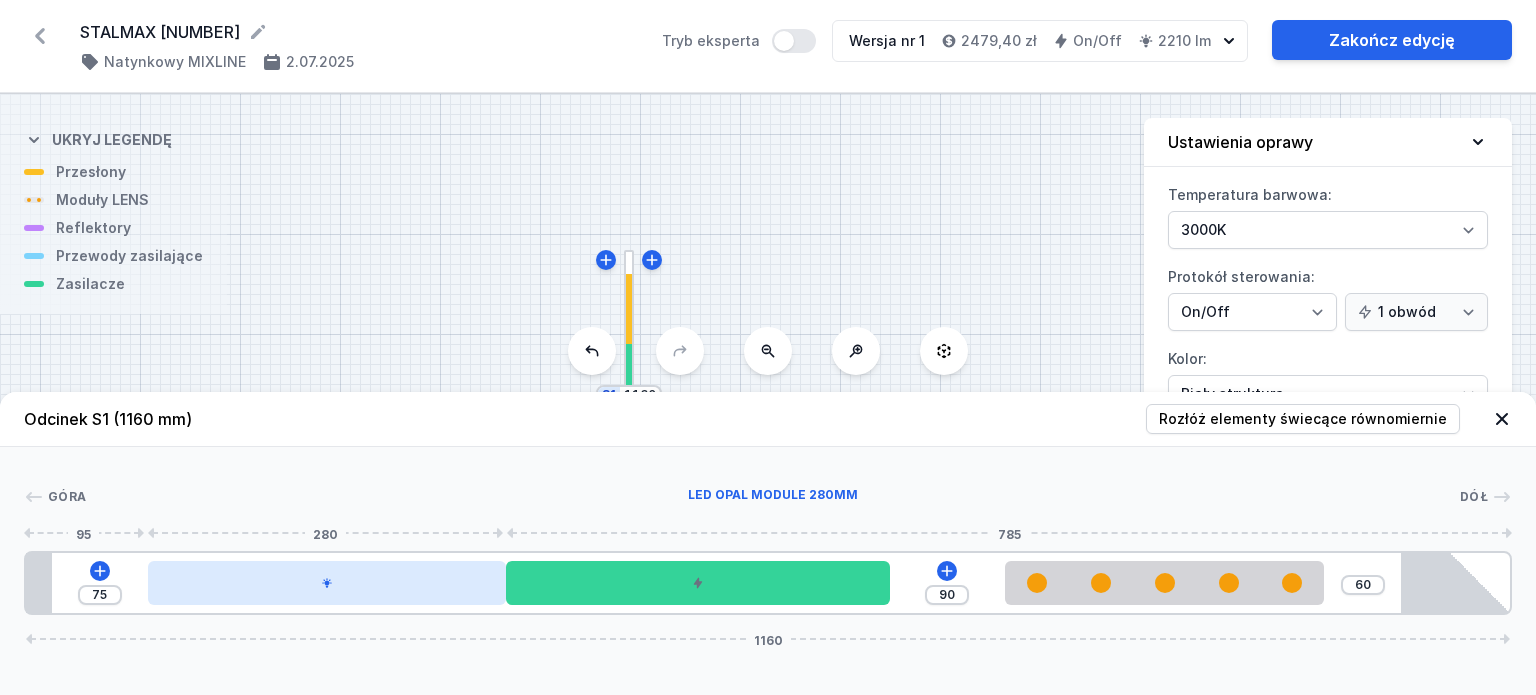 click at bounding box center [327, 583] 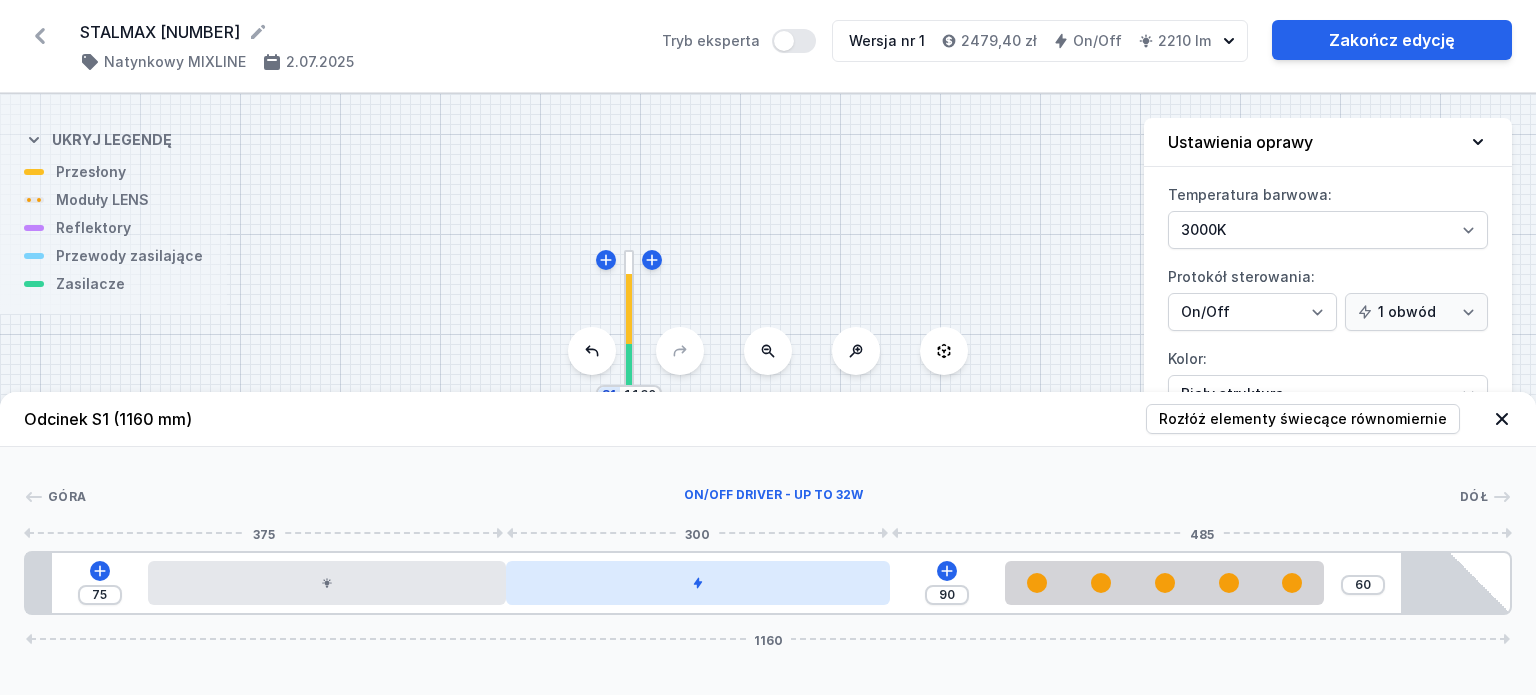 click at bounding box center [698, 583] 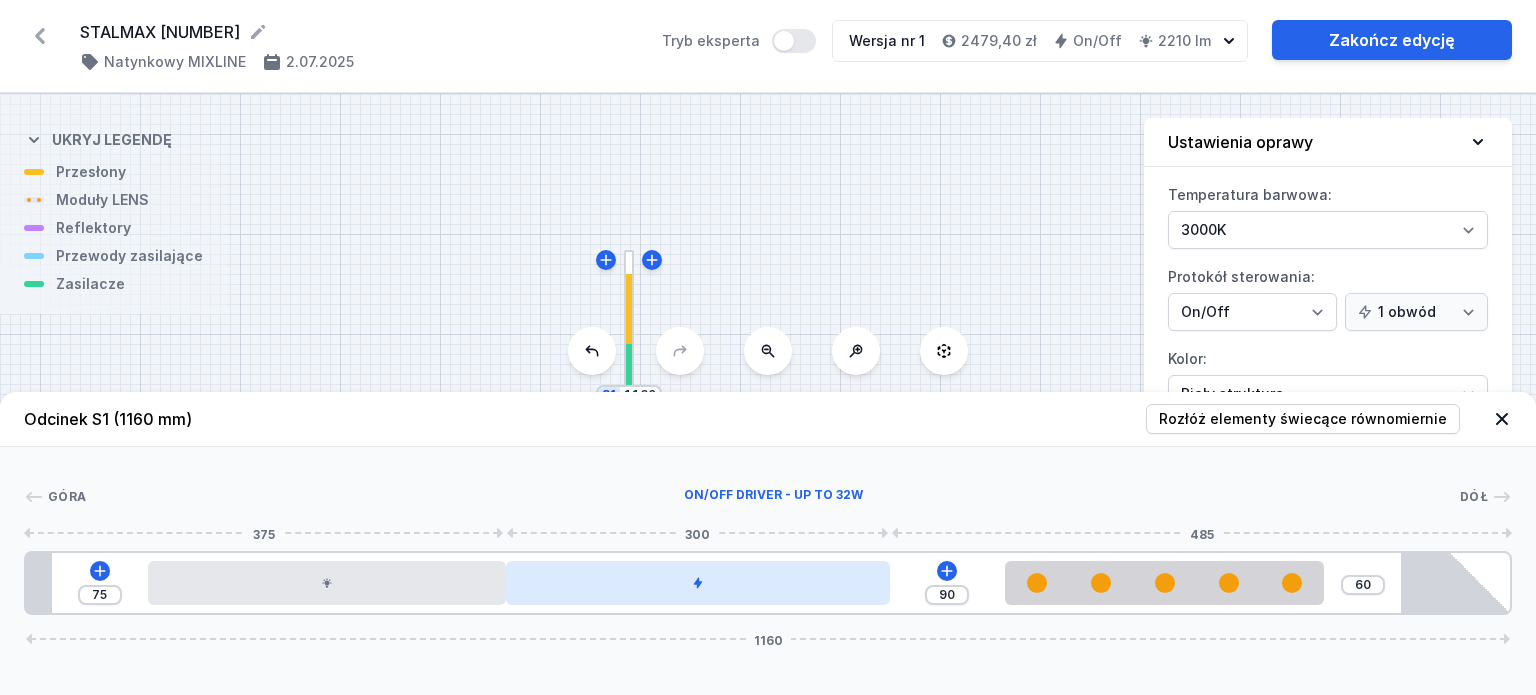 drag, startPoint x: 743, startPoint y: 583, endPoint x: 792, endPoint y: 583, distance: 49 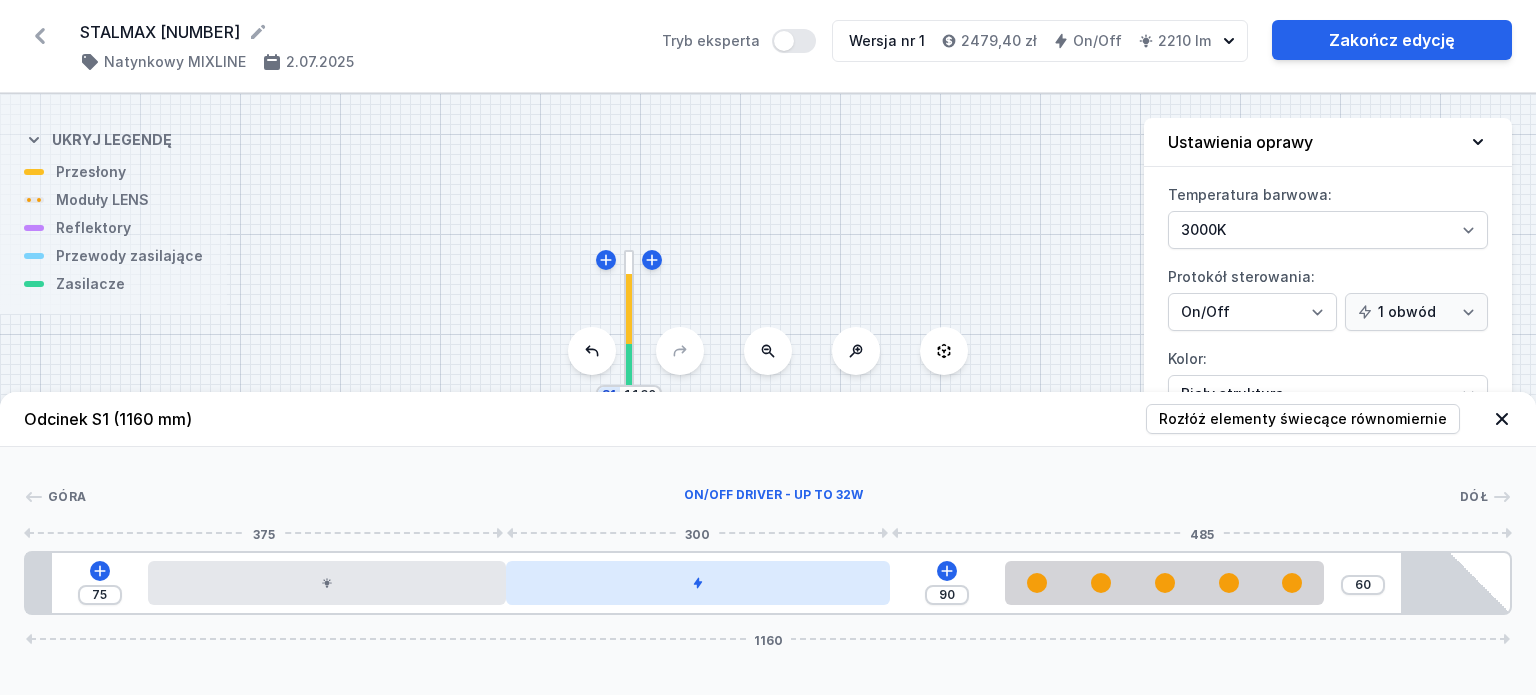 click at bounding box center [698, 583] 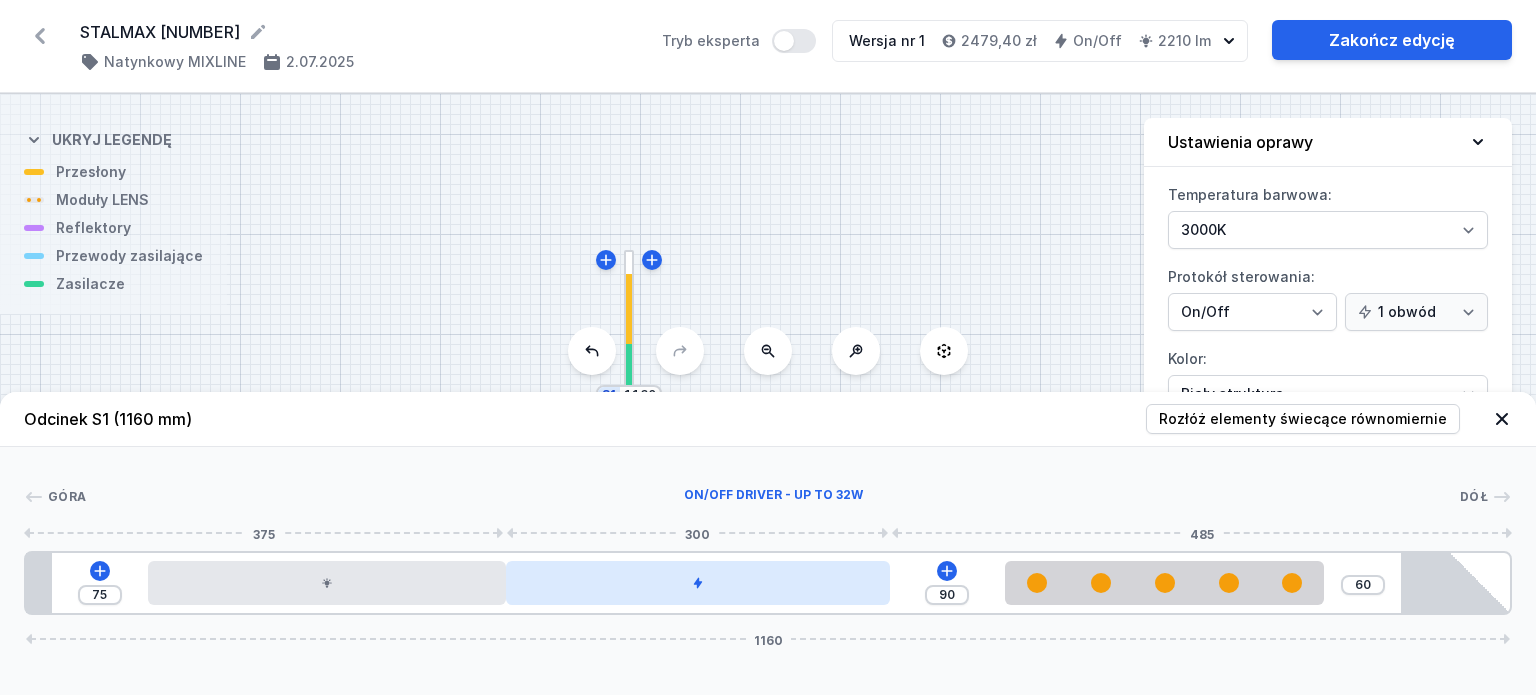 drag, startPoint x: 767, startPoint y: 581, endPoint x: 859, endPoint y: 583, distance: 92.021736 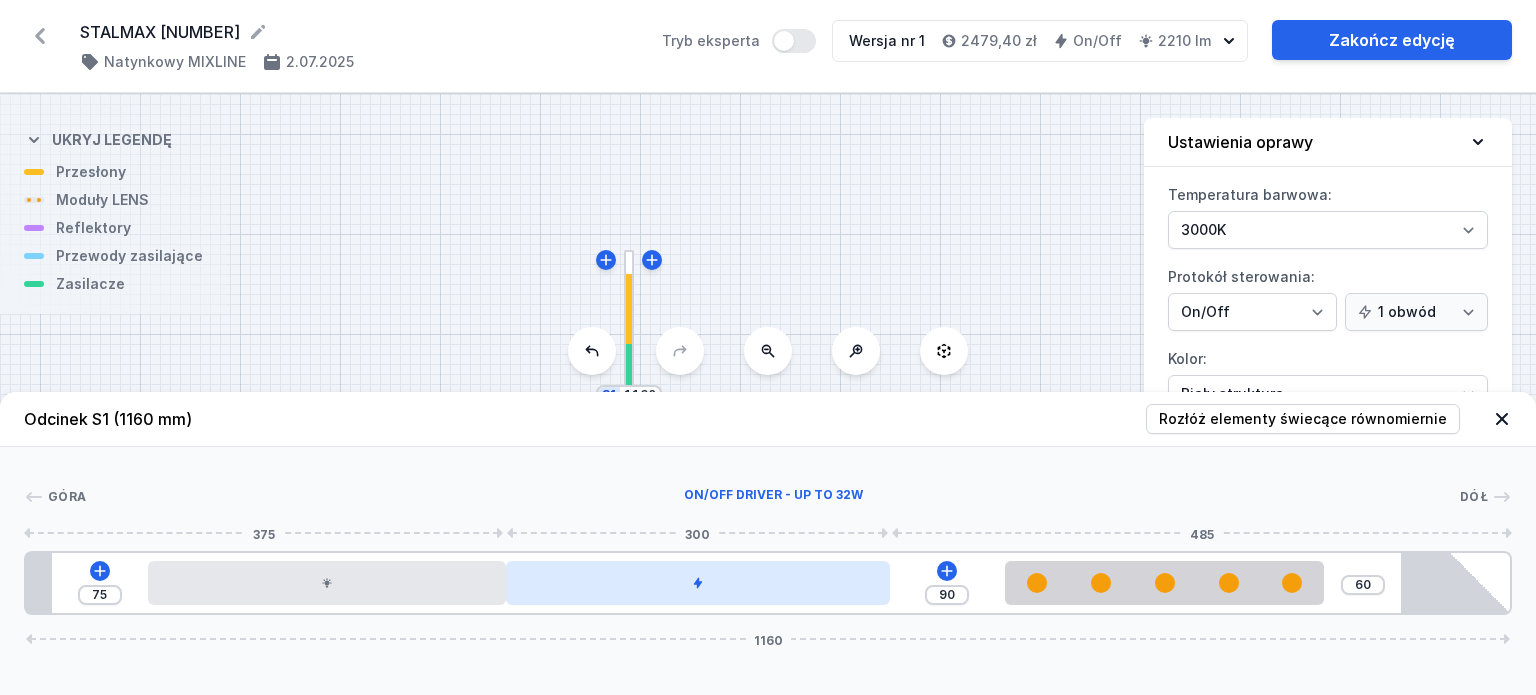 click at bounding box center (698, 583) 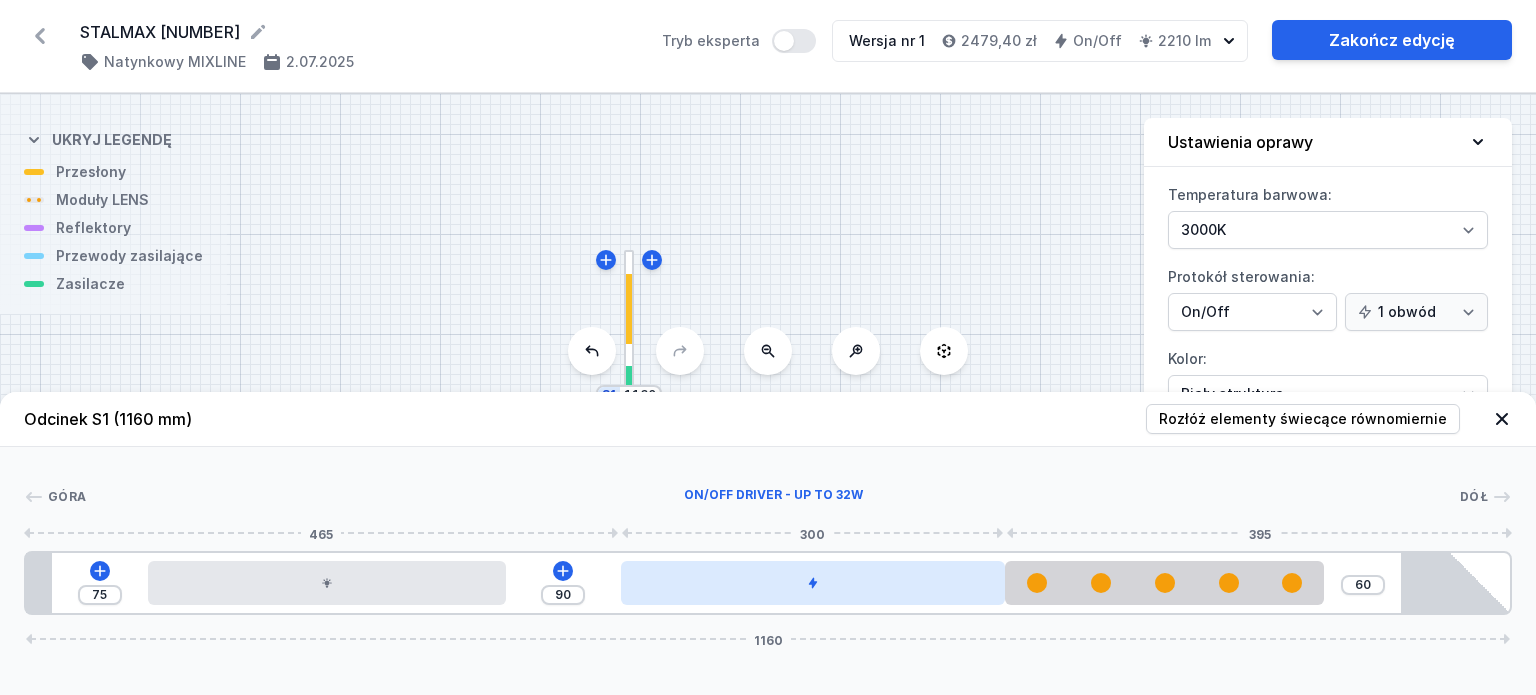 drag, startPoint x: 818, startPoint y: 587, endPoint x: 800, endPoint y: 591, distance: 18.439089 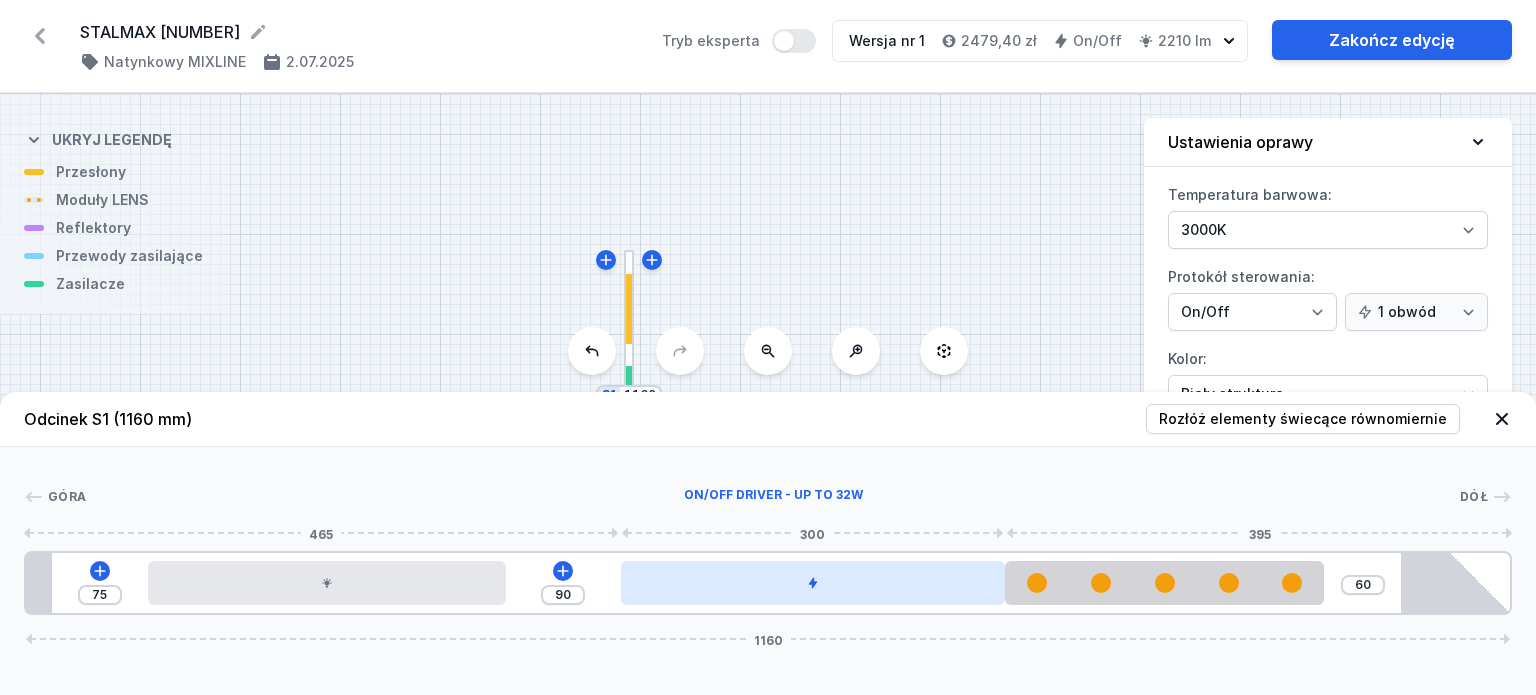 click at bounding box center (813, 583) 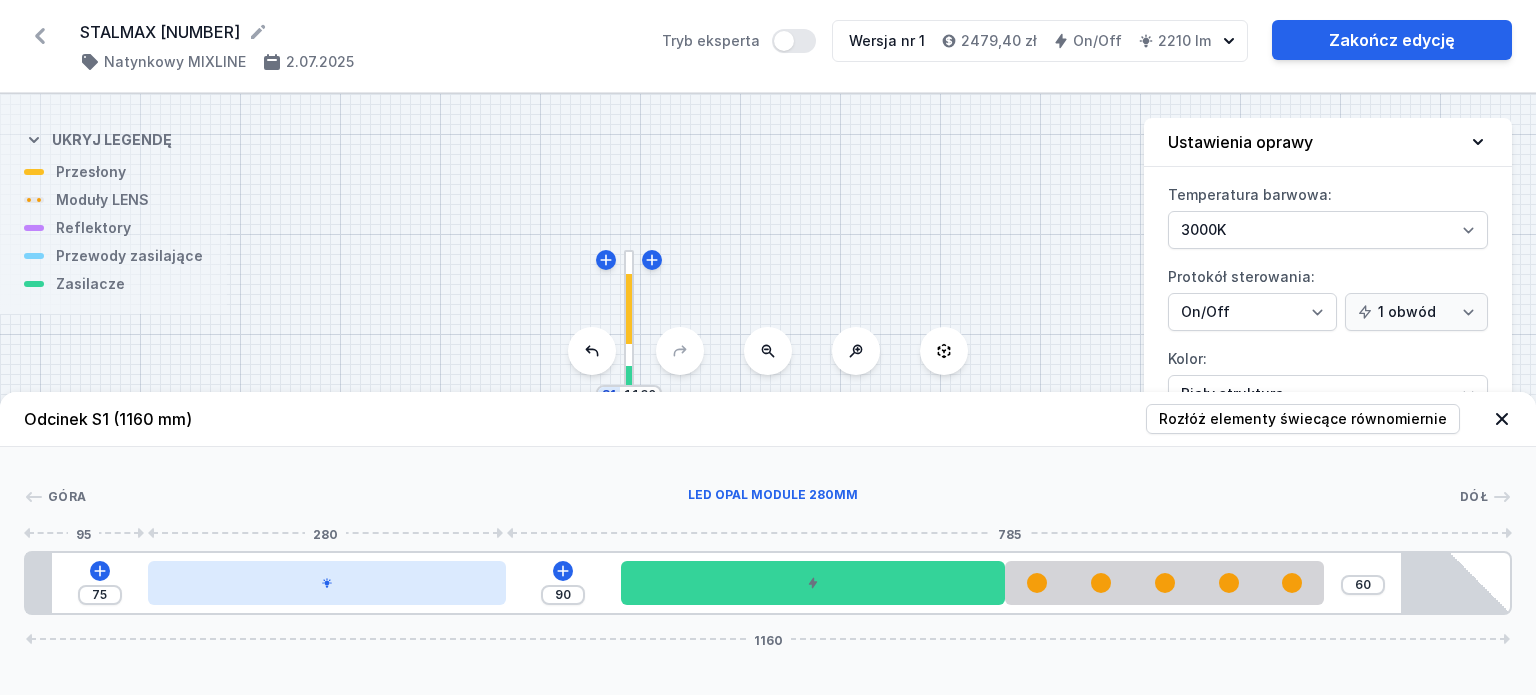 click at bounding box center [327, 583] 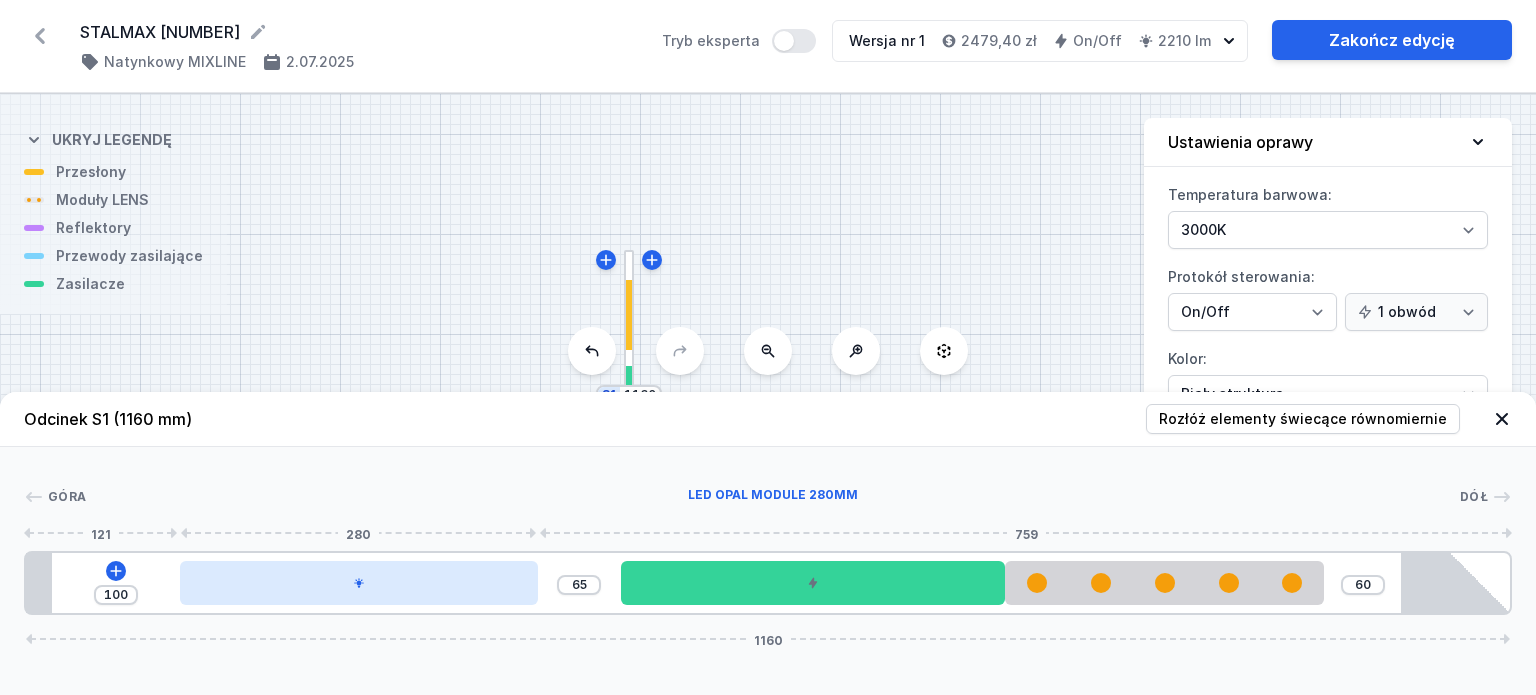 drag, startPoint x: 388, startPoint y: 584, endPoint x: 401, endPoint y: 583, distance: 13.038404 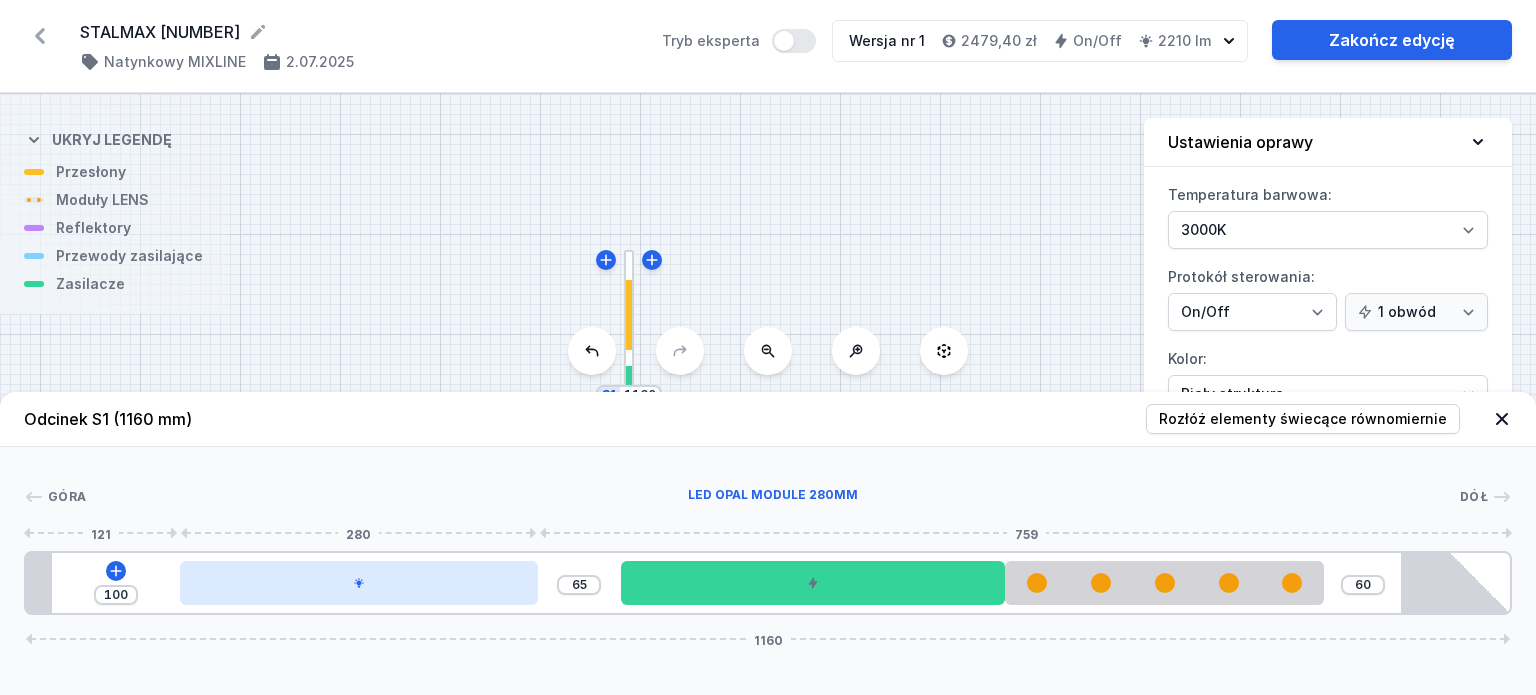 click at bounding box center [359, 583] 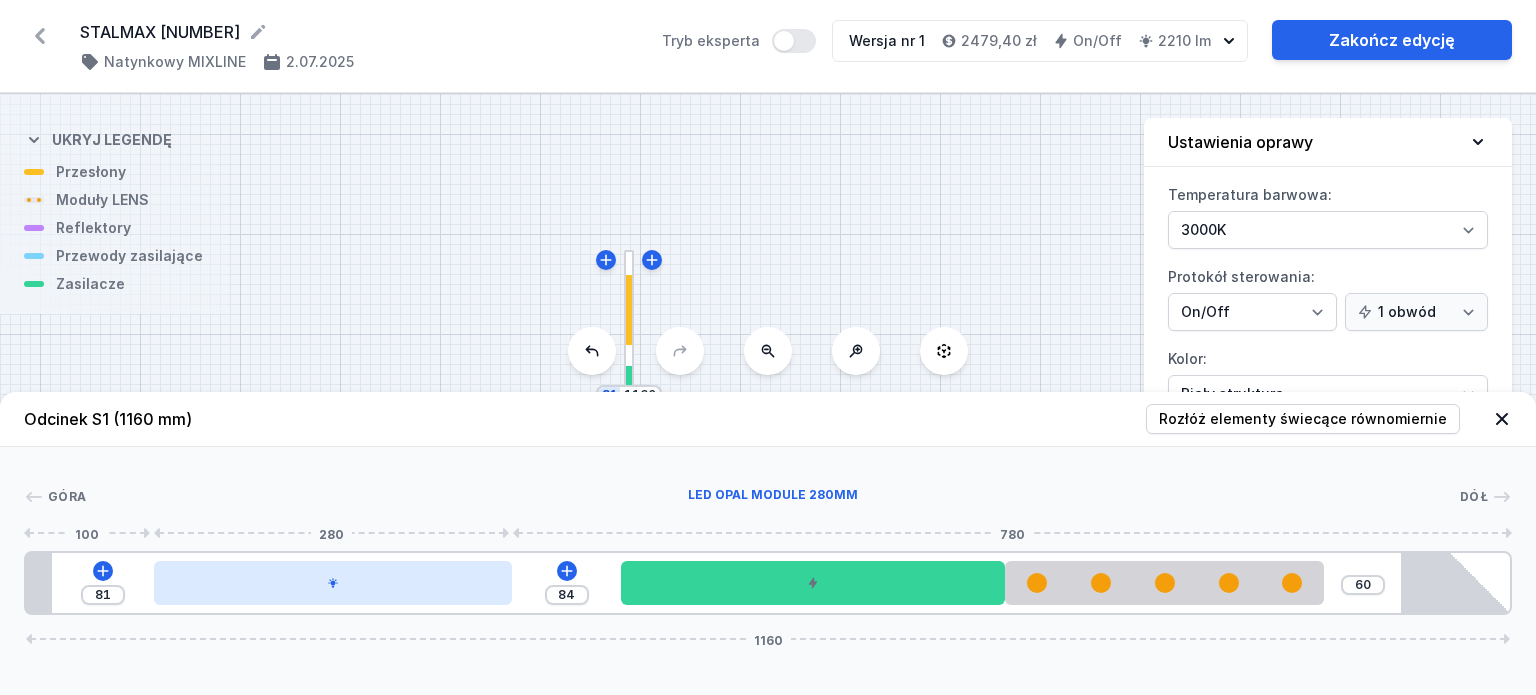 drag, startPoint x: 386, startPoint y: 584, endPoint x: 342, endPoint y: 584, distance: 44 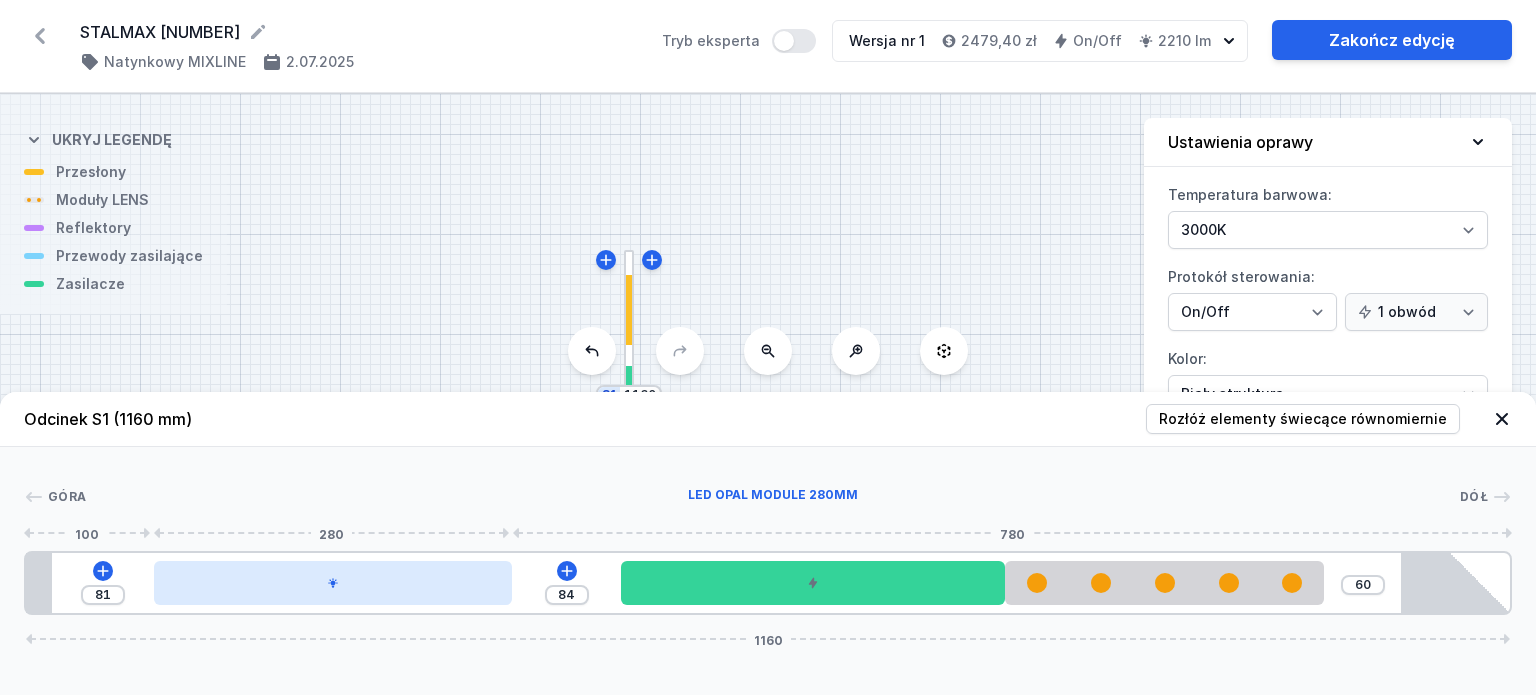 click at bounding box center (333, 583) 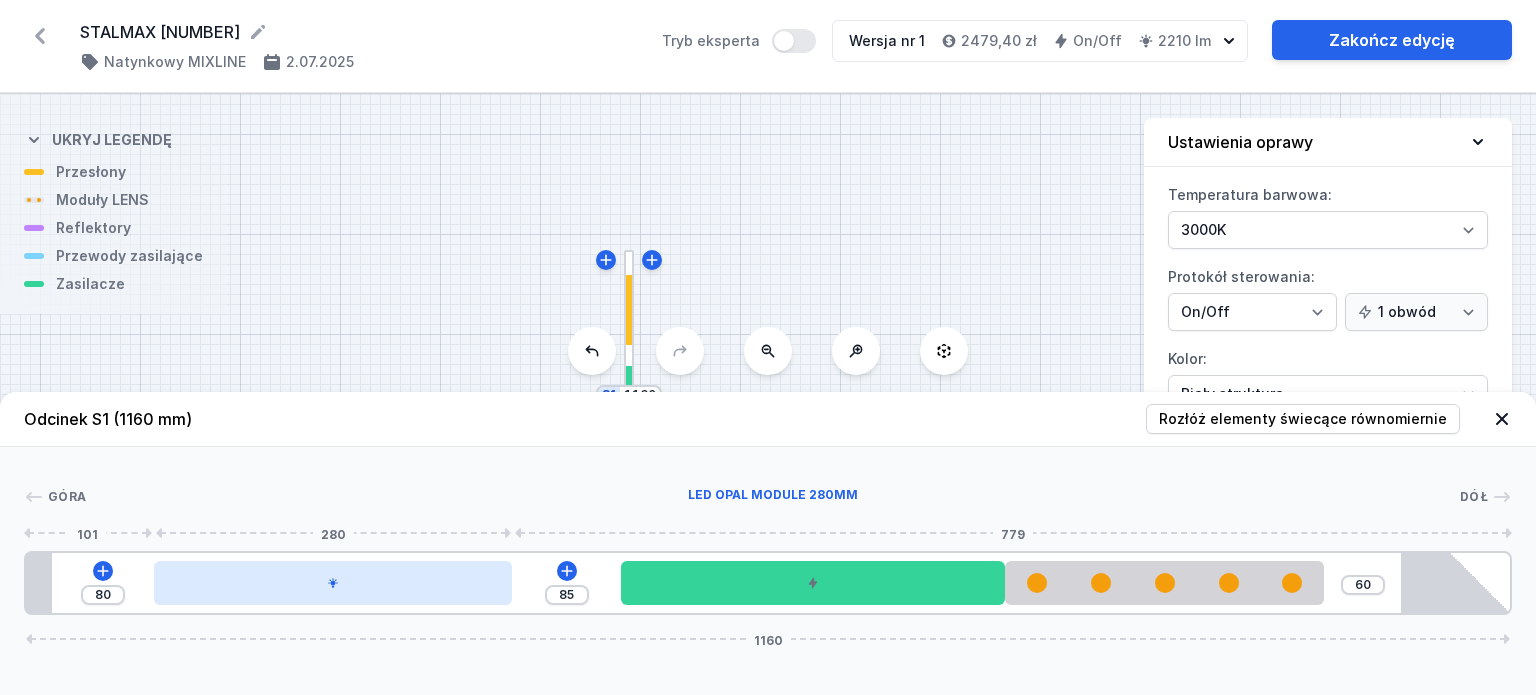 drag, startPoint x: 337, startPoint y: 577, endPoint x: 314, endPoint y: 587, distance: 25.079872 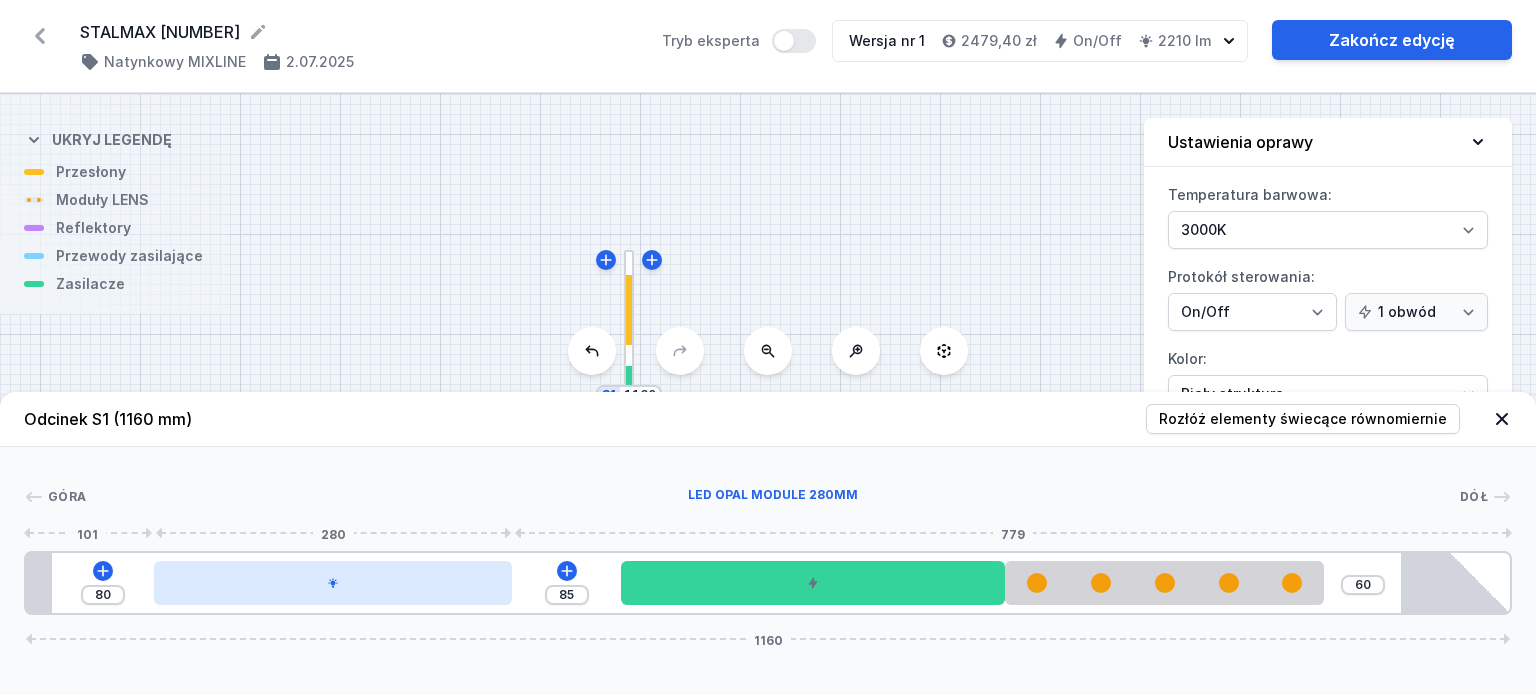 click at bounding box center (333, 583) 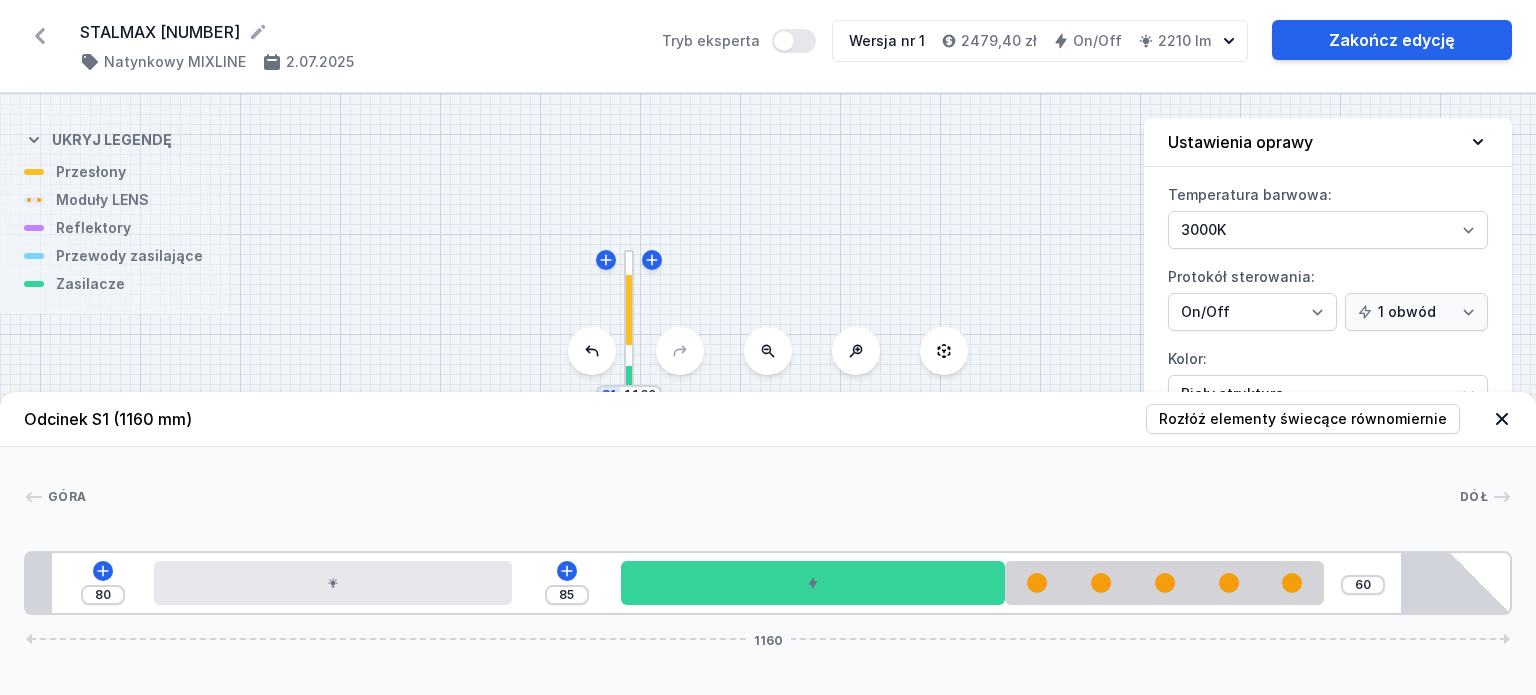 click at bounding box center [1502, 419] 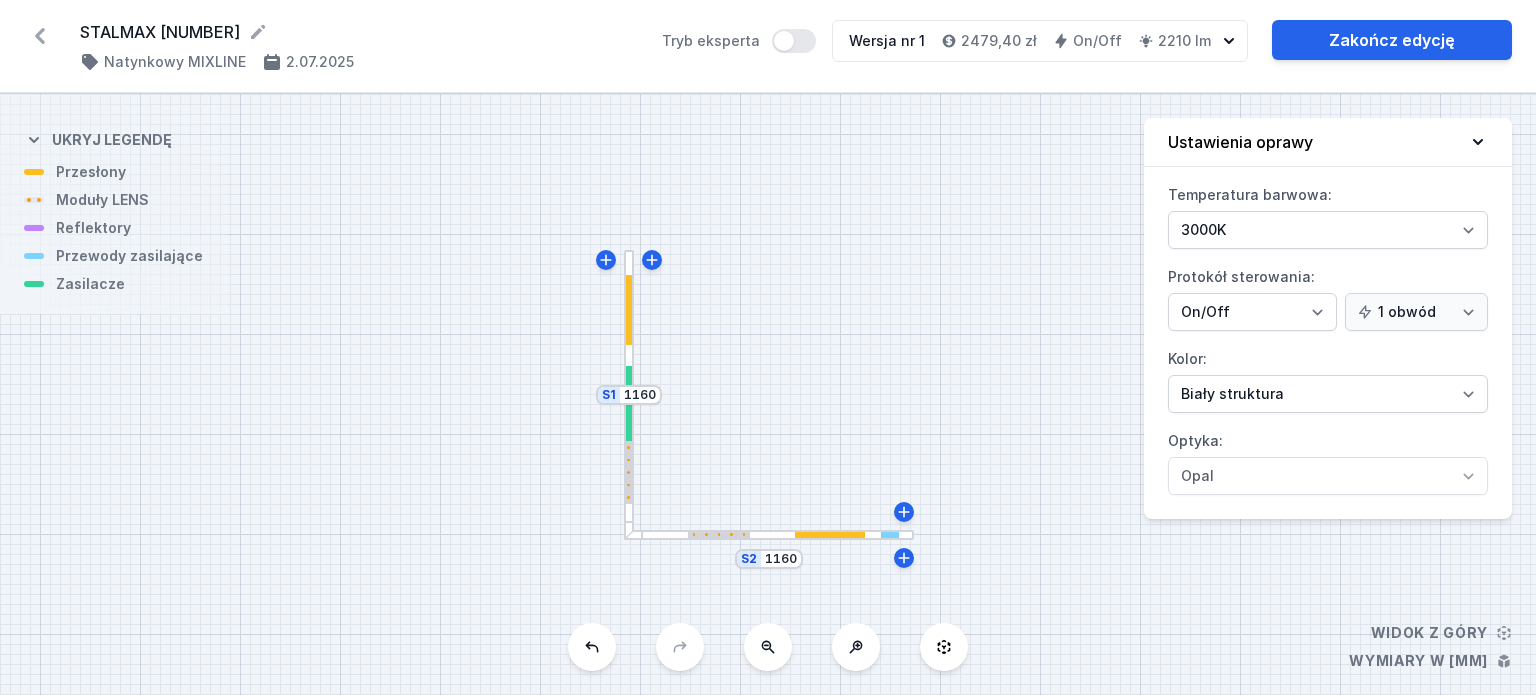 click at bounding box center [769, 535] 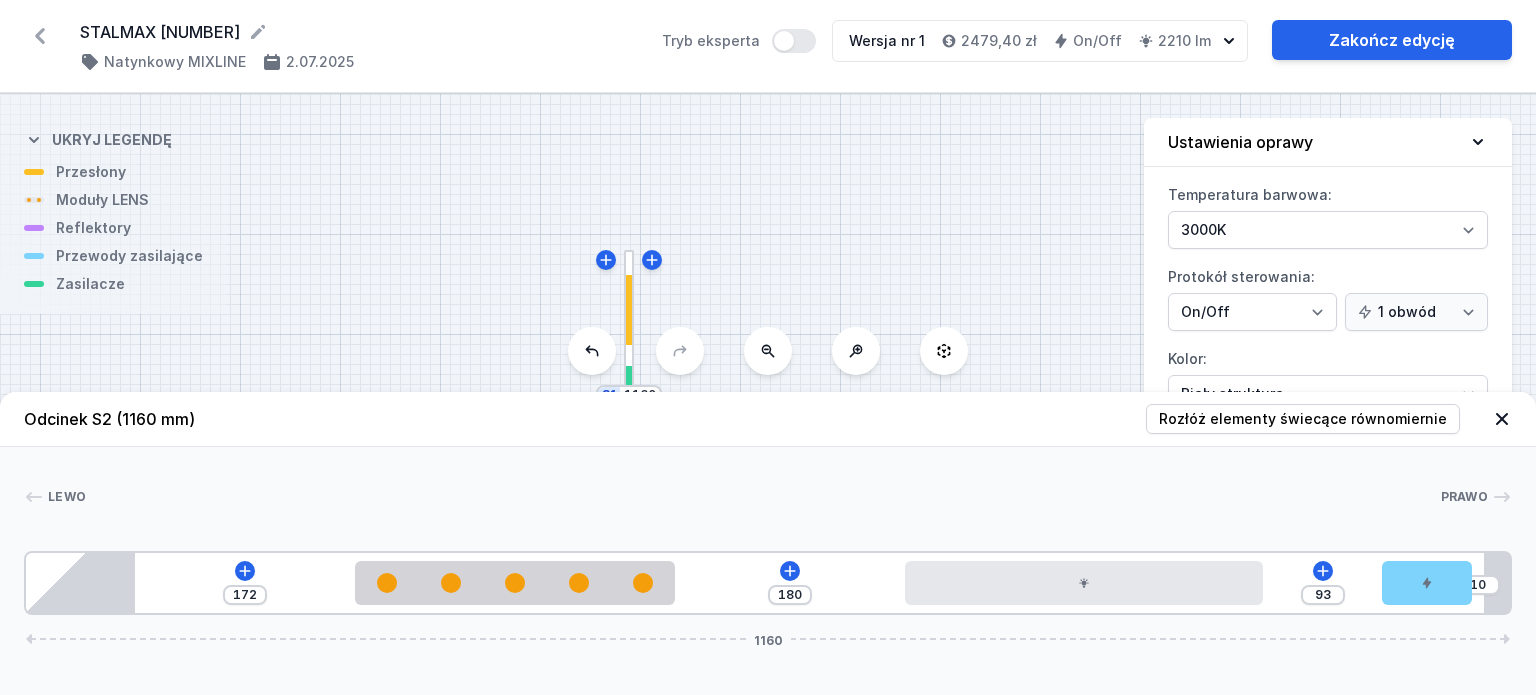 drag, startPoint x: 1388, startPoint y: 587, endPoint x: 1479, endPoint y: 579, distance: 91.350975 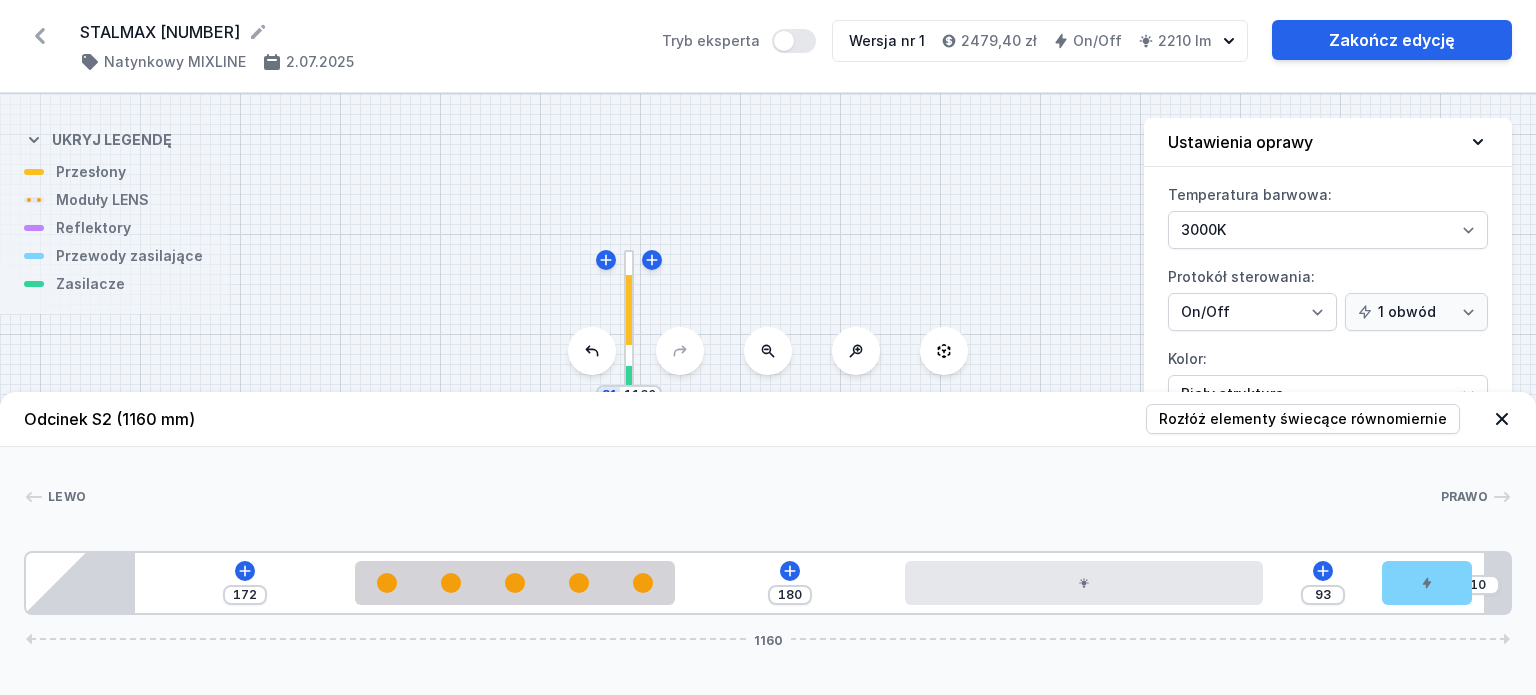 click on "172 180 93 10 1160" at bounding box center [768, 583] 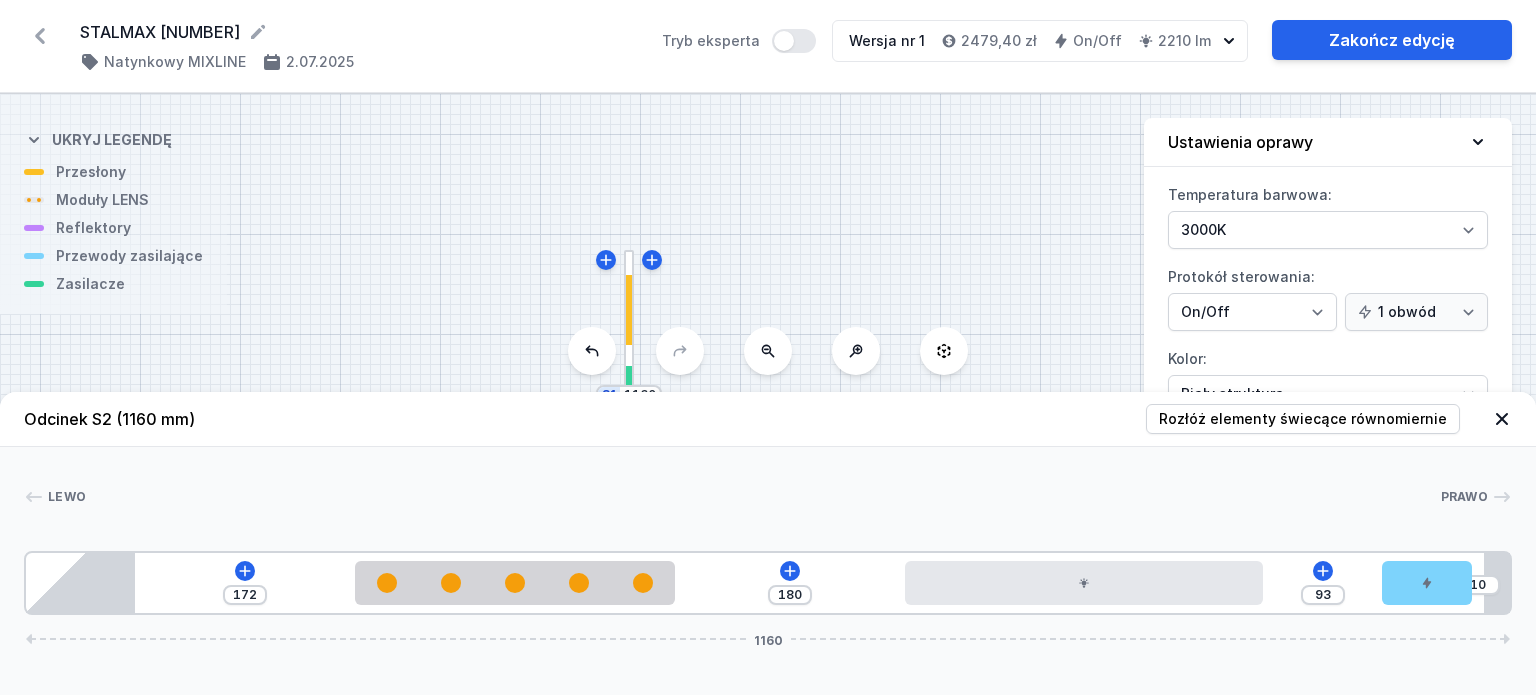 drag, startPoint x: 1442, startPoint y: 573, endPoint x: 1476, endPoint y: 573, distance: 34 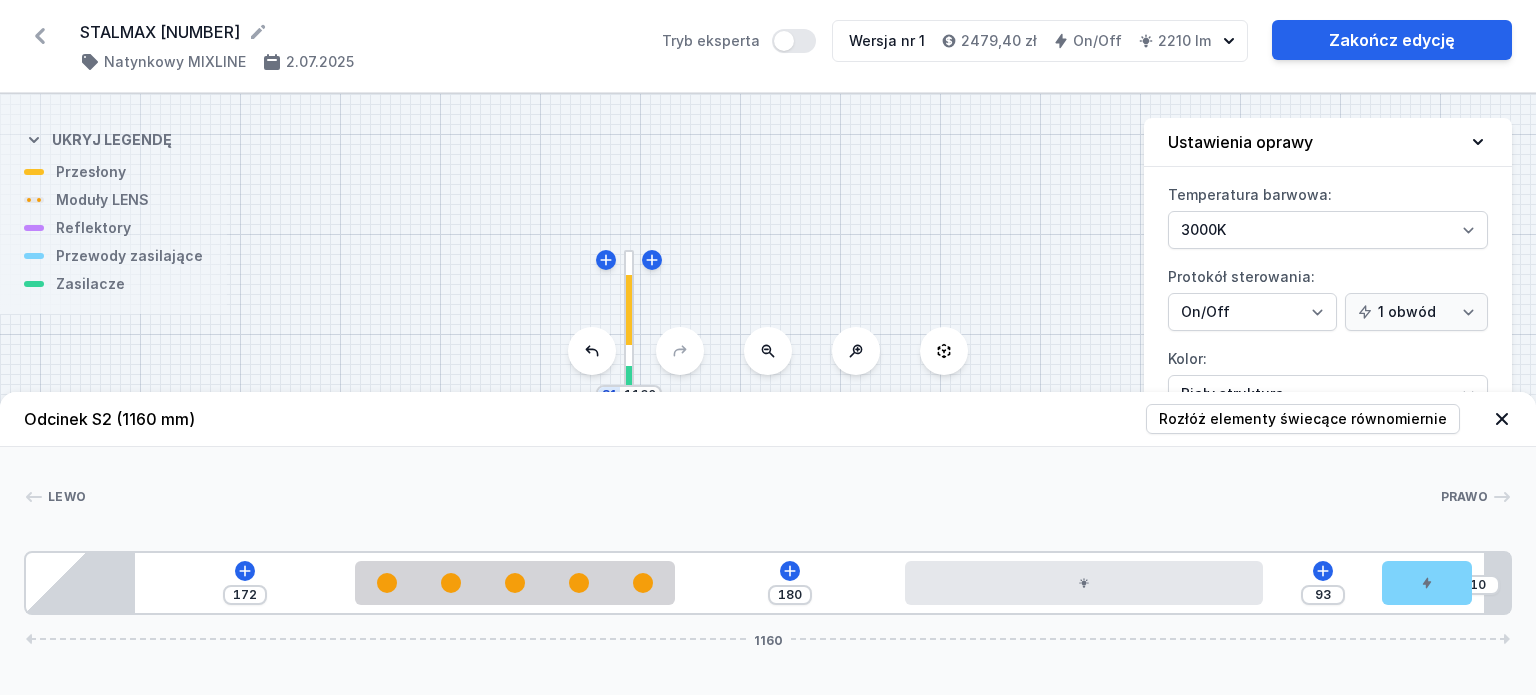 click on "172 180 93 10 1160" at bounding box center (768, 583) 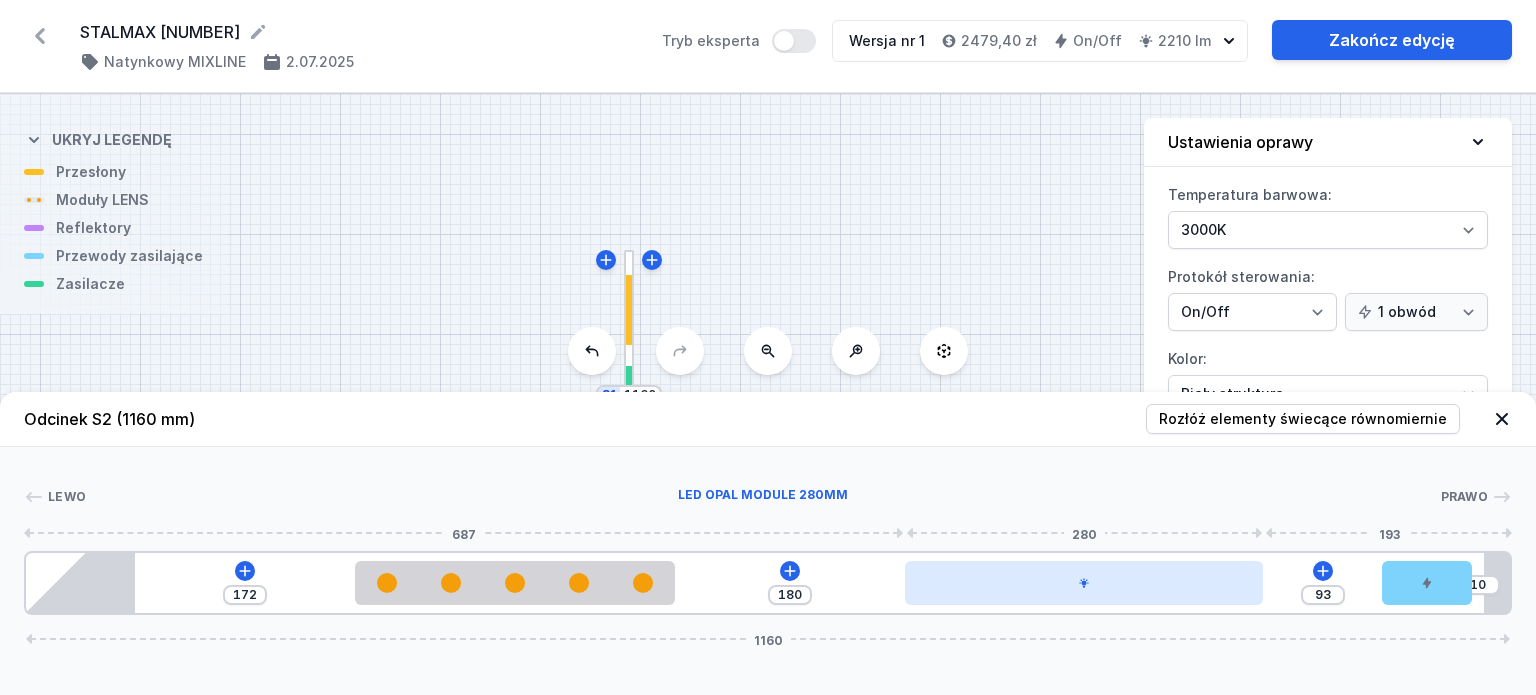click at bounding box center [1084, 583] 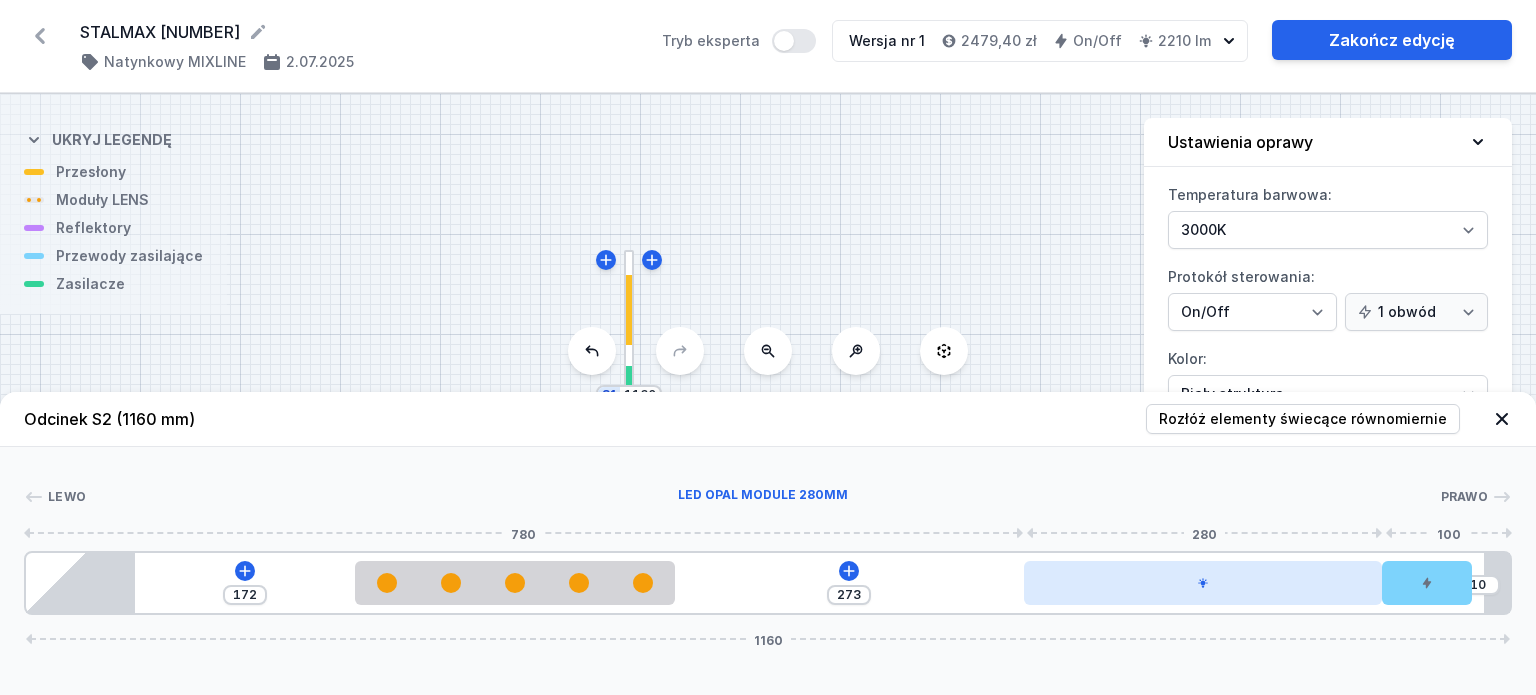 drag, startPoint x: 1088, startPoint y: 588, endPoint x: 1206, endPoint y: 586, distance: 118.016945 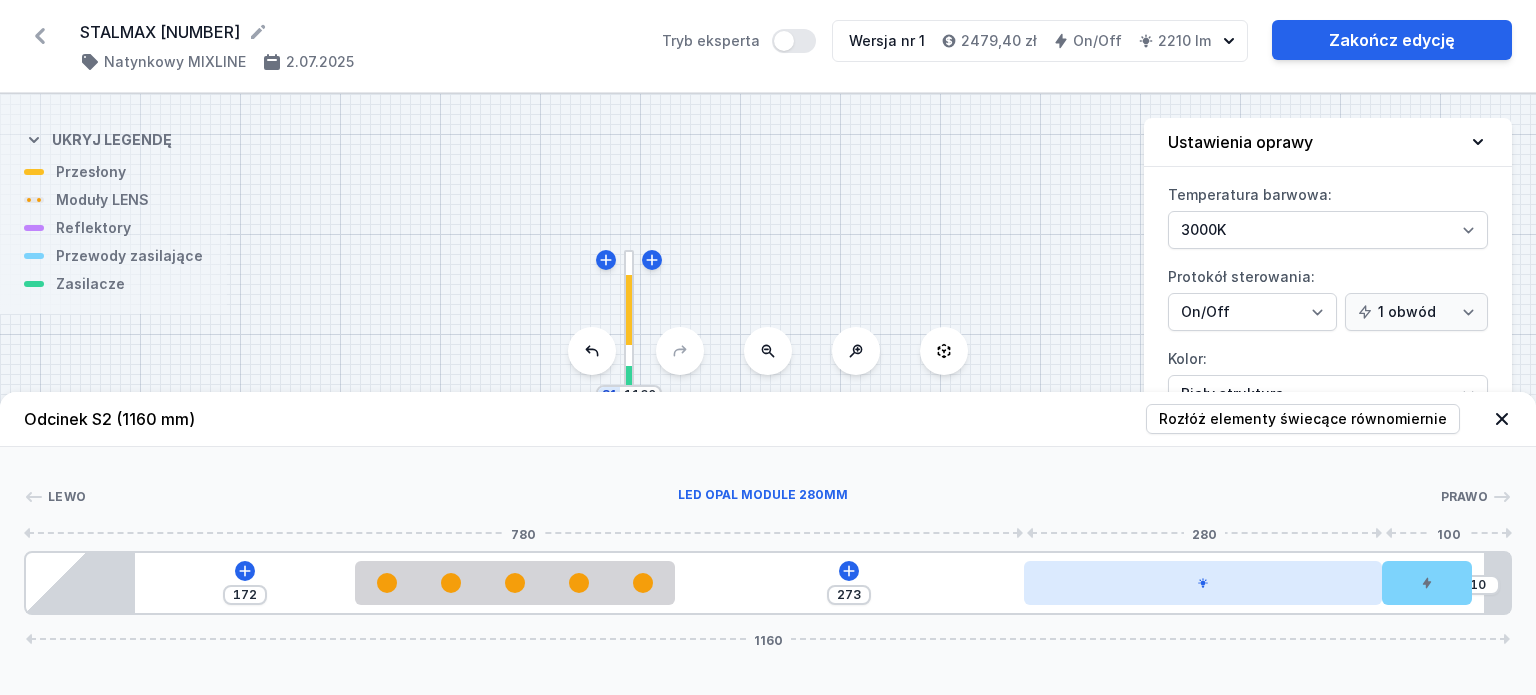 click at bounding box center (1203, 583) 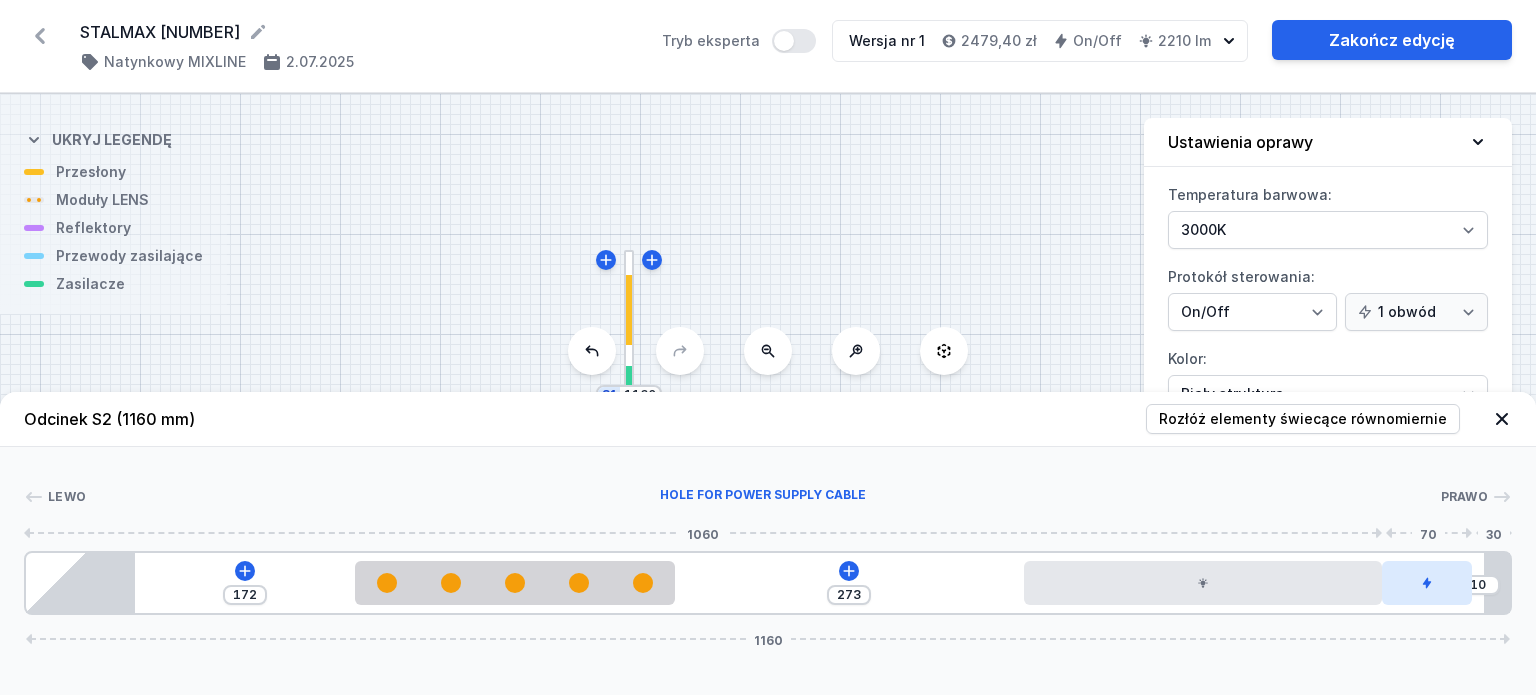 drag, startPoint x: 1436, startPoint y: 592, endPoint x: 1456, endPoint y: 586, distance: 20.880613 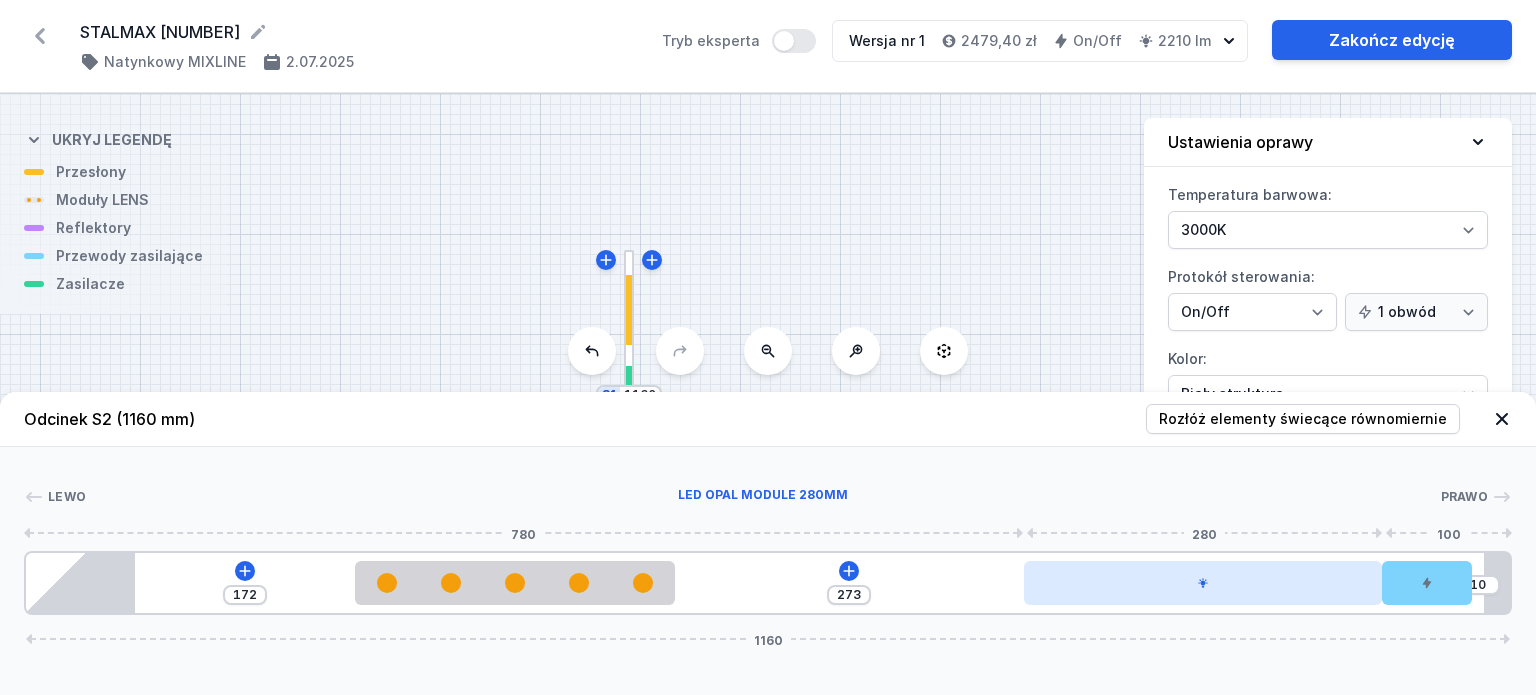 click at bounding box center [1203, 583] 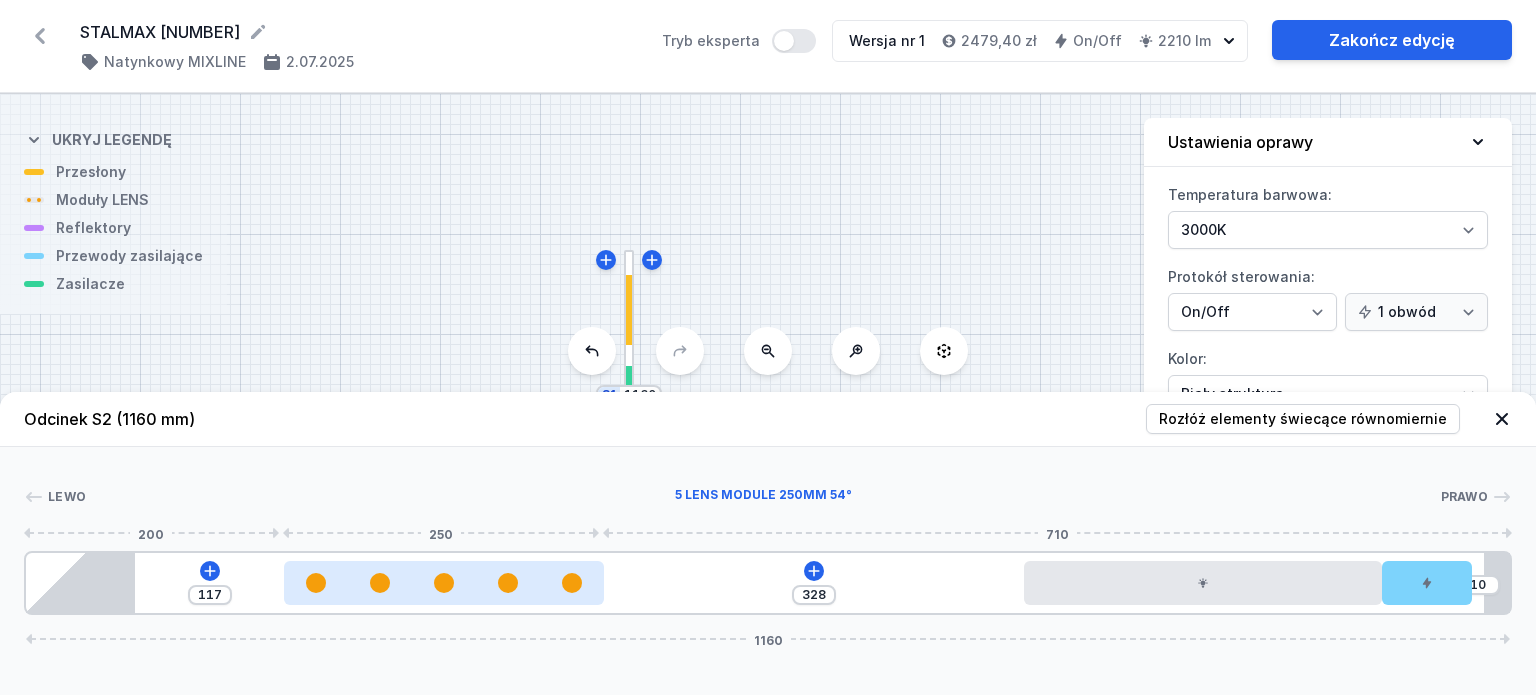 drag, startPoint x: 547, startPoint y: 583, endPoint x: 446, endPoint y: 593, distance: 101.49384 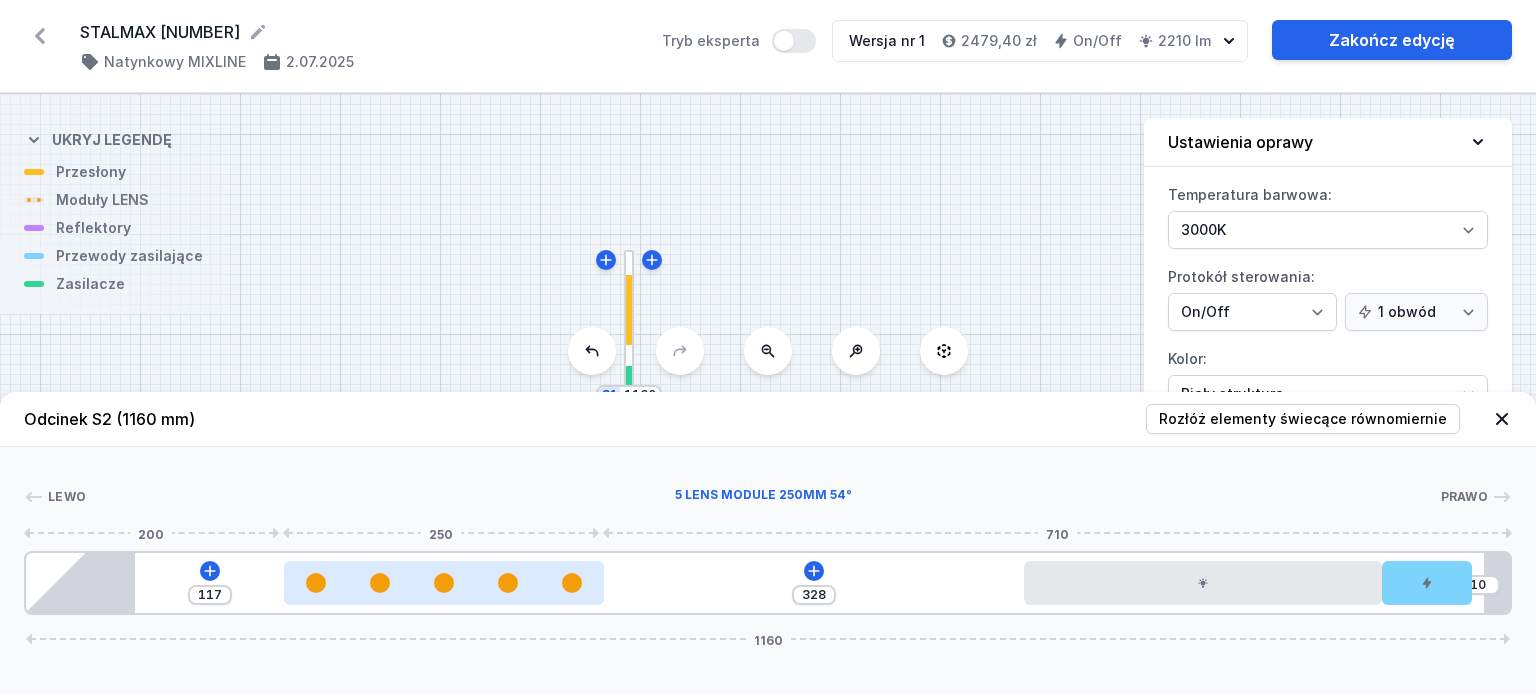 click at bounding box center (444, 583) 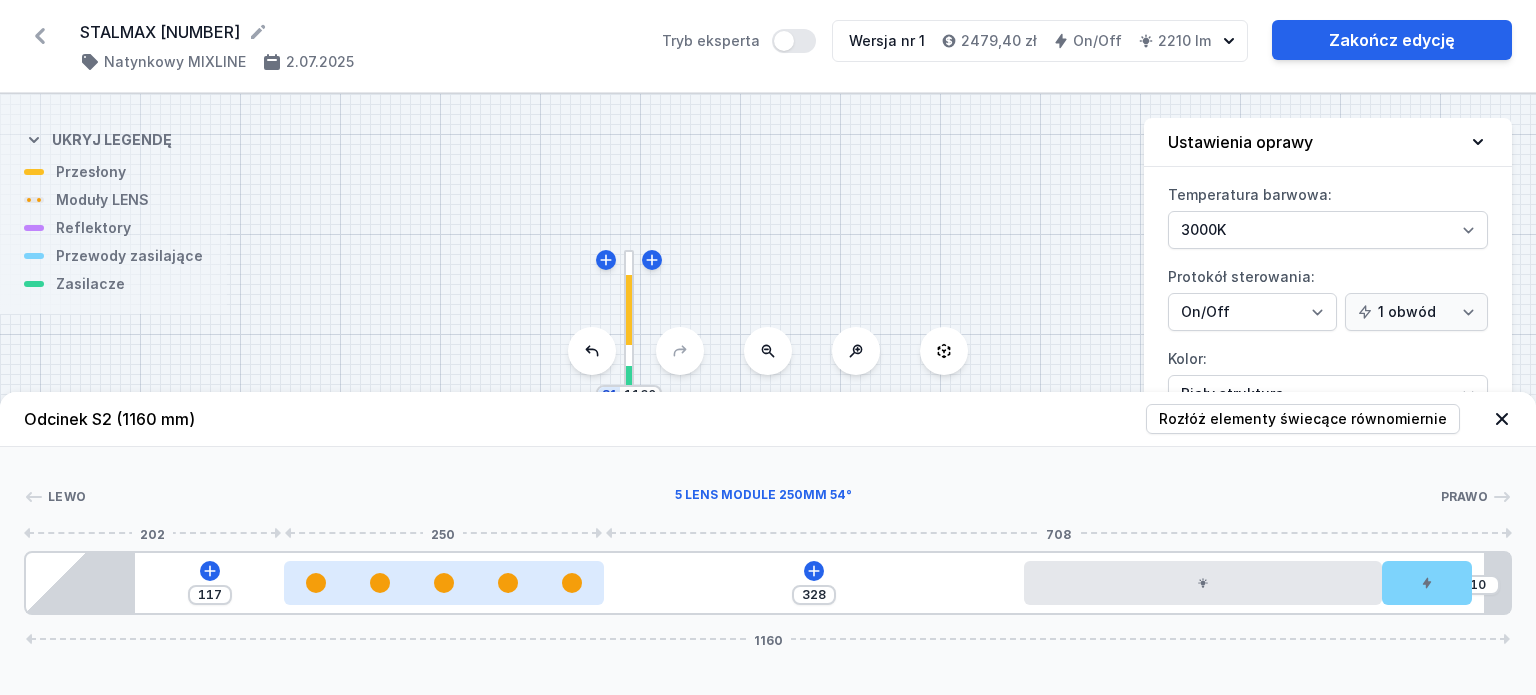click at bounding box center (444, 583) 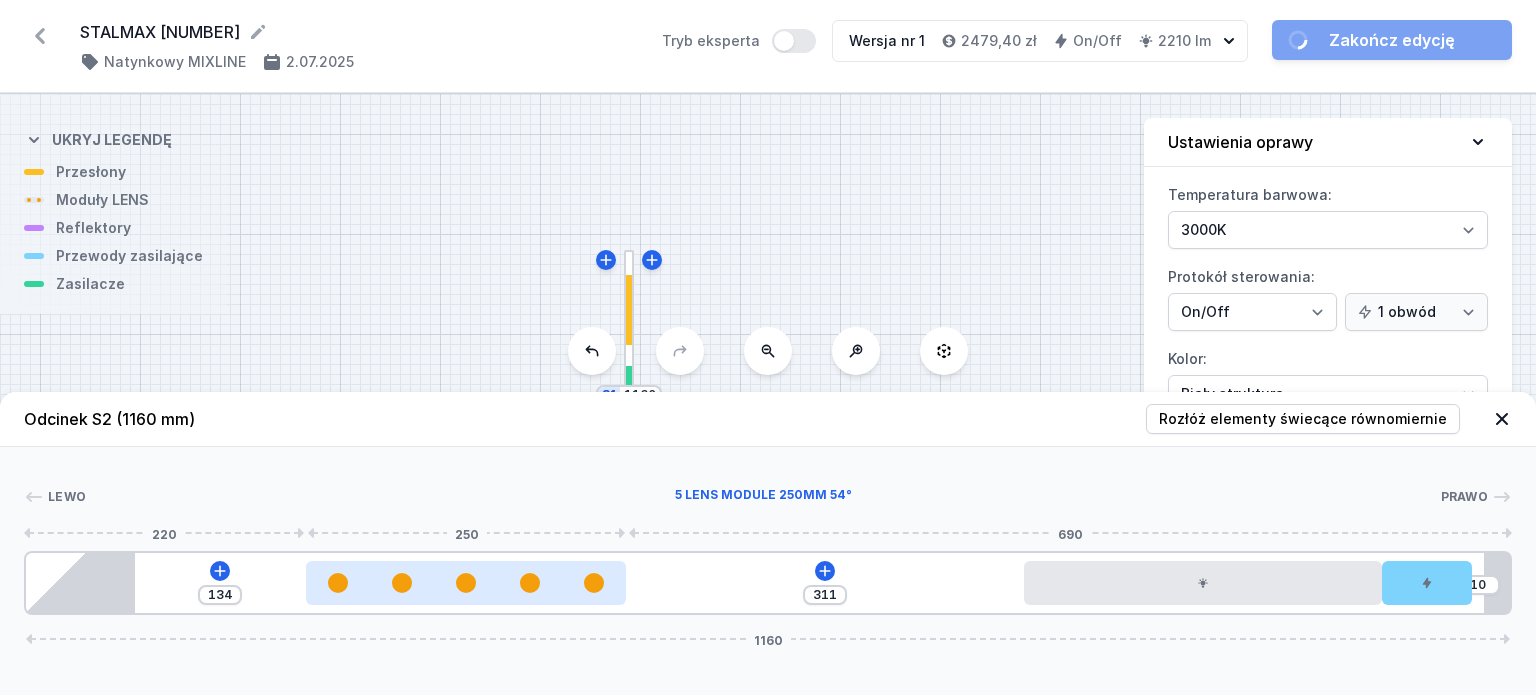 click at bounding box center [466, 583] 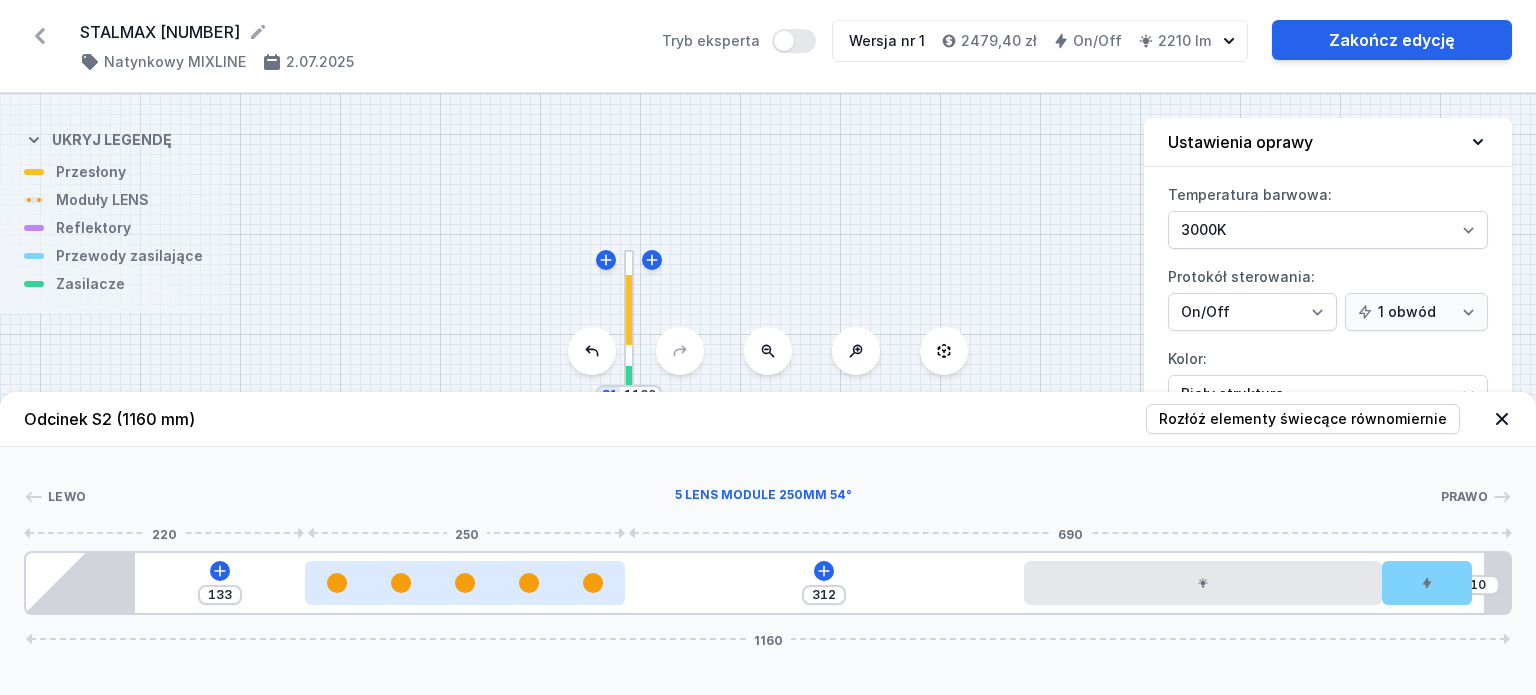 drag, startPoint x: 469, startPoint y: 594, endPoint x: 439, endPoint y: 593, distance: 30.016663 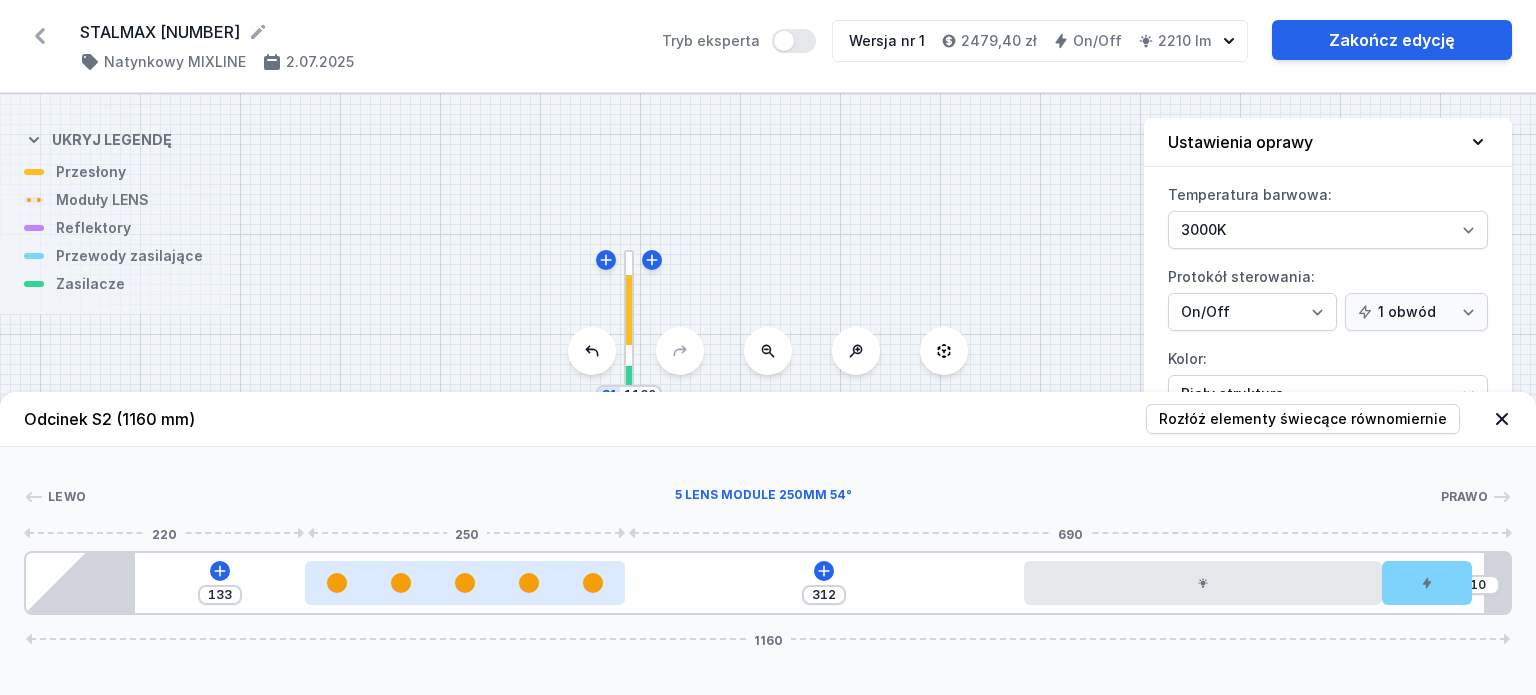 click at bounding box center (465, 583) 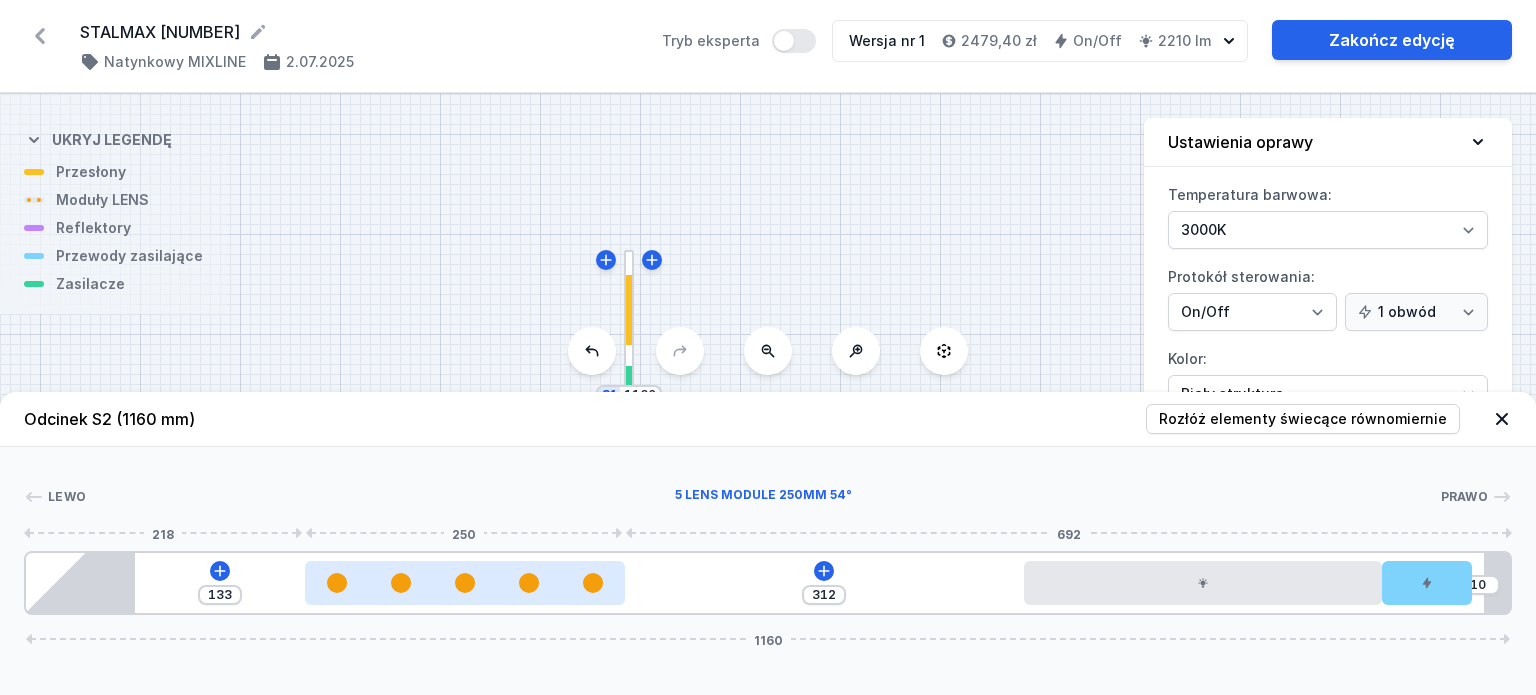 click at bounding box center (465, 583) 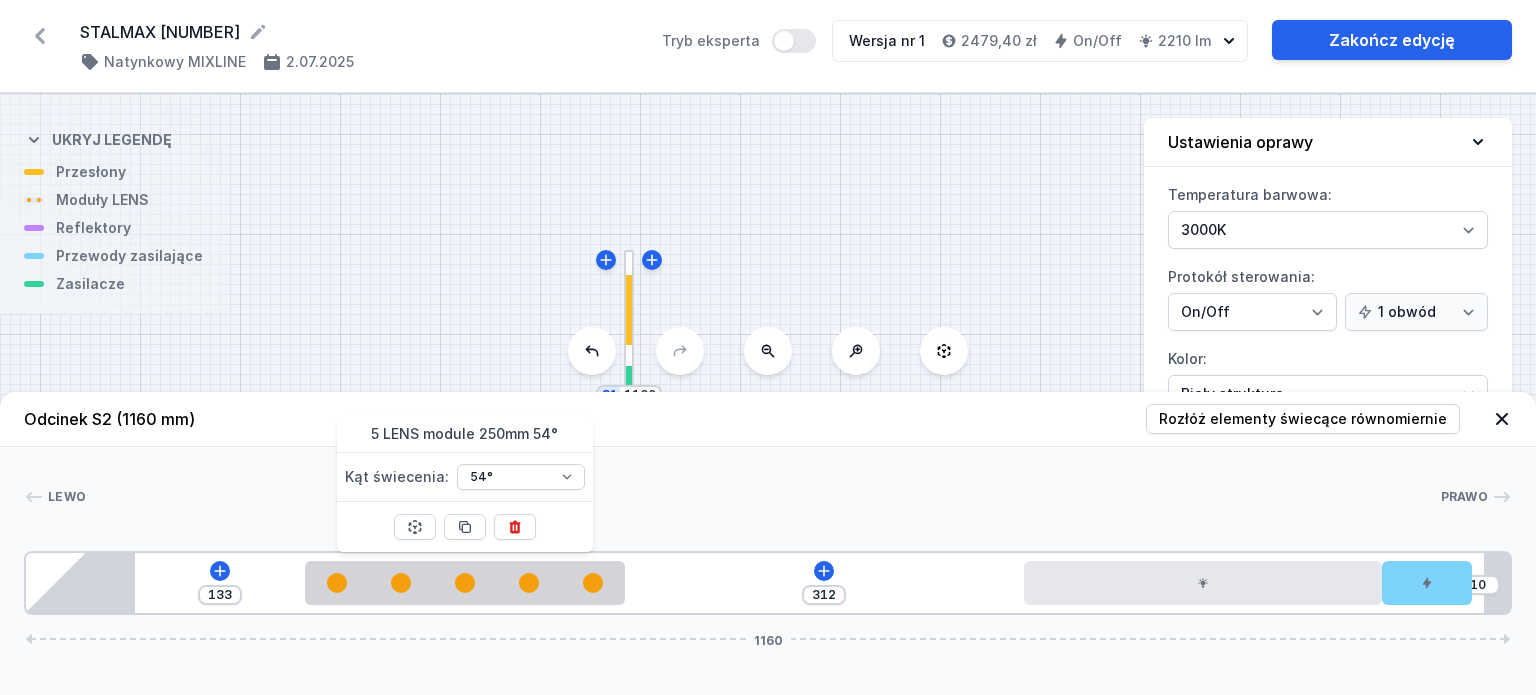 click at bounding box center (768, 533) 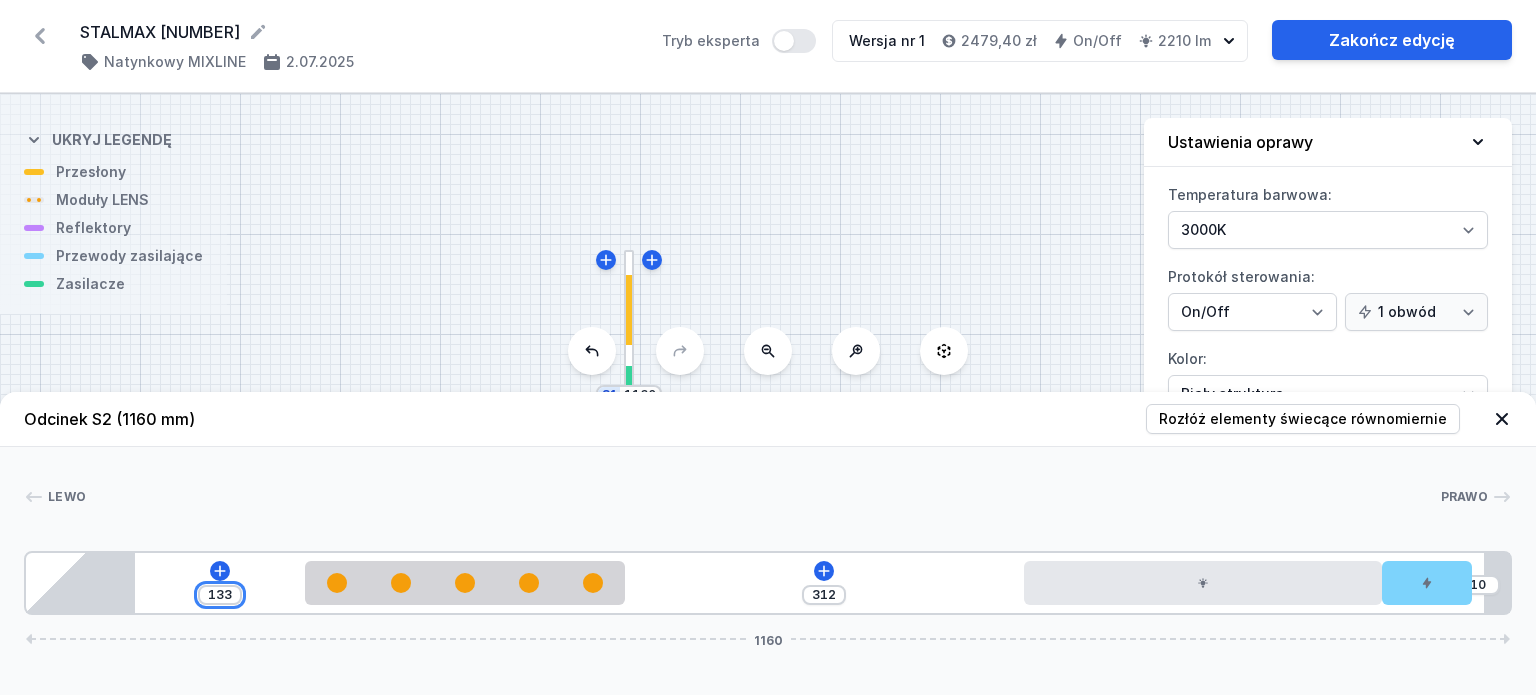click on "133" at bounding box center (220, 595) 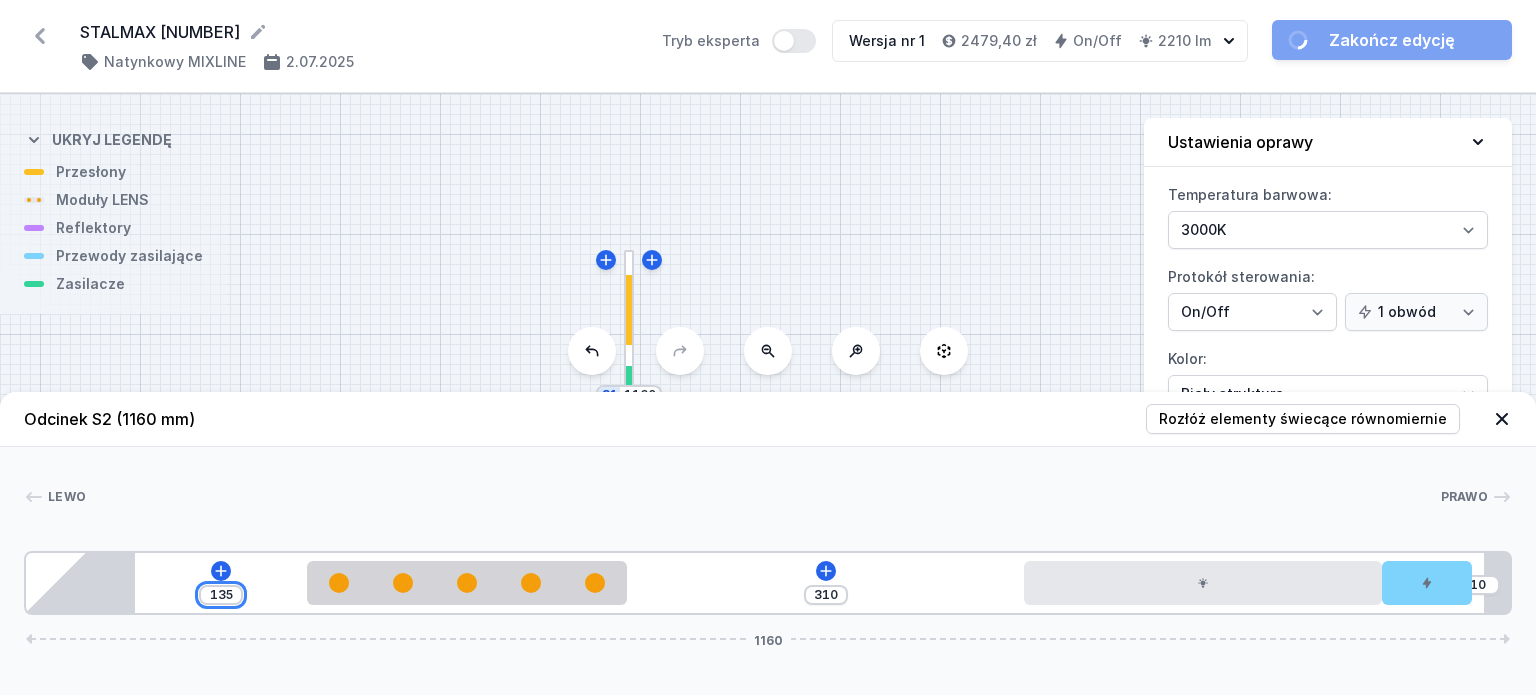 type on "135" 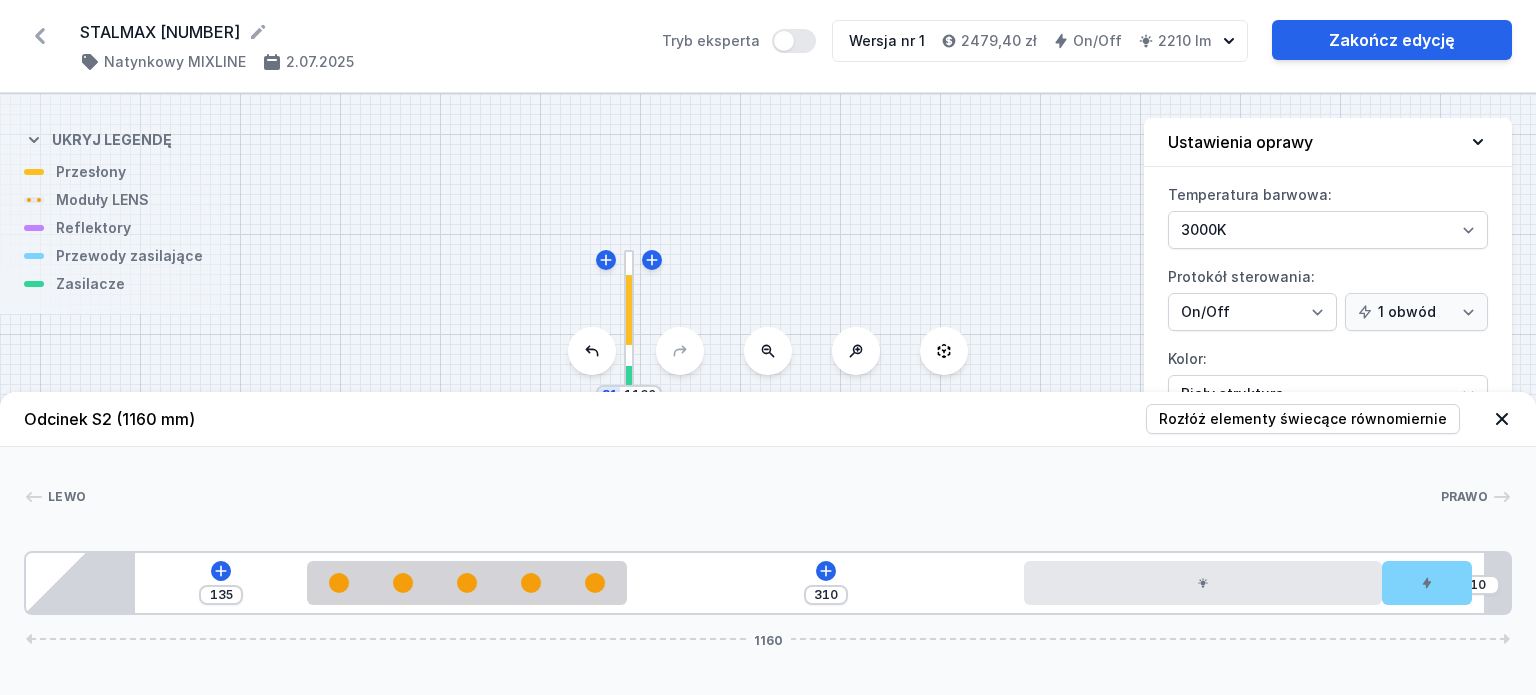 click at bounding box center [629, 310] 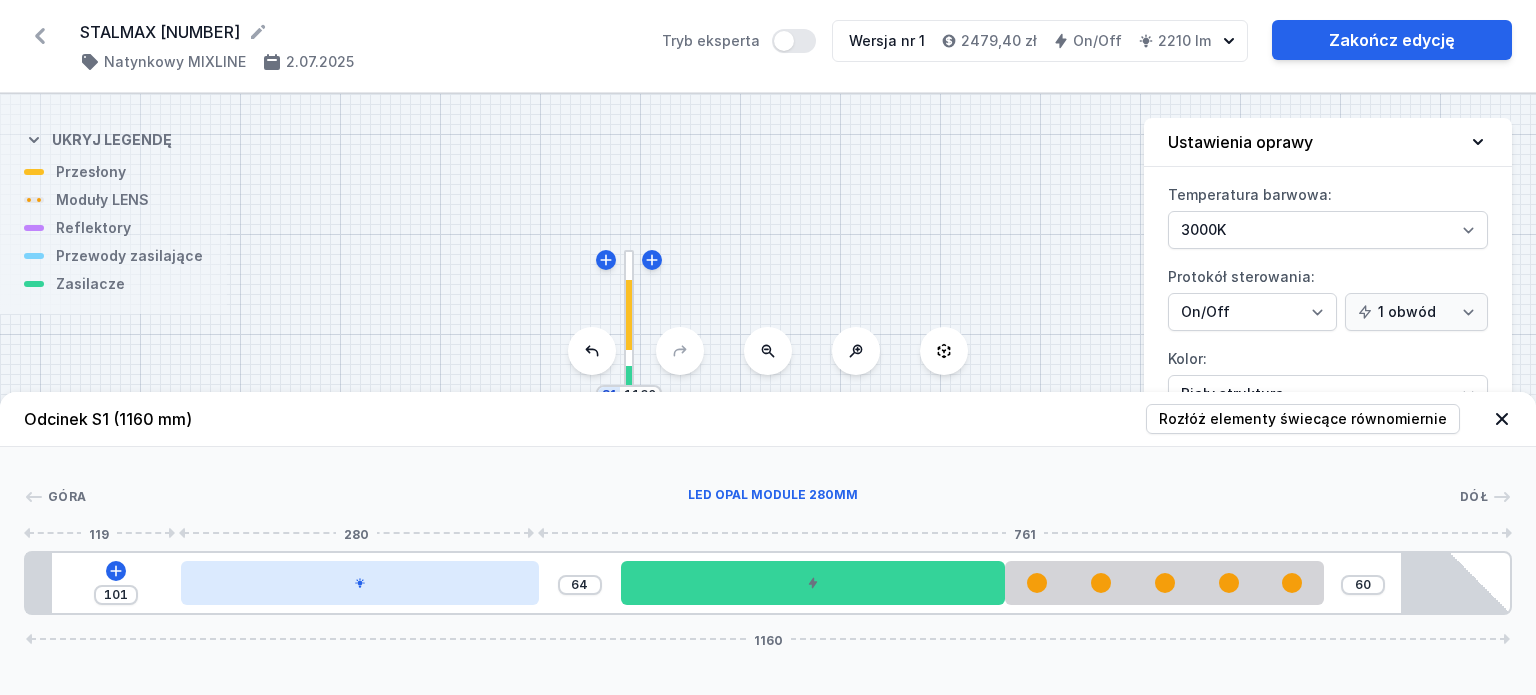 click at bounding box center [360, 583] 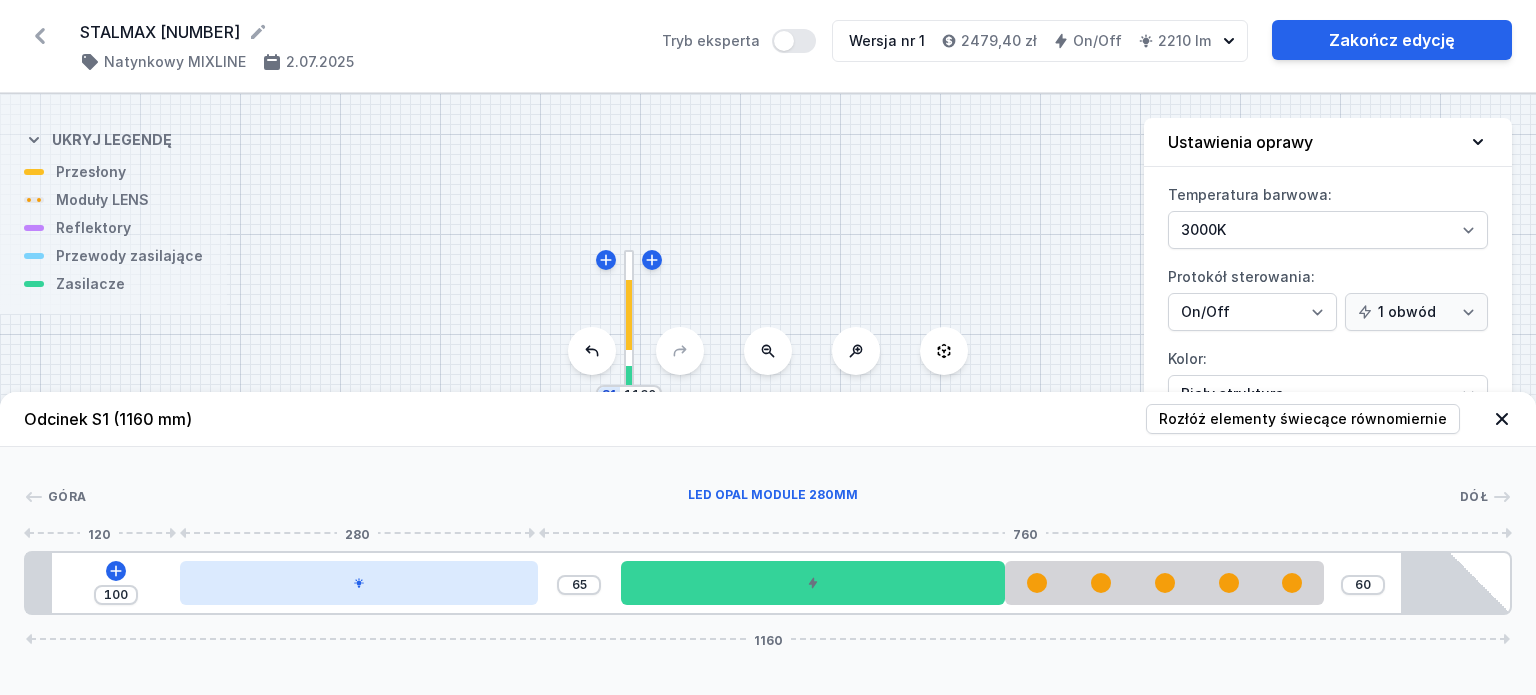 drag, startPoint x: 384, startPoint y: 587, endPoint x: 363, endPoint y: 589, distance: 21.095022 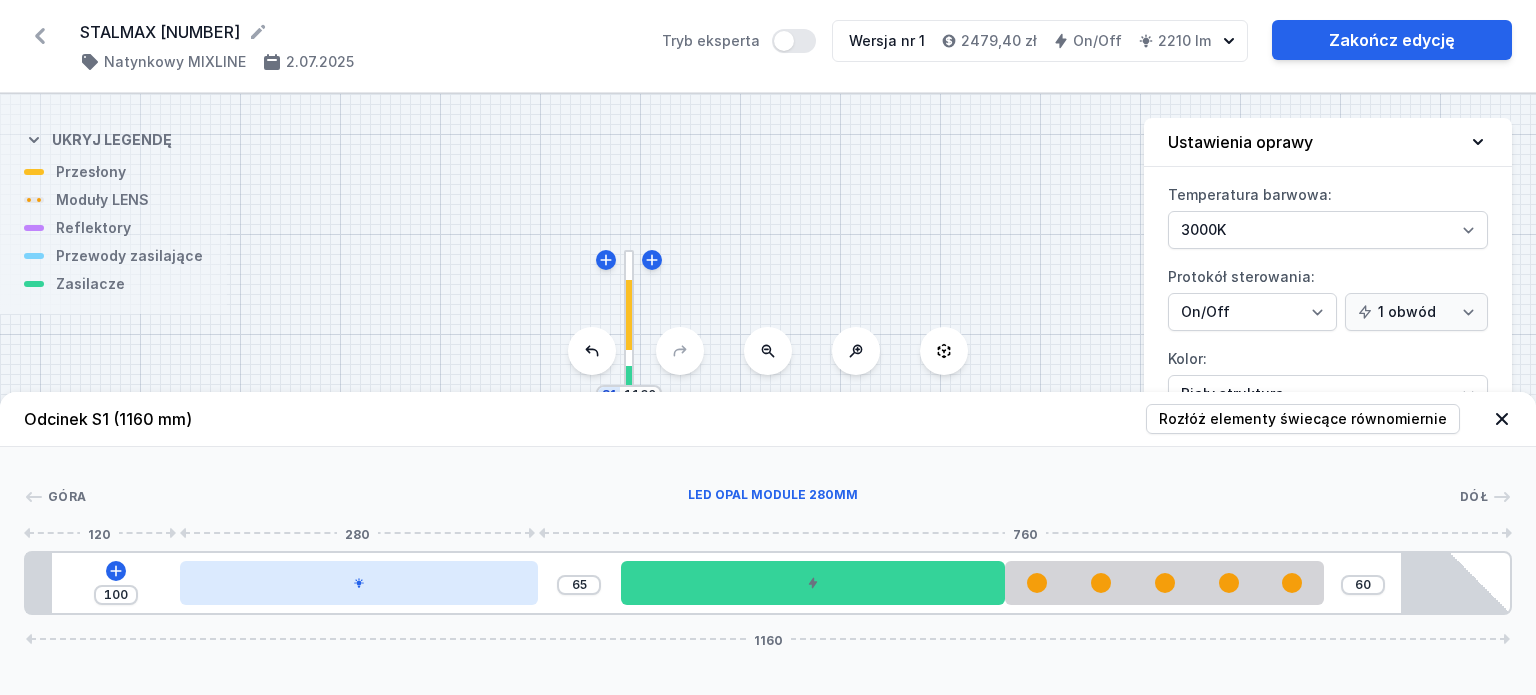 click at bounding box center (359, 583) 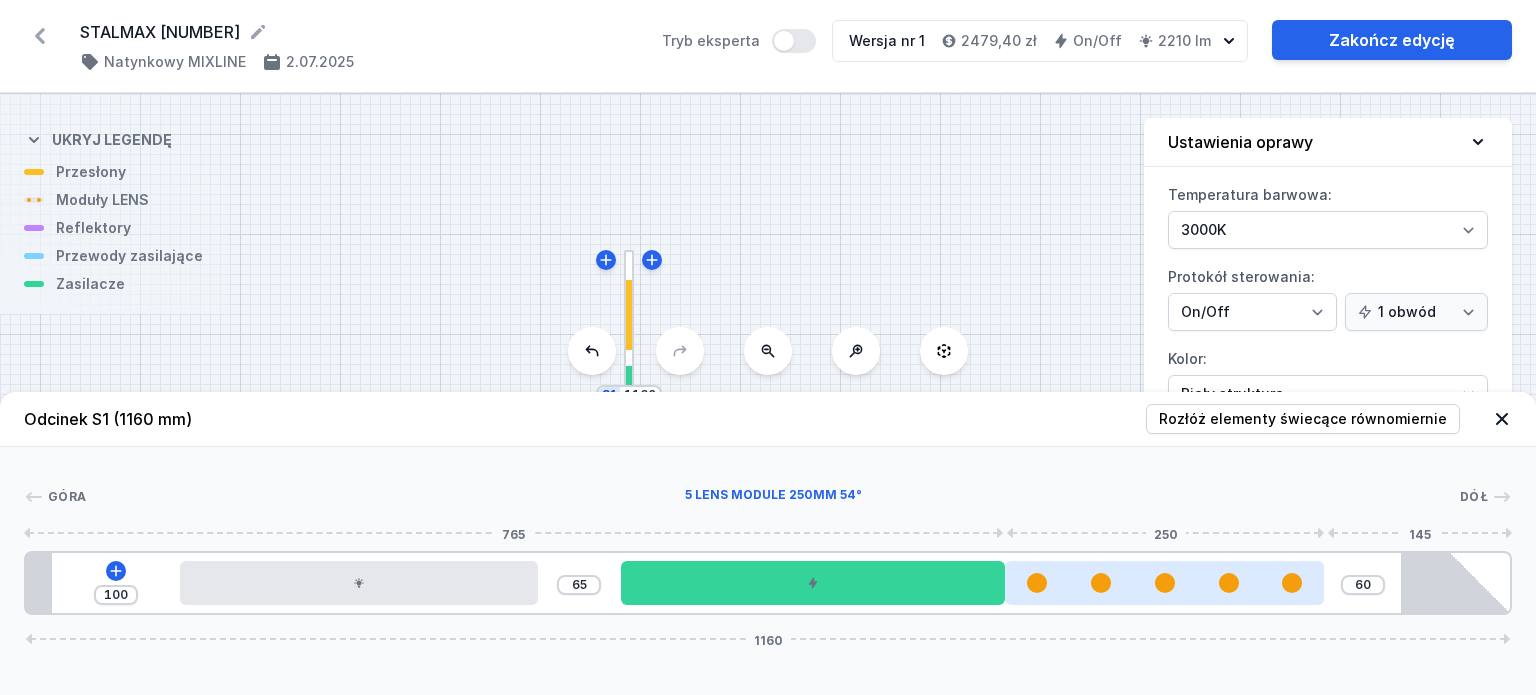 click at bounding box center (1165, 583) 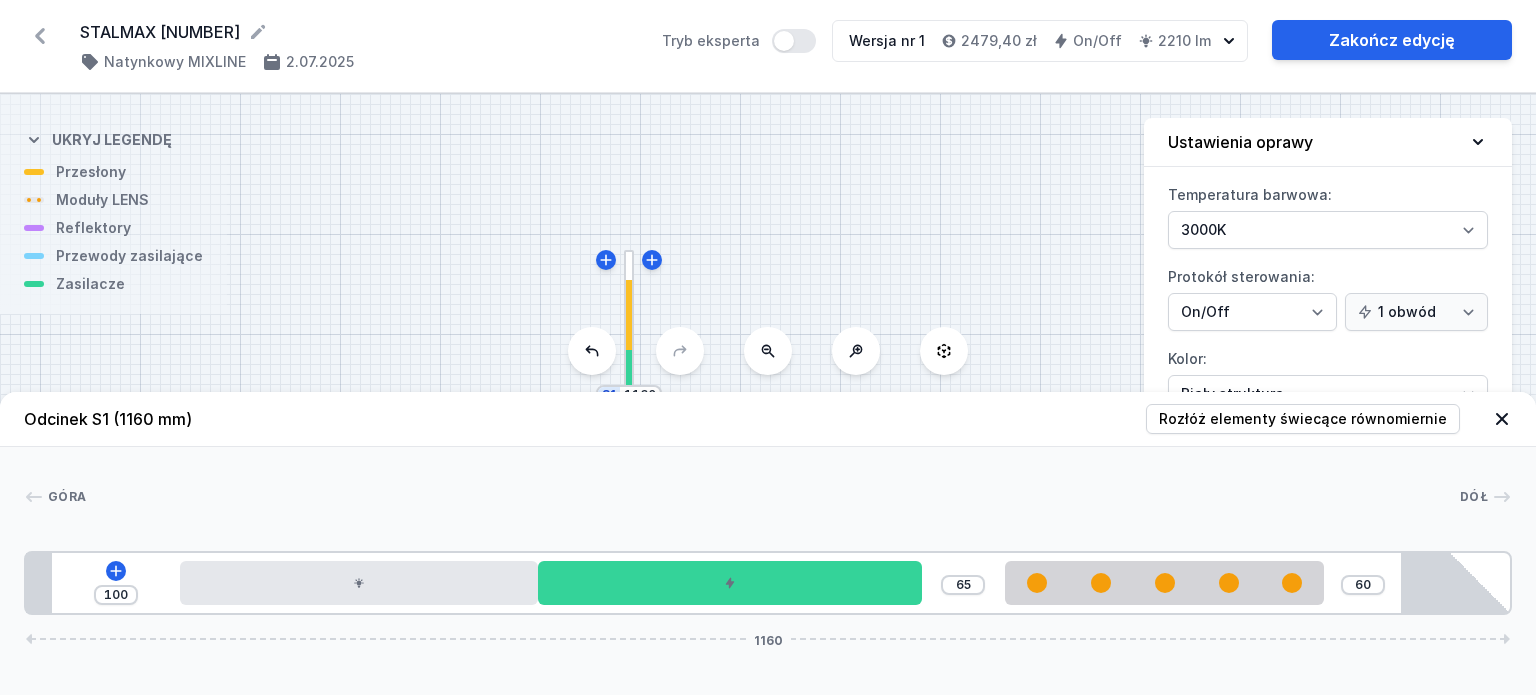 drag, startPoint x: 953, startPoint y: 588, endPoint x: 932, endPoint y: 591, distance: 21.213203 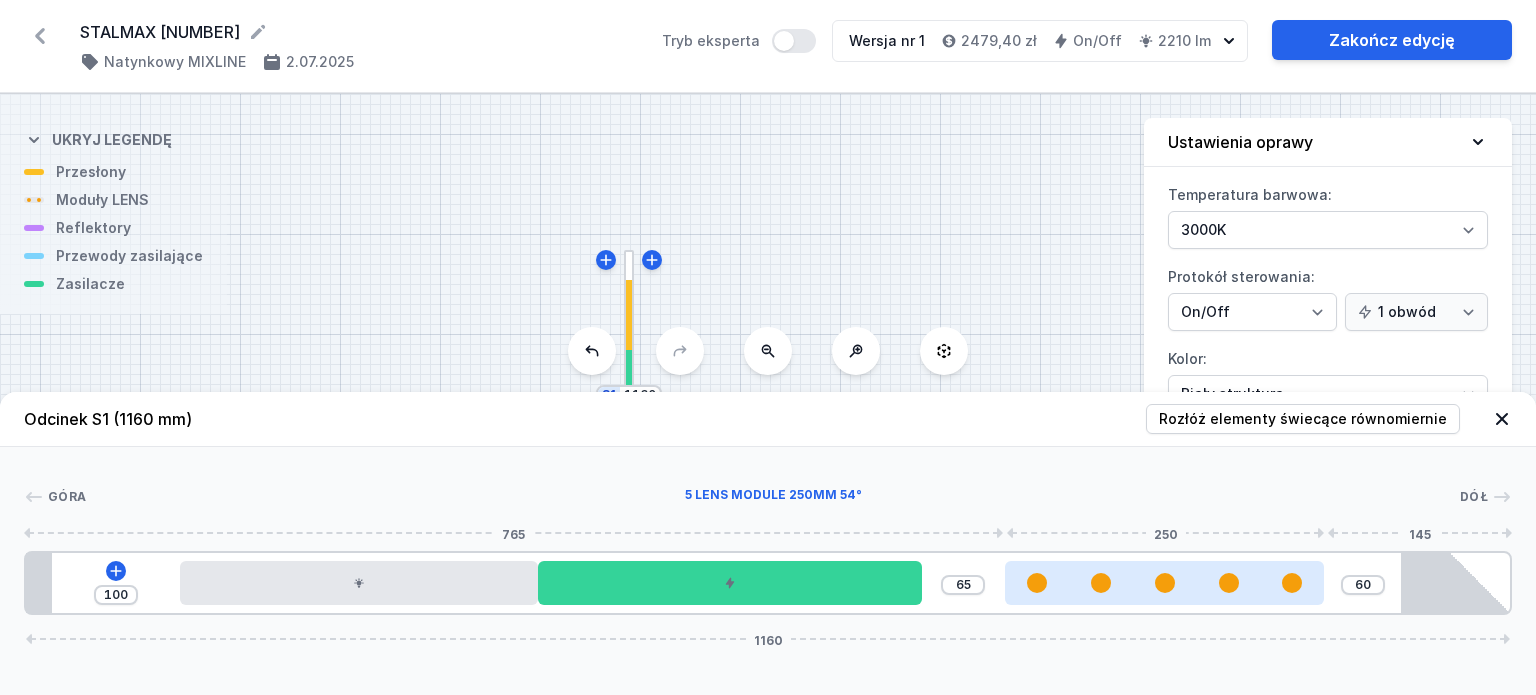 click at bounding box center [1165, 583] 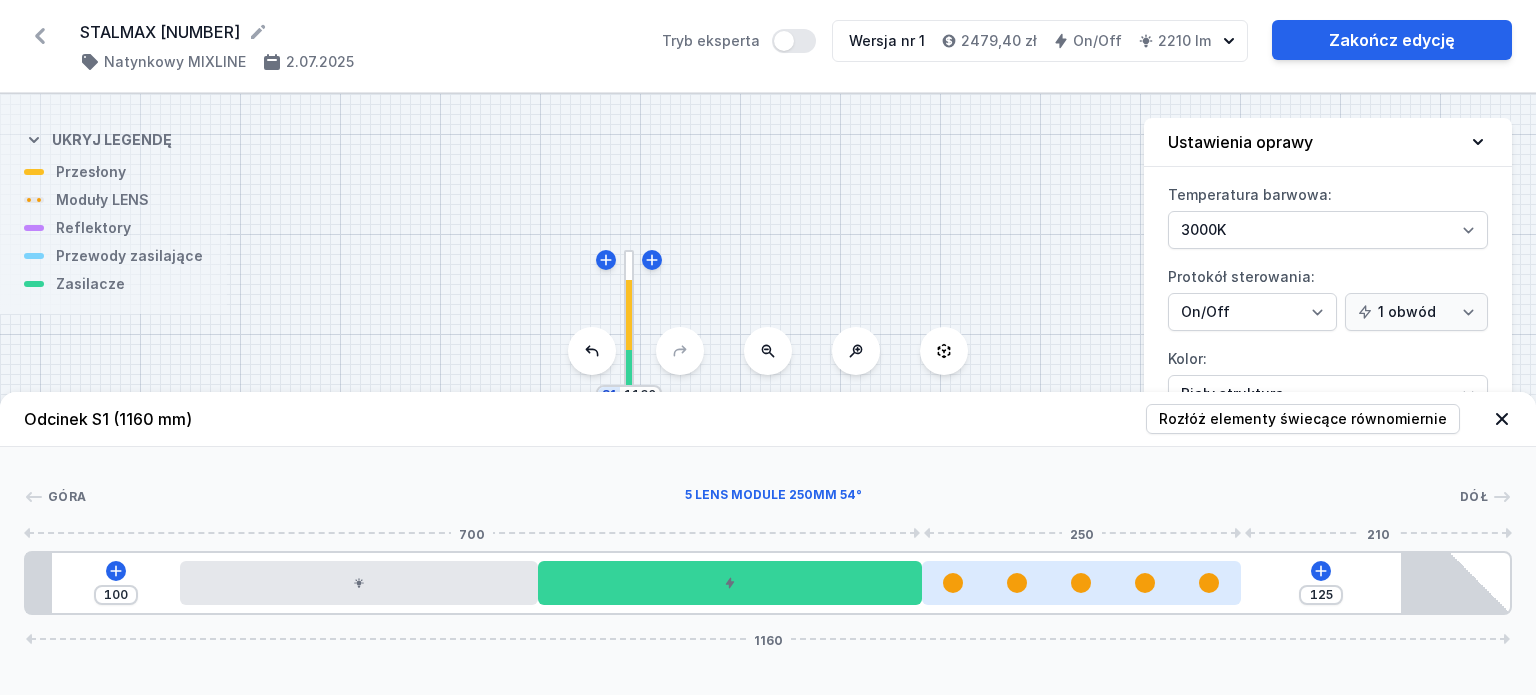 drag, startPoint x: 1245, startPoint y: 575, endPoint x: 1235, endPoint y: 578, distance: 10.440307 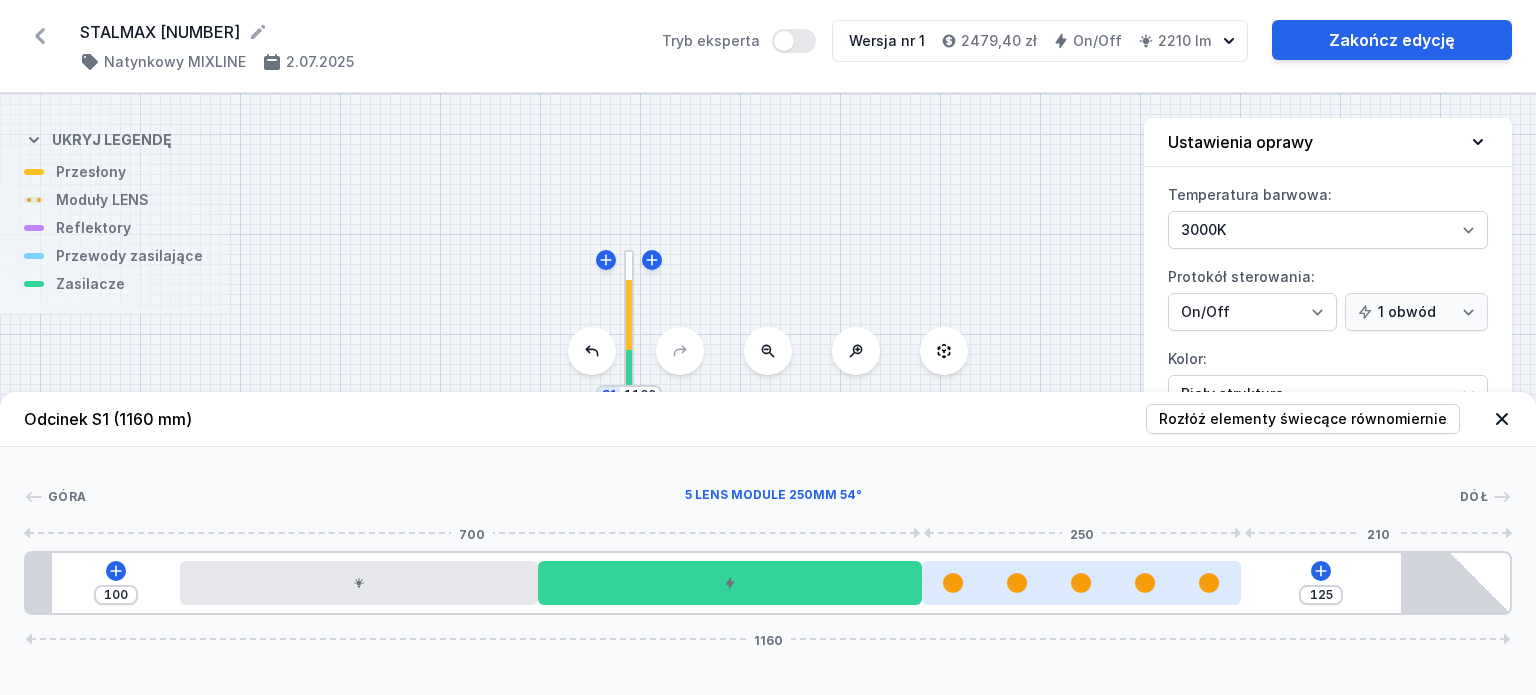 click at bounding box center (1082, 583) 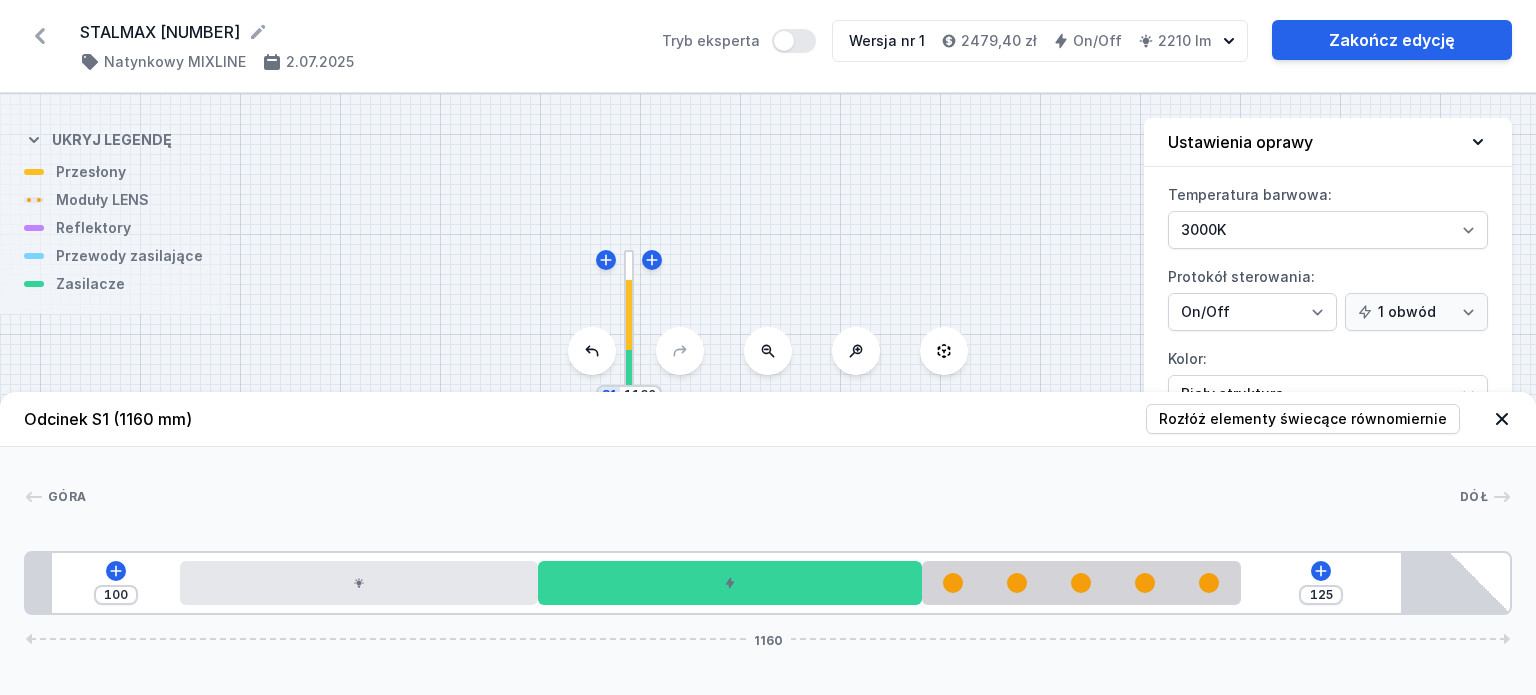 click on "S2 1160 S1 1160" at bounding box center [768, 394] 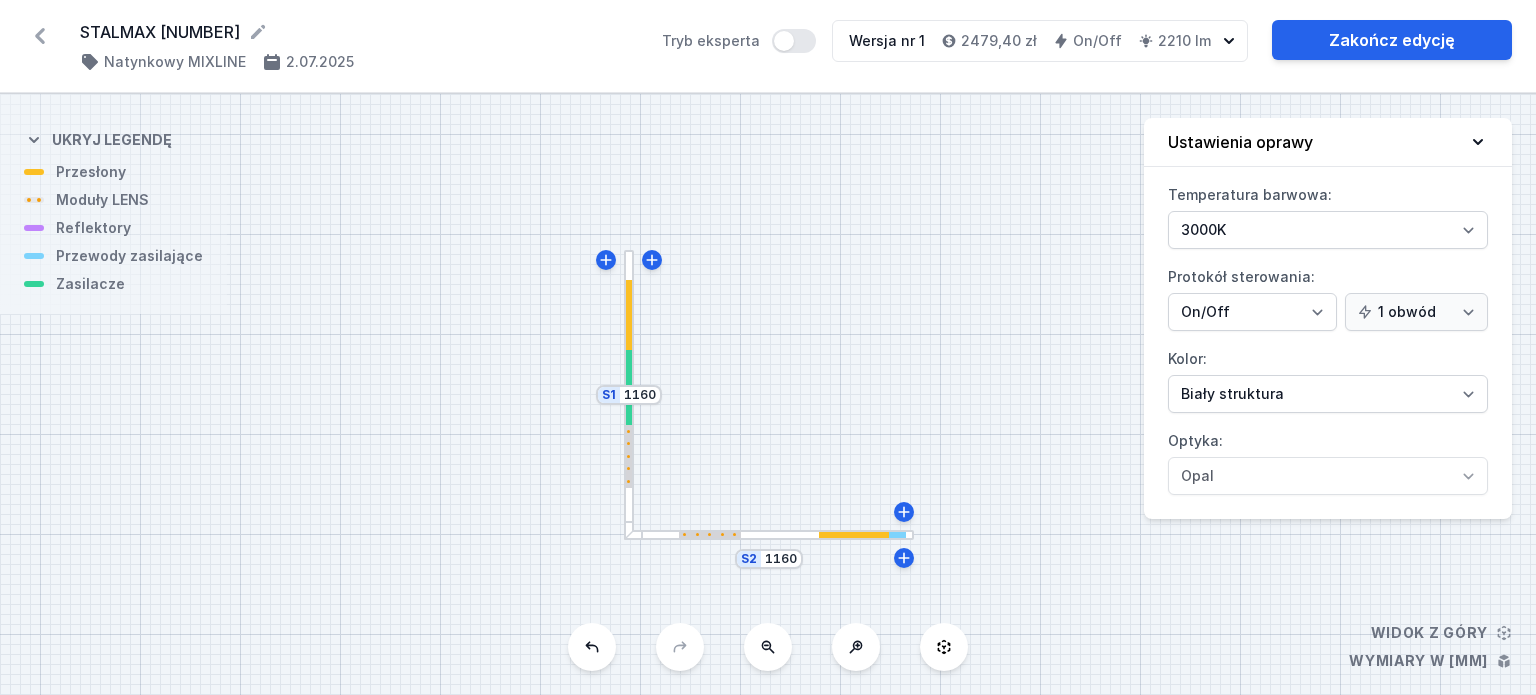 click on "S2 1160 S1 1160" at bounding box center (768, 394) 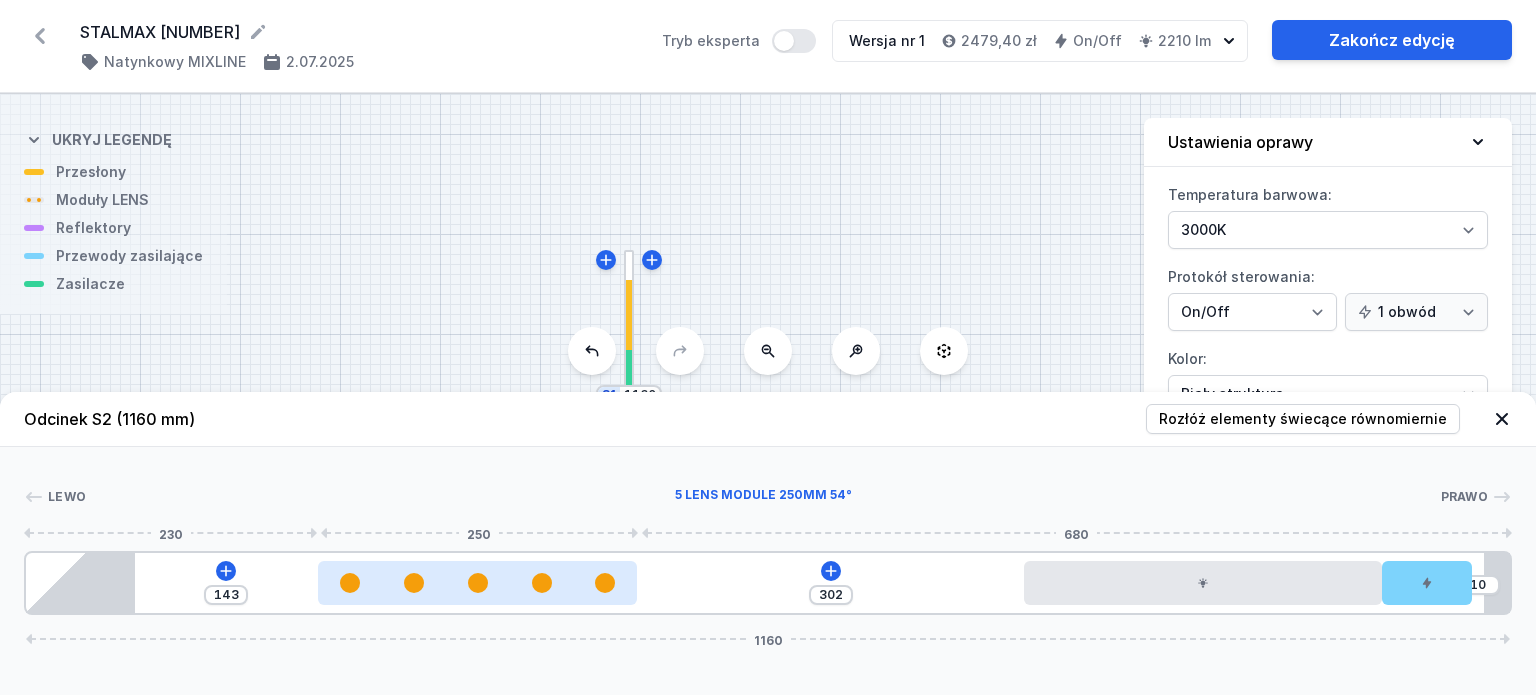 drag, startPoint x: 476, startPoint y: 584, endPoint x: 458, endPoint y: 590, distance: 18.973665 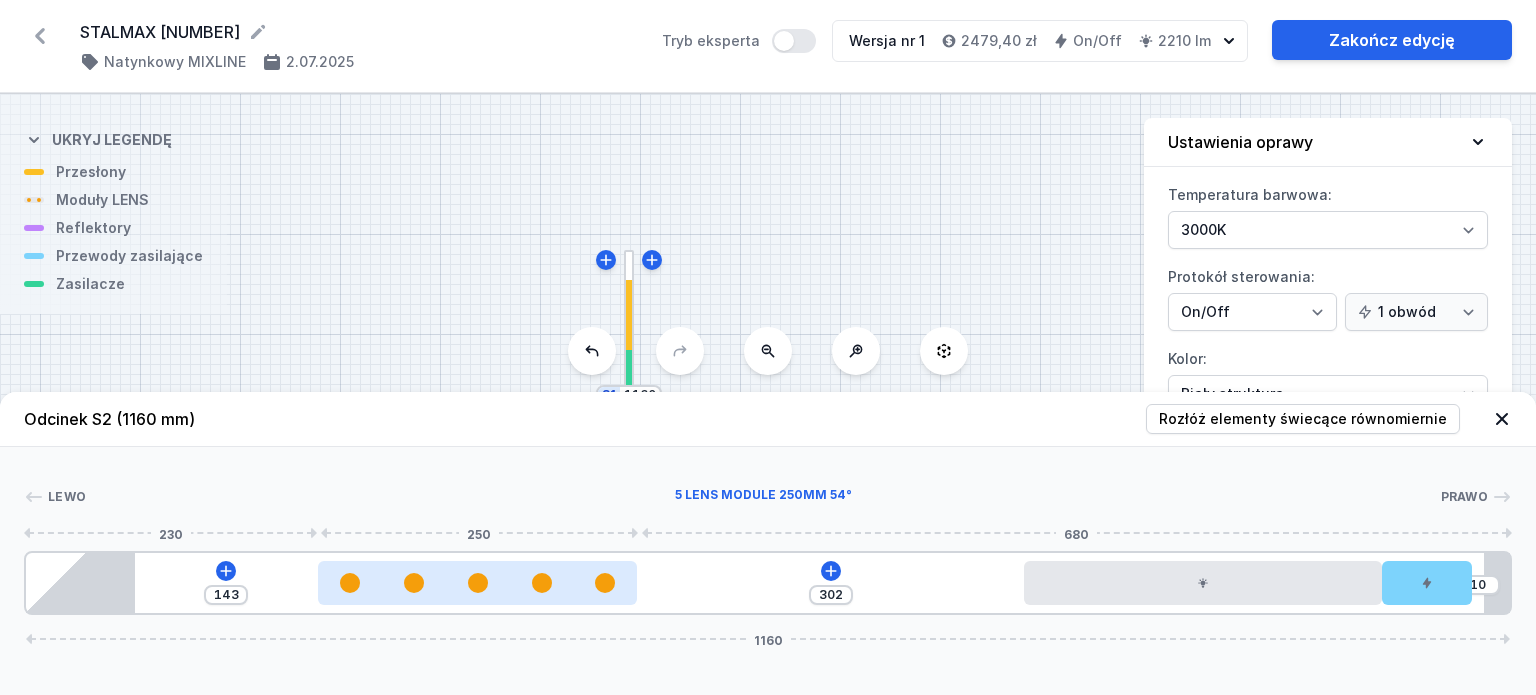 click at bounding box center [478, 583] 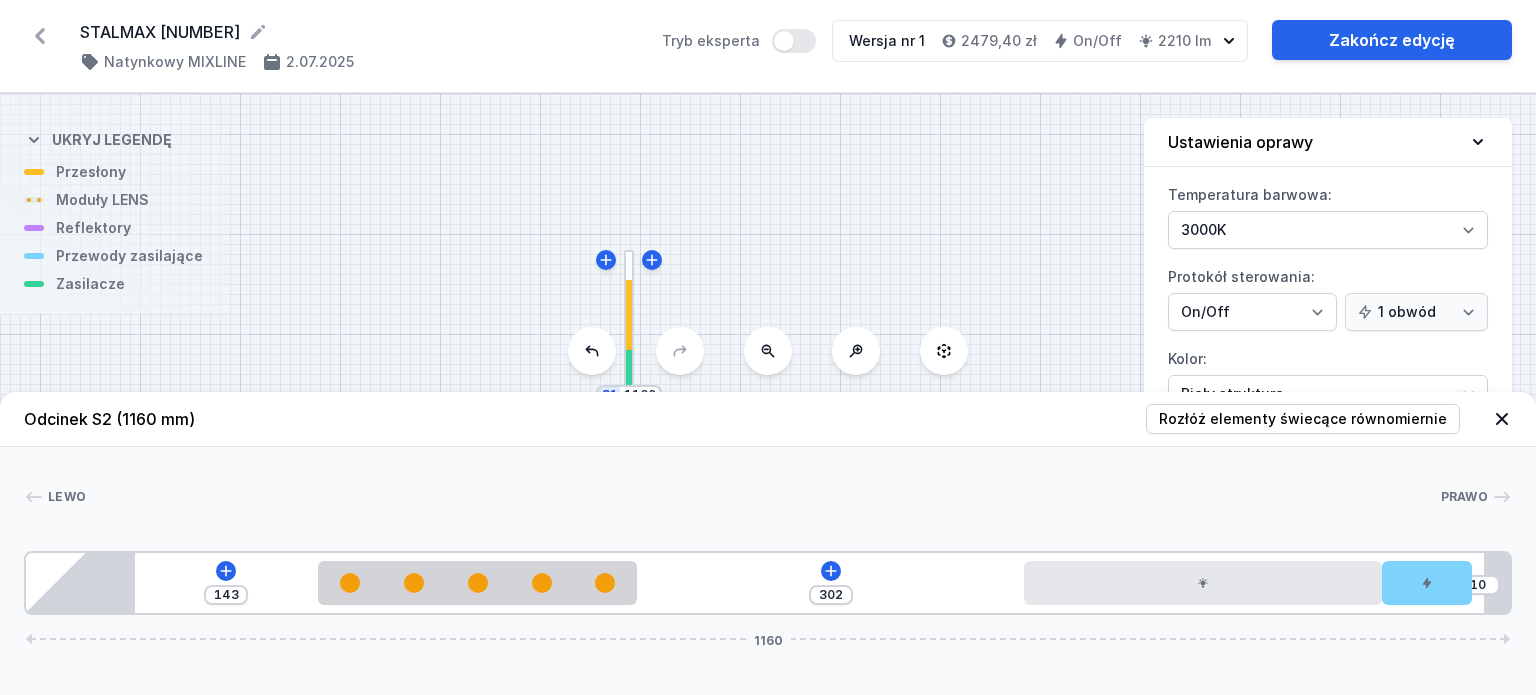 click at bounding box center (629, 315) 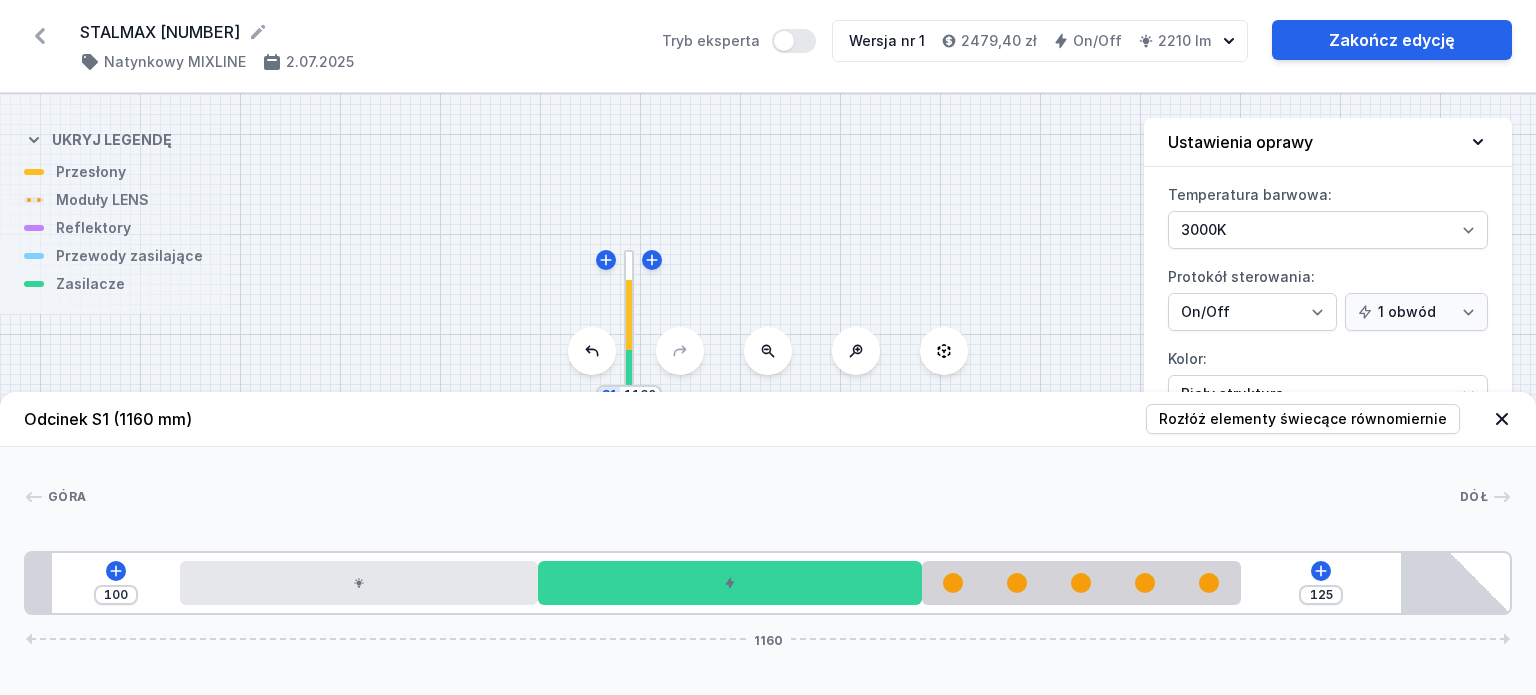 click on "S2 1160 S1 1160" at bounding box center [768, 394] 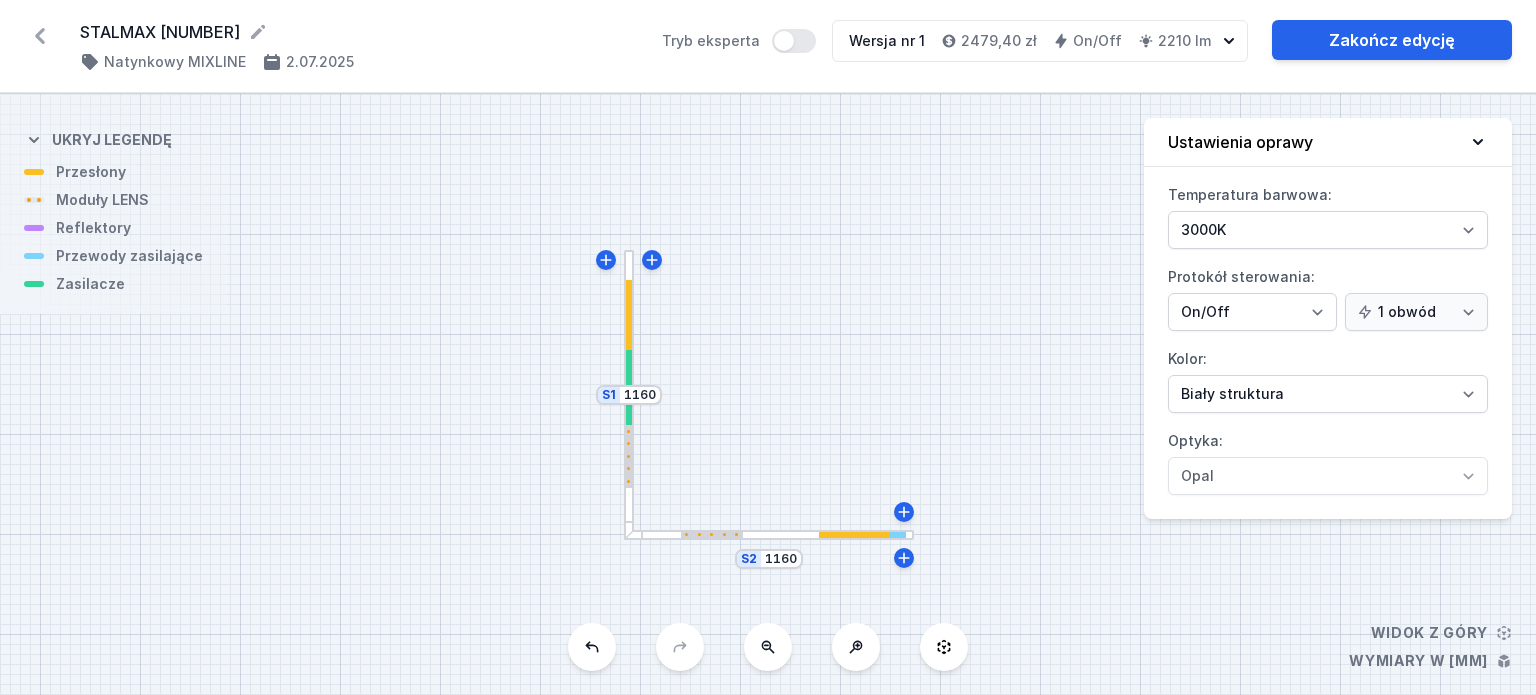 click on "S2 1160 S1 1160" at bounding box center [768, 394] 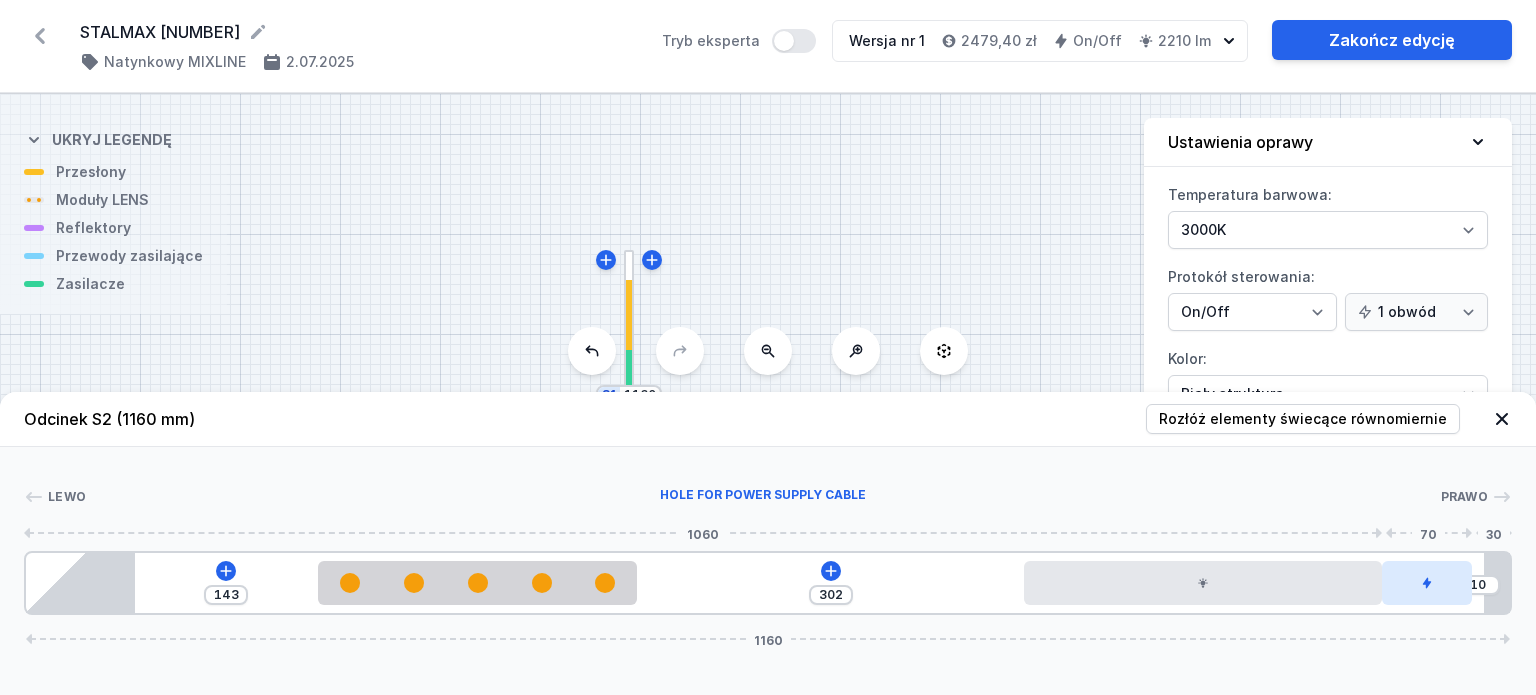 click at bounding box center [1427, 583] 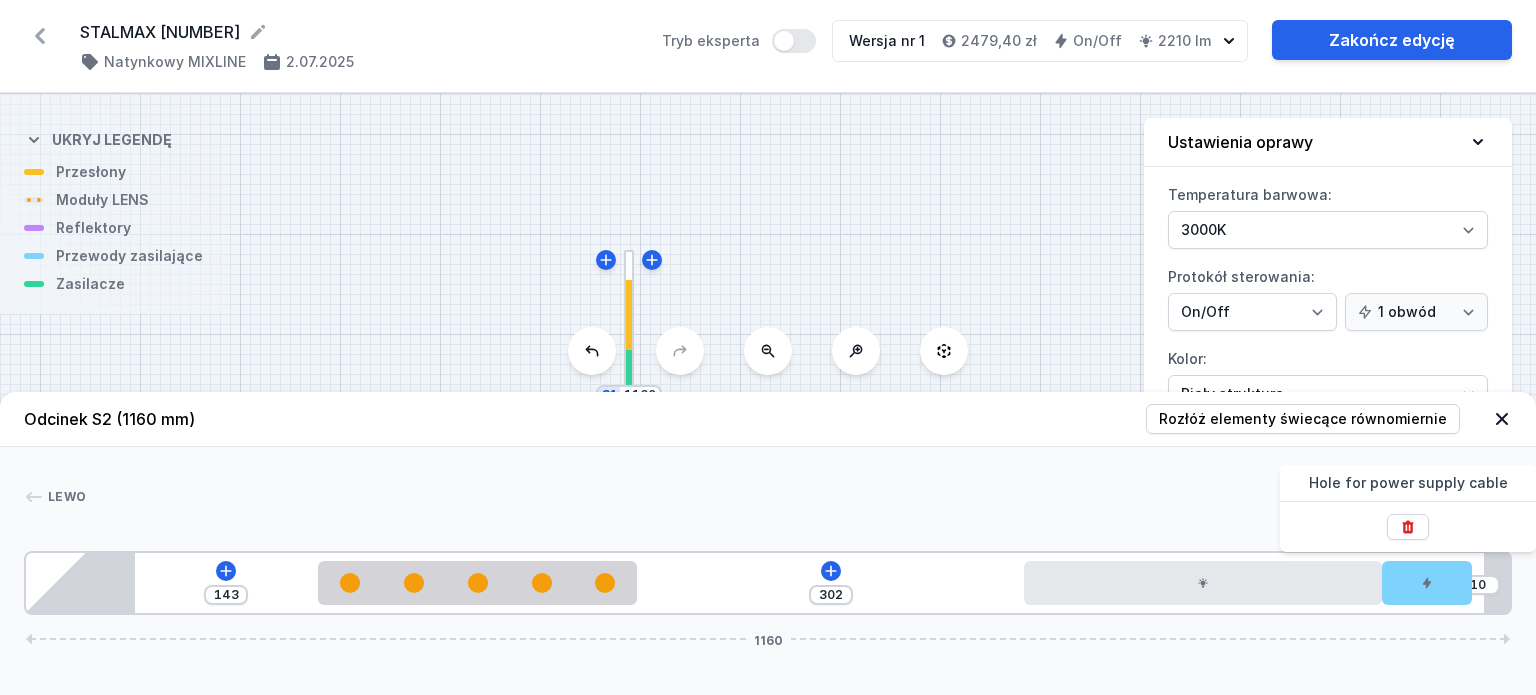 click on "Lewo Prawo 1 2 3 4 5 143 302 10 1160 228 250 302 280 70 30 85 1055 20 1160" at bounding box center [768, 531] 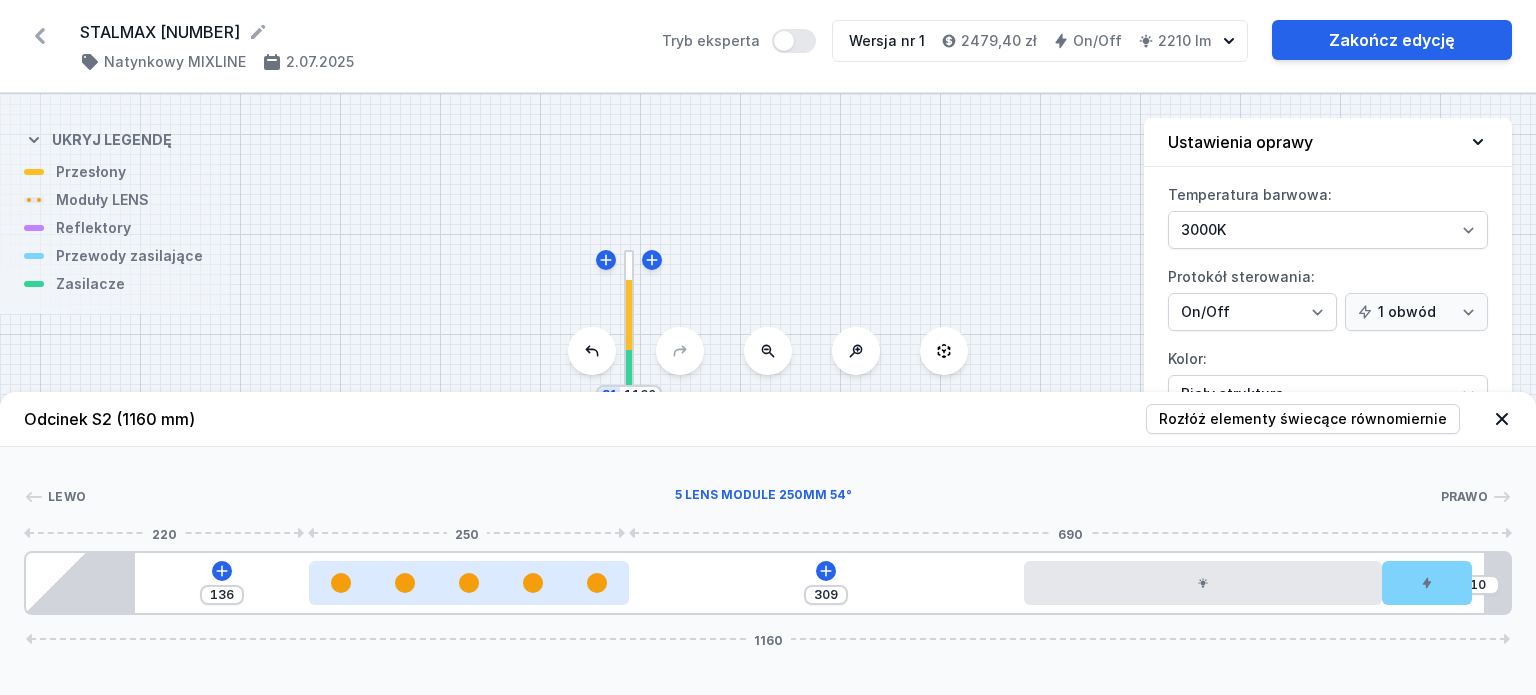drag, startPoint x: 469, startPoint y: 578, endPoint x: 431, endPoint y: 578, distance: 38 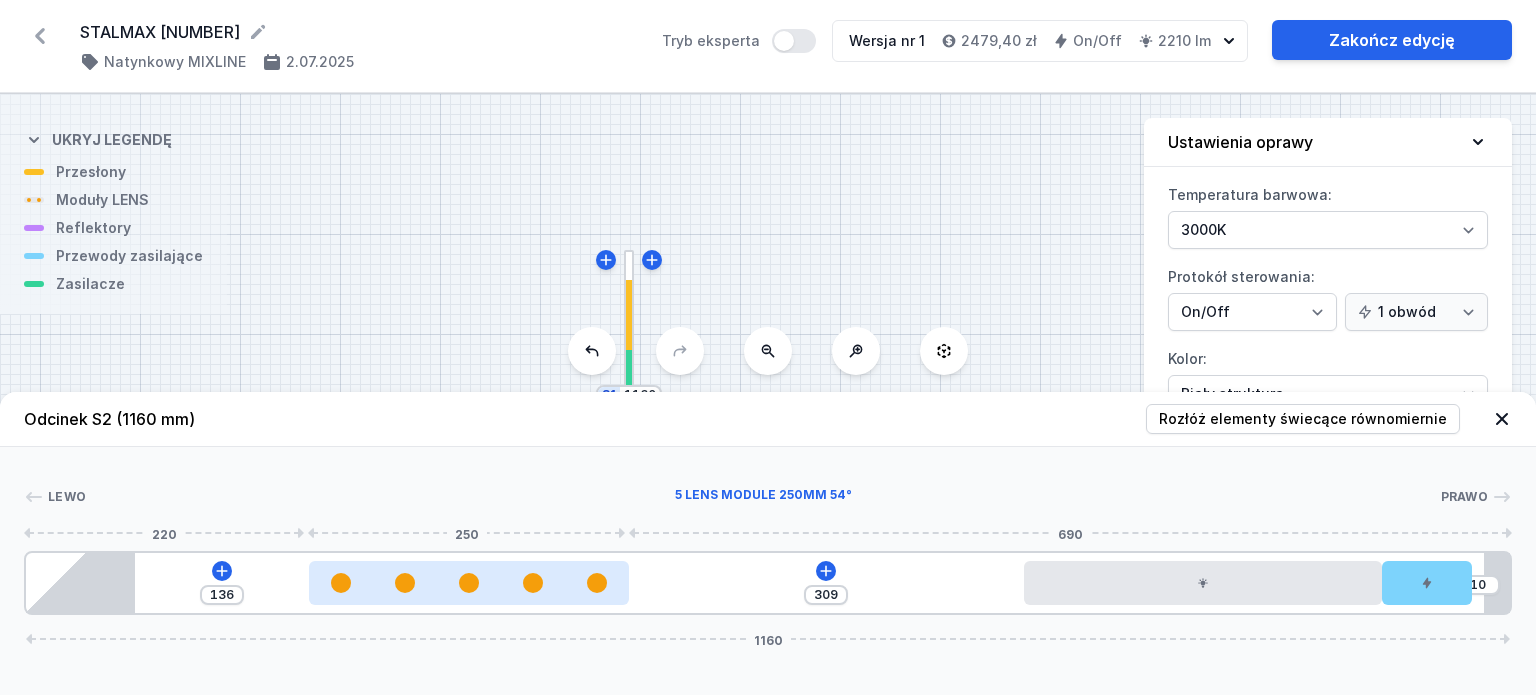 click at bounding box center (469, 583) 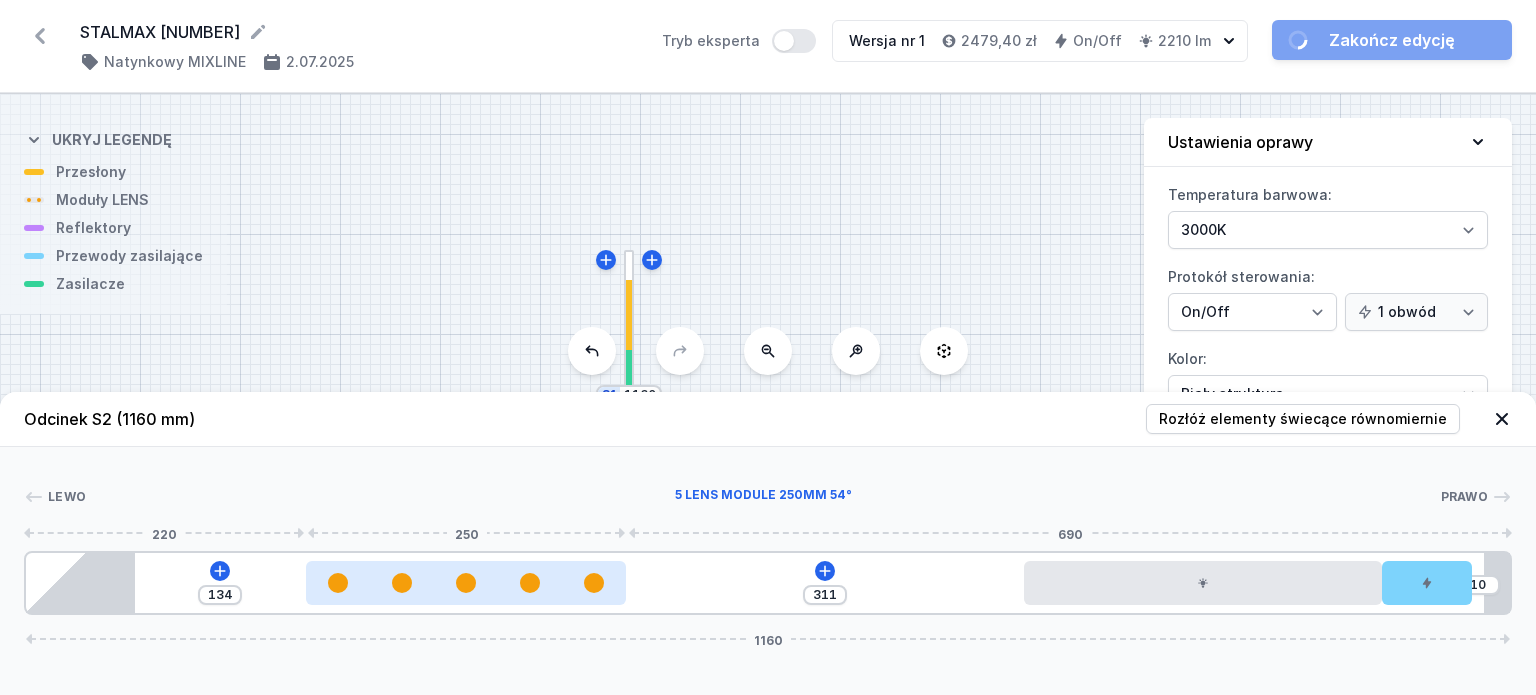 drag, startPoint x: 428, startPoint y: 578, endPoint x: 396, endPoint y: 581, distance: 32.140316 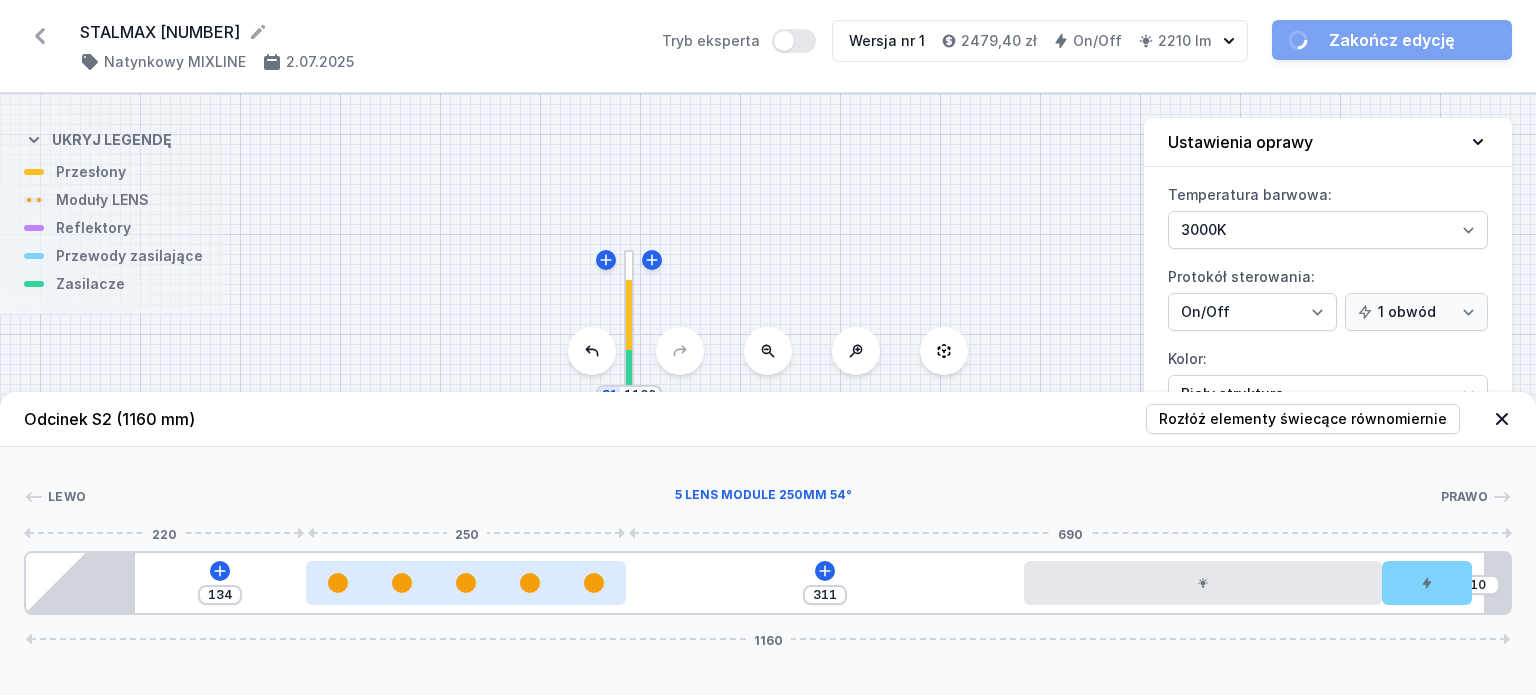 click at bounding box center [466, 583] 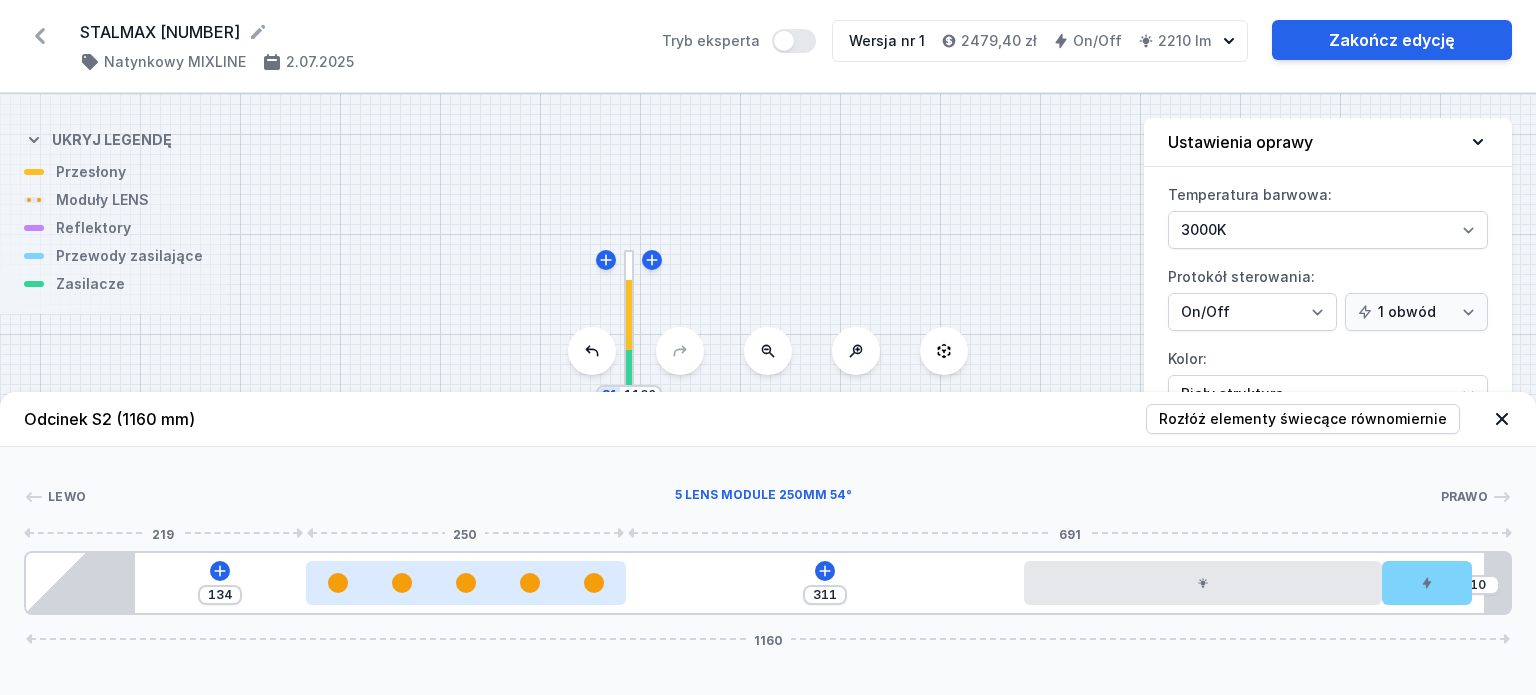 click at bounding box center [402, 583] 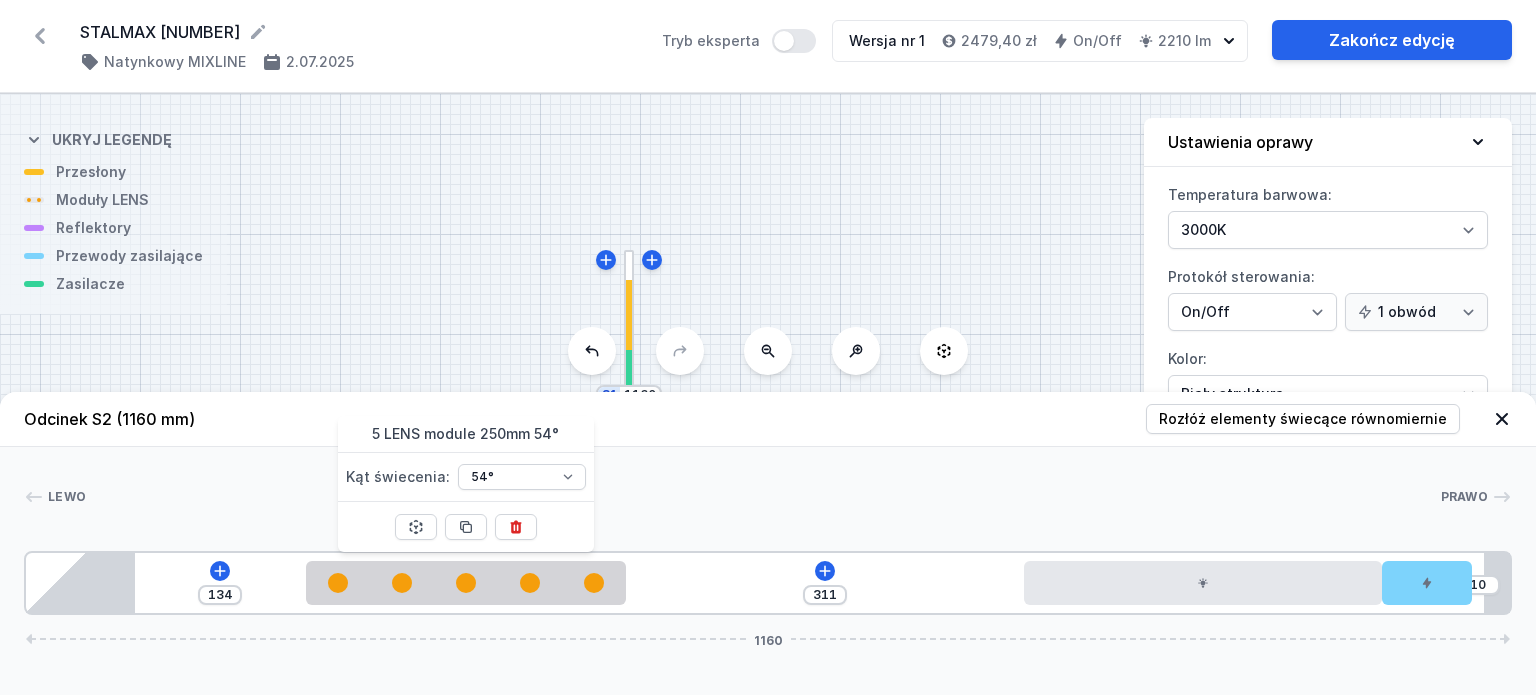 click on "Lewo Prawo 1 2 3 4 5 134 311 10 1160 219 250 311 280 70 30 85 1055 20 1160" at bounding box center [768, 531] 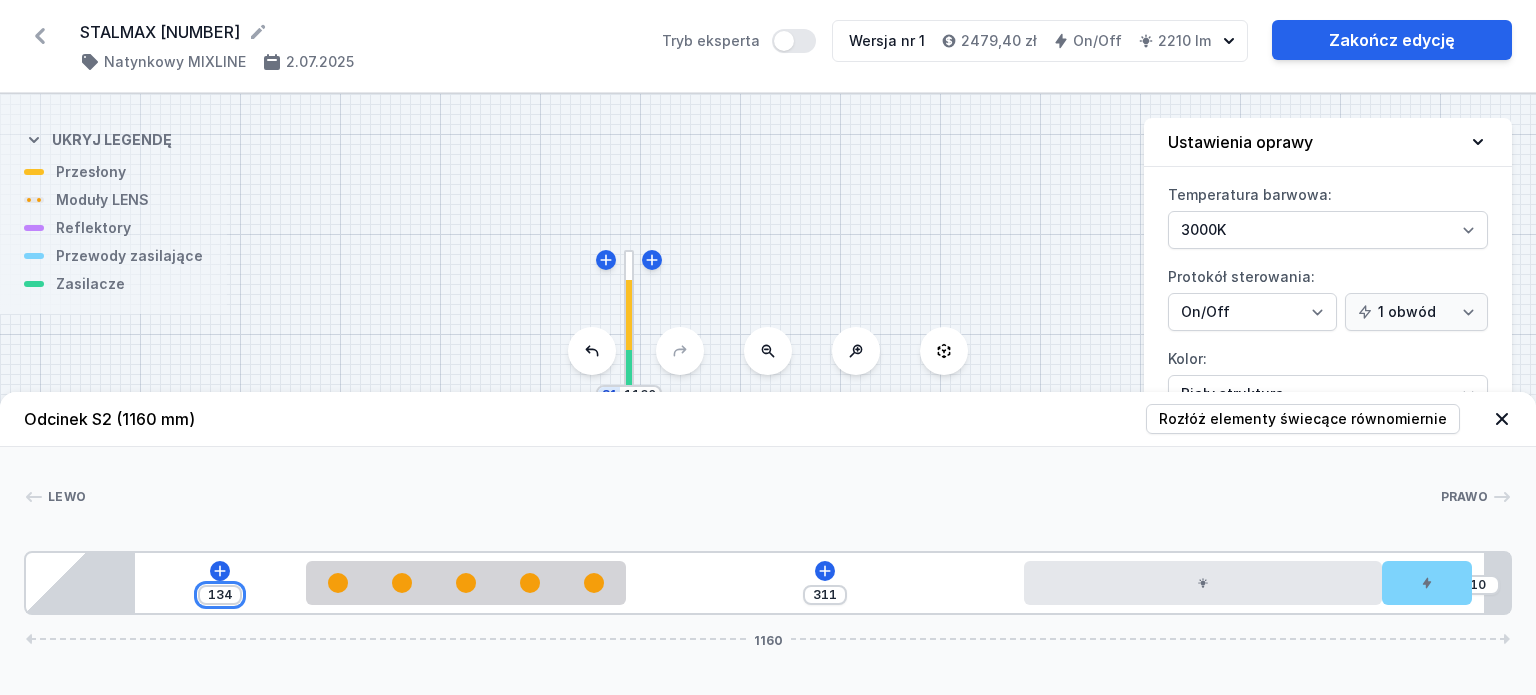 click on "134" at bounding box center (220, 595) 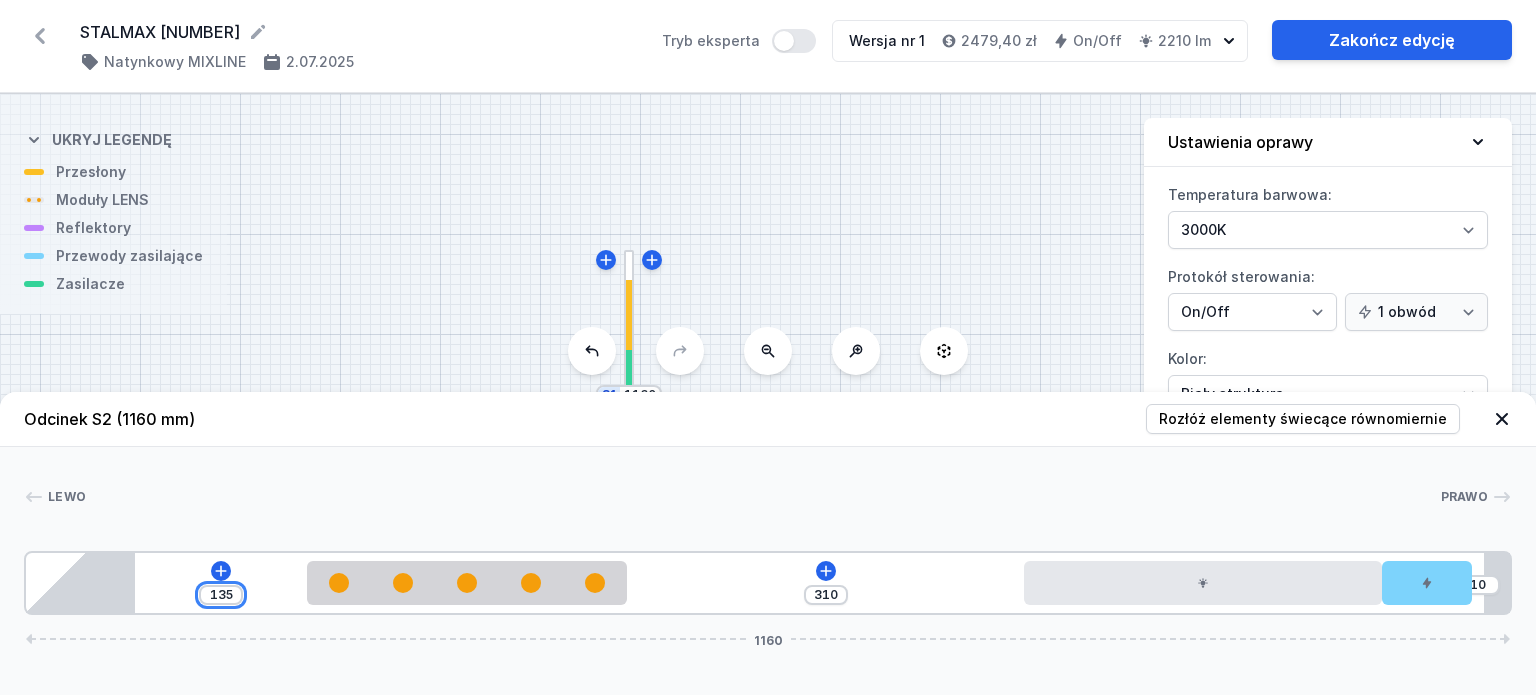 type on "135" 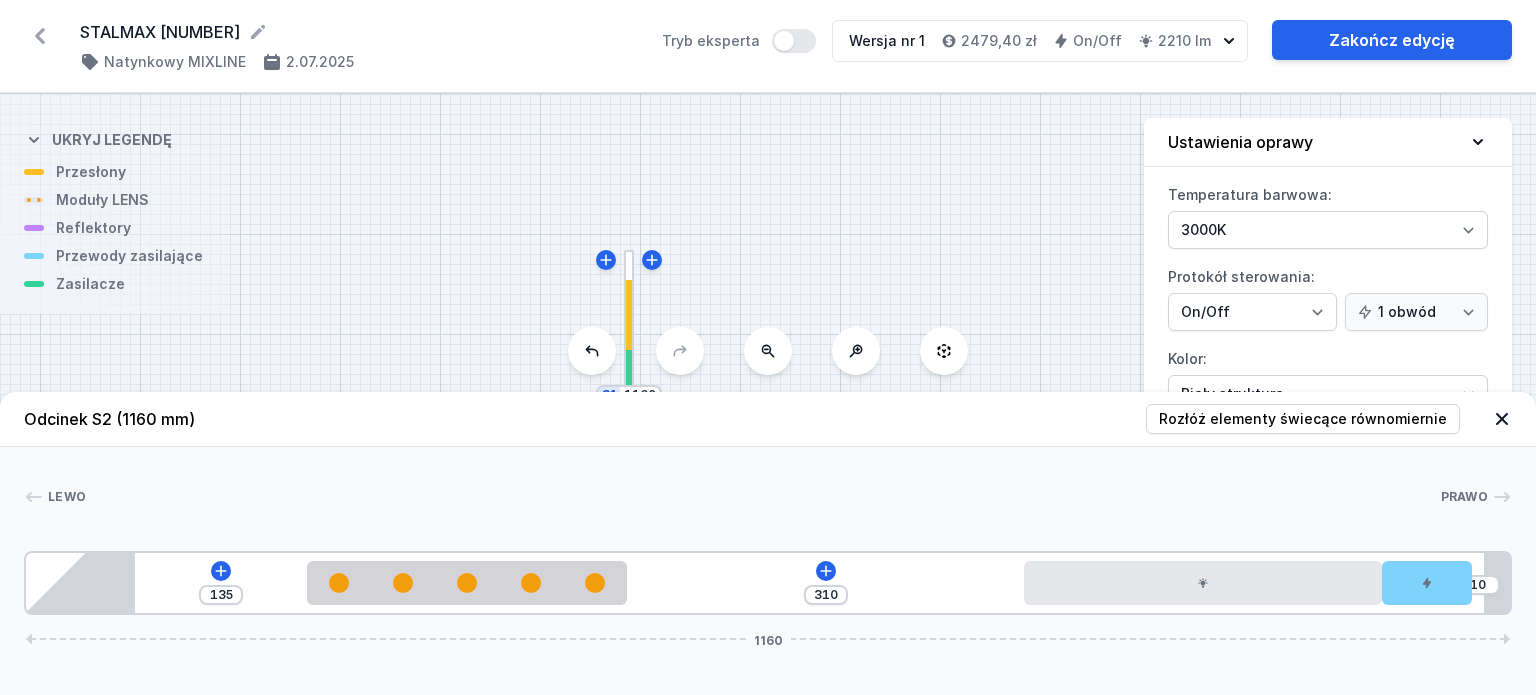 click on "Odcinek S2   (1160 mm) Rozłóż elementy świecące równomiernie" at bounding box center [768, 419] 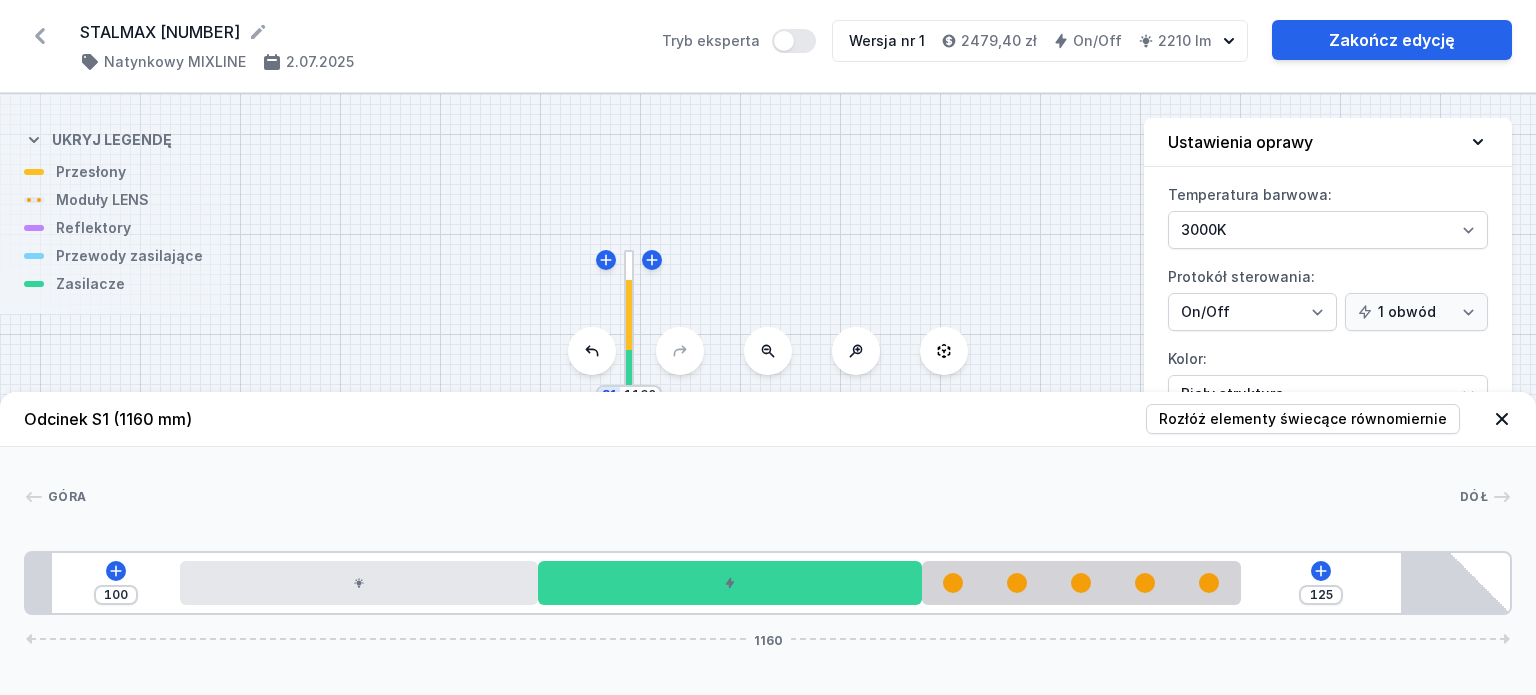 click at bounding box center [1502, 419] 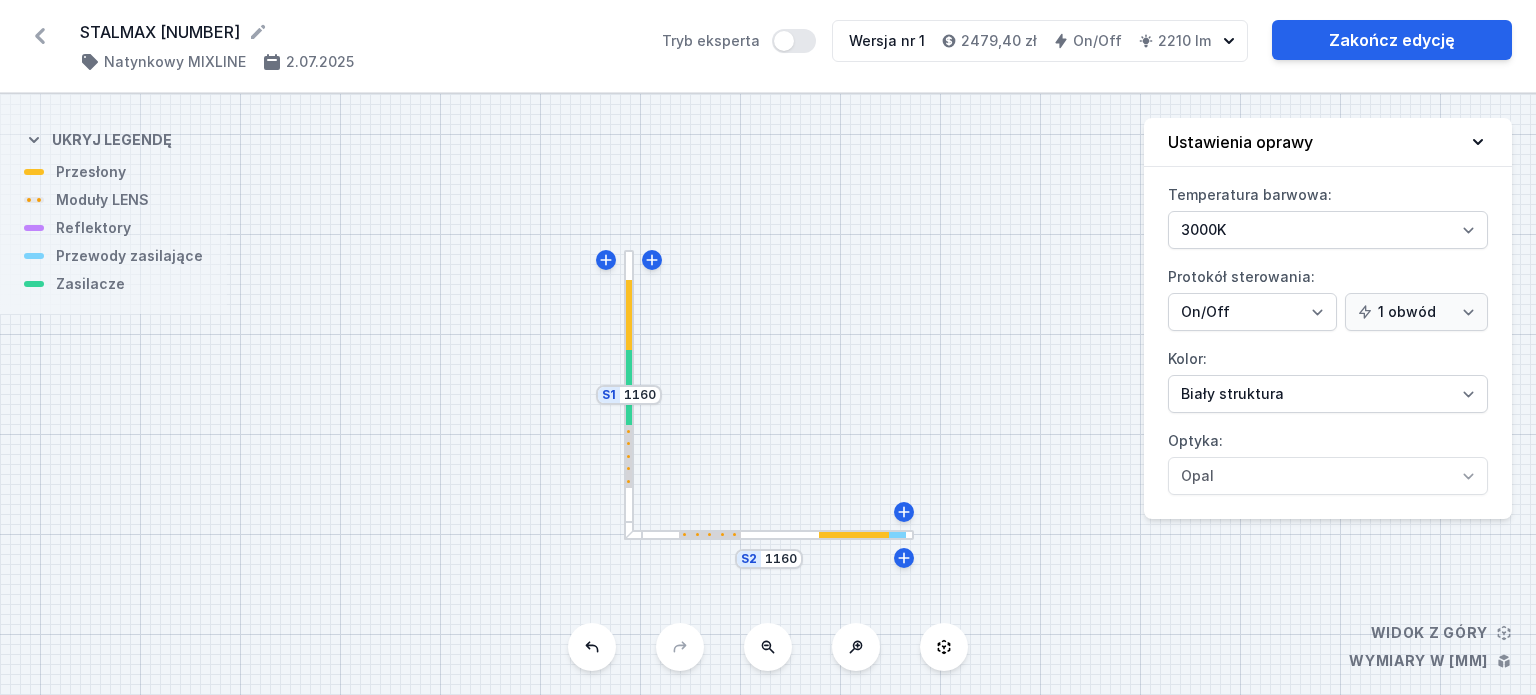 click at bounding box center (854, 535) 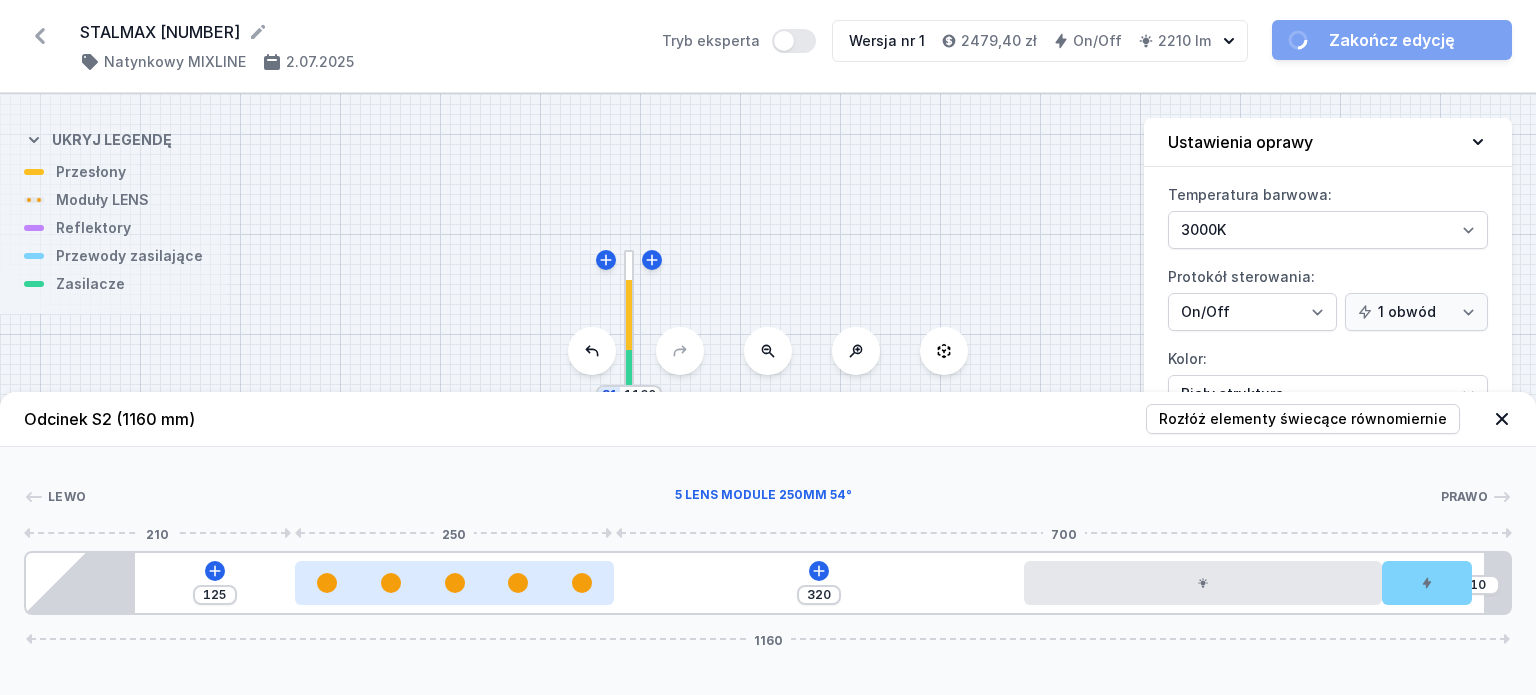 drag, startPoint x: 455, startPoint y: 587, endPoint x: 412, endPoint y: 588, distance: 43.011627 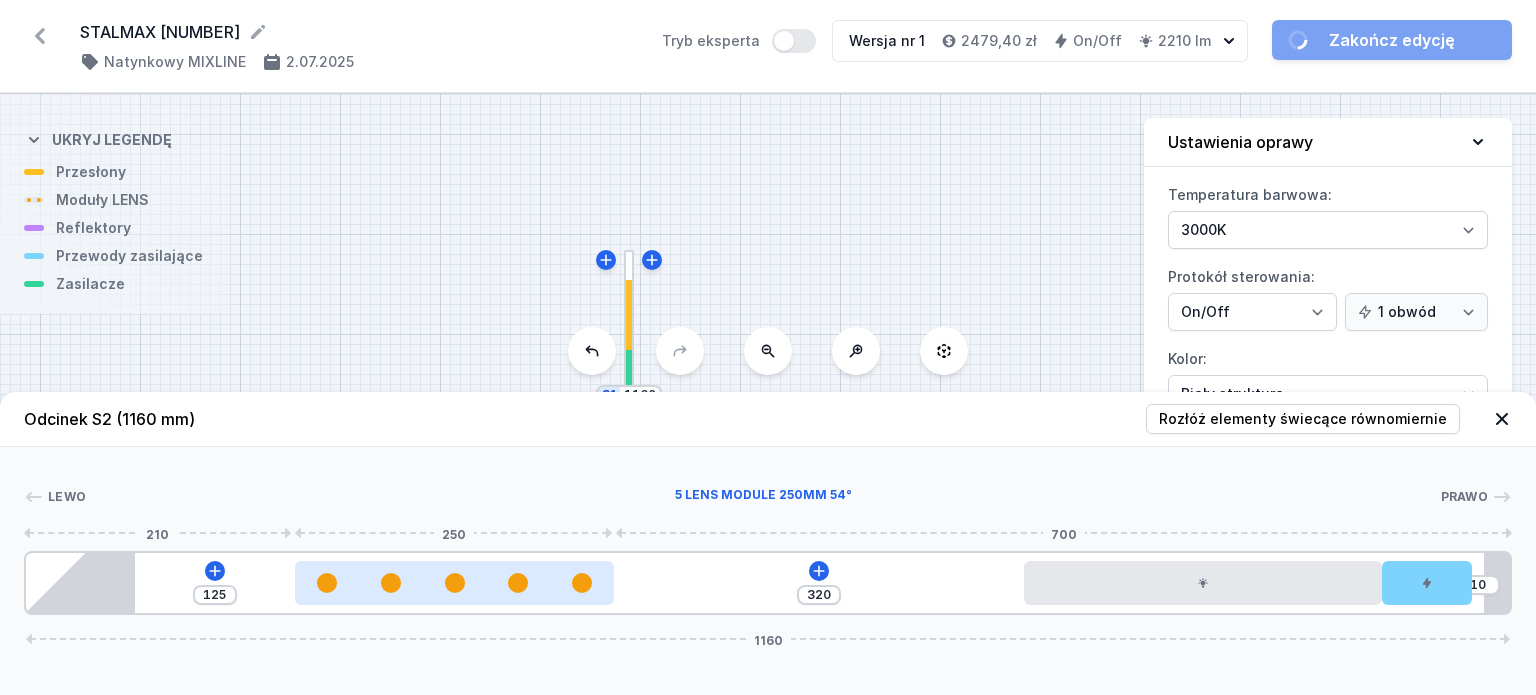 click at bounding box center (455, 583) 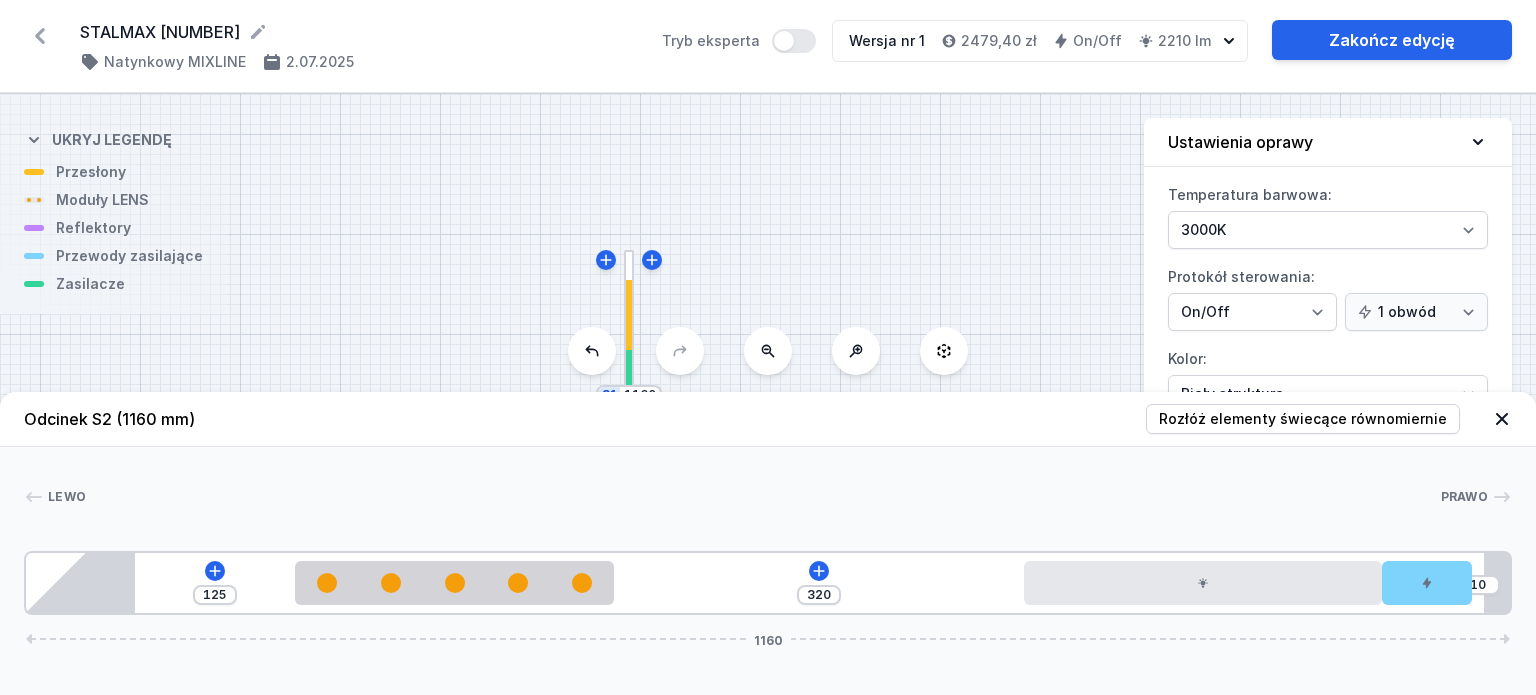 click at bounding box center (629, 315) 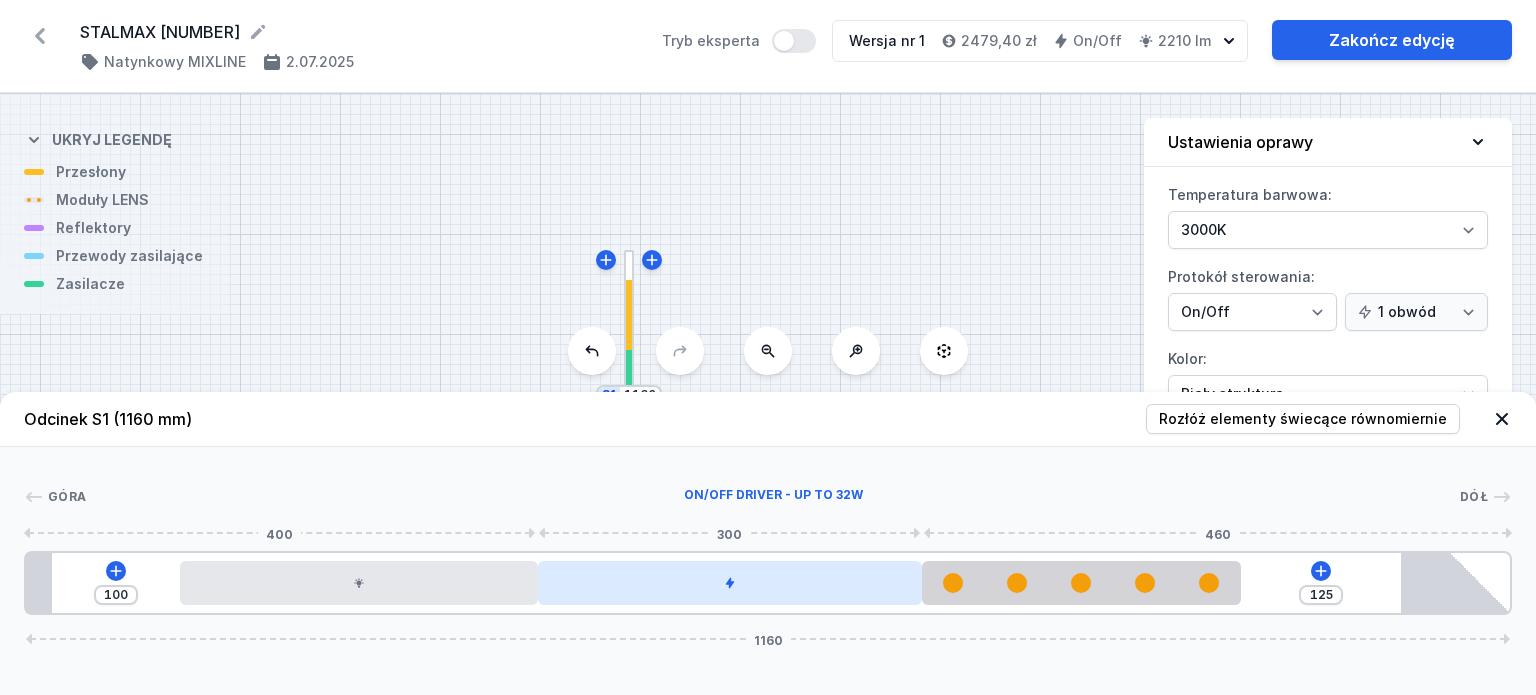 click at bounding box center (730, 583) 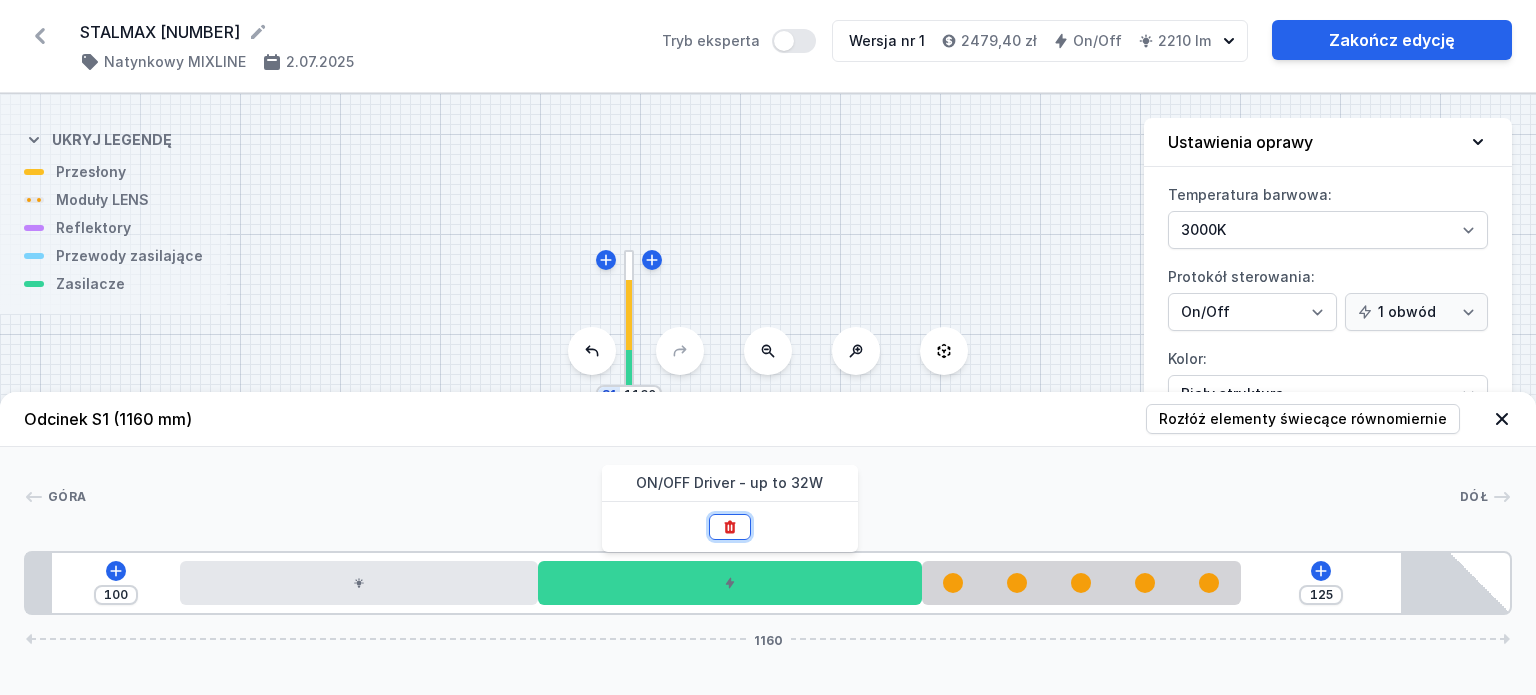 click at bounding box center [730, 527] 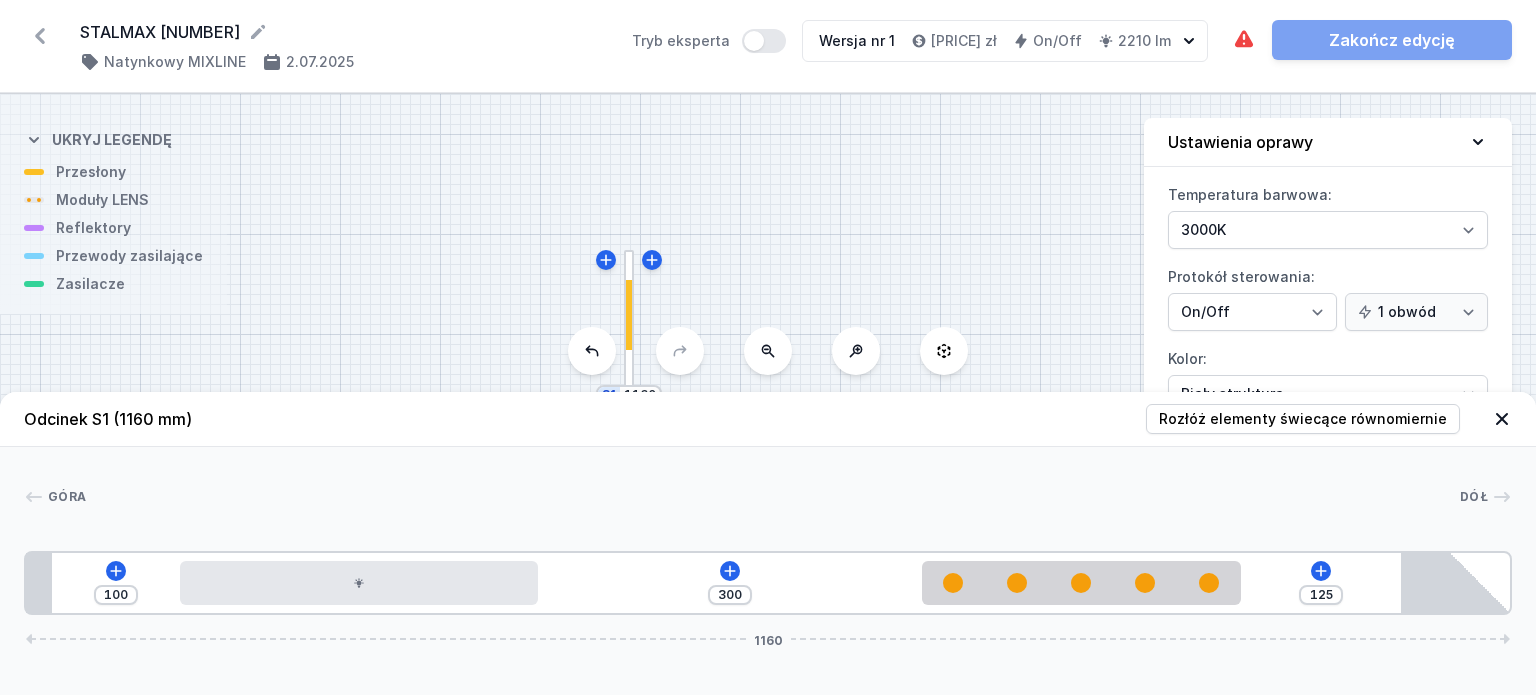 click at bounding box center (1502, 419) 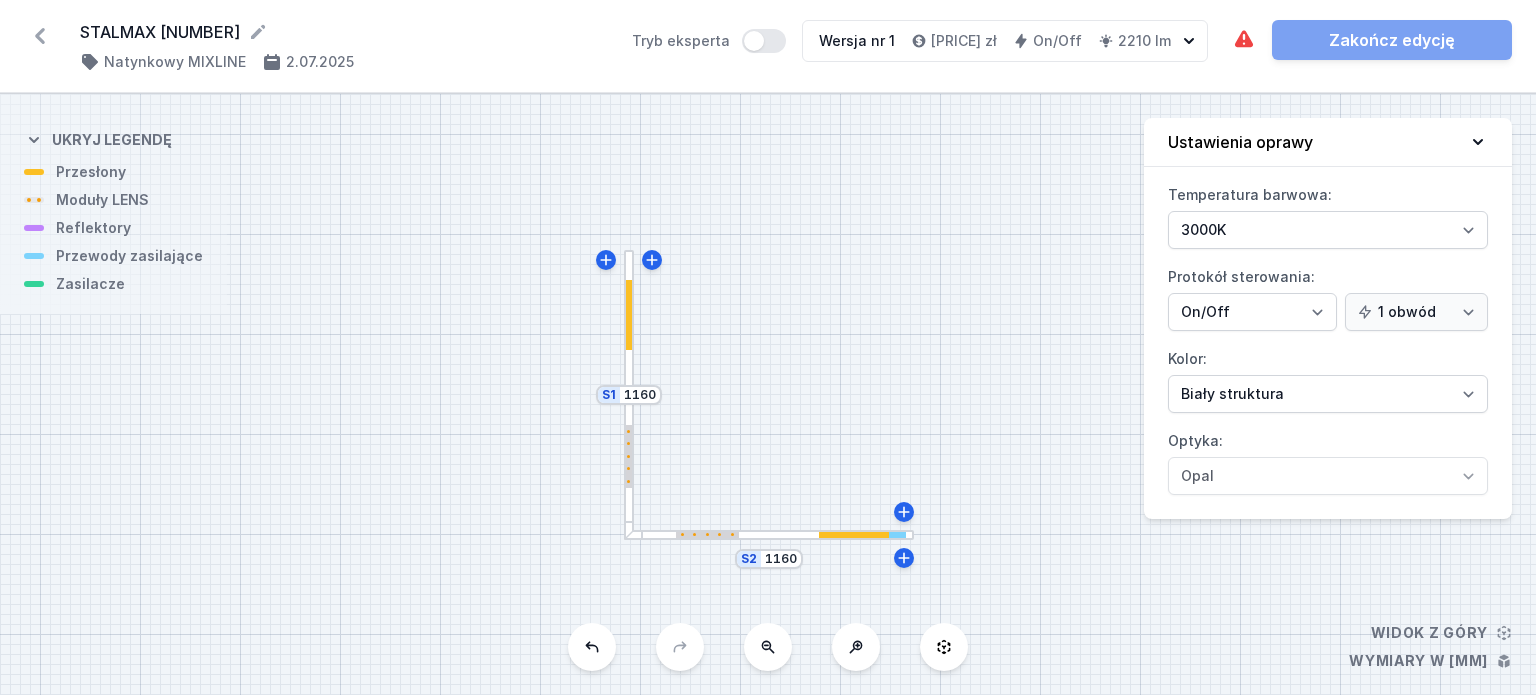 click at bounding box center (769, 535) 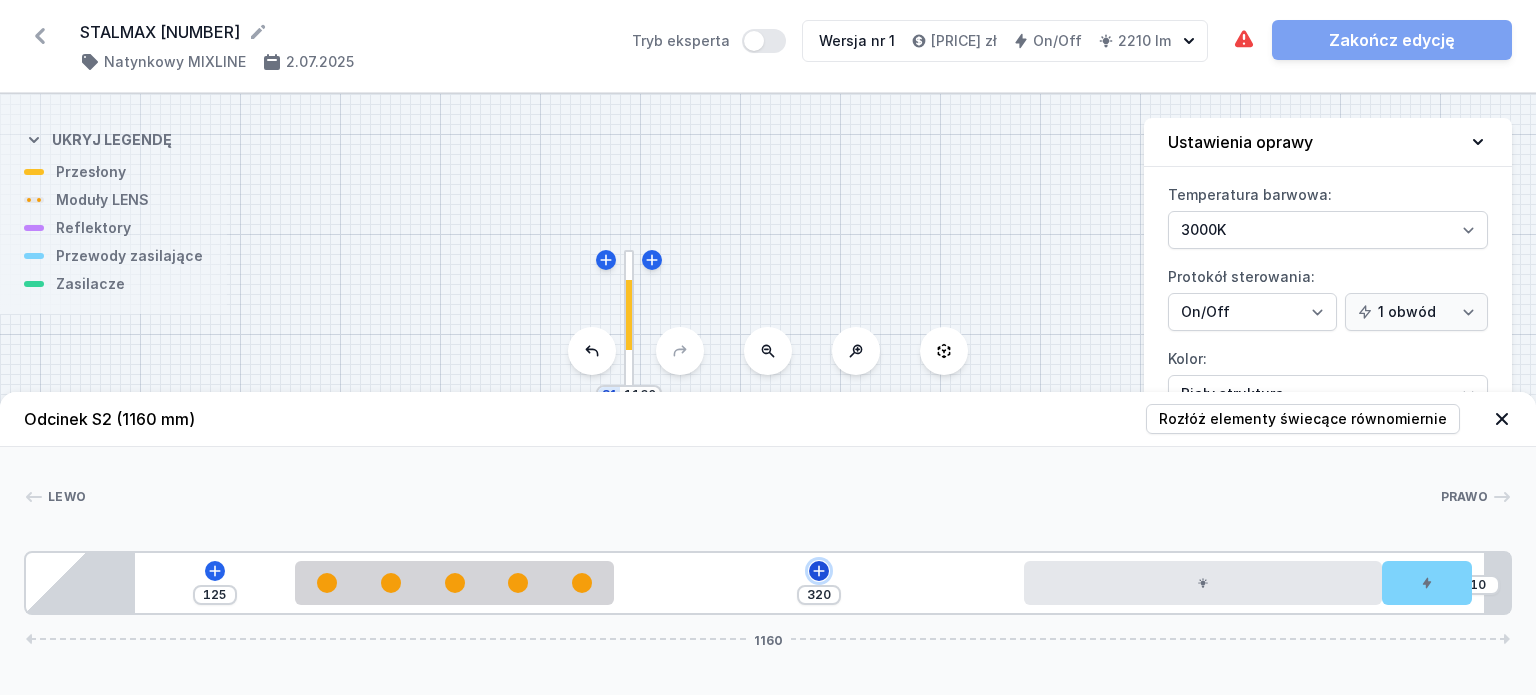 click at bounding box center (214, 570) 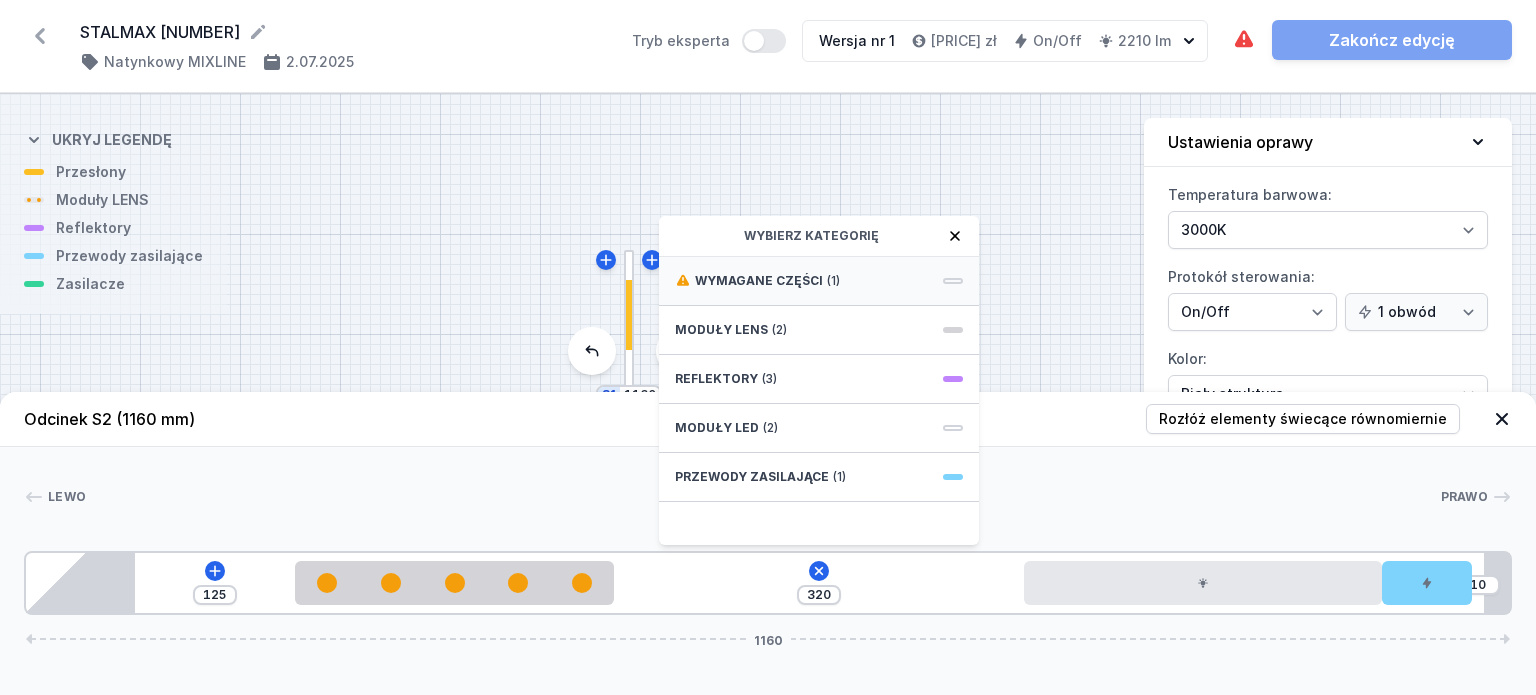 click on "Wymagane części (1)" at bounding box center (819, 281) 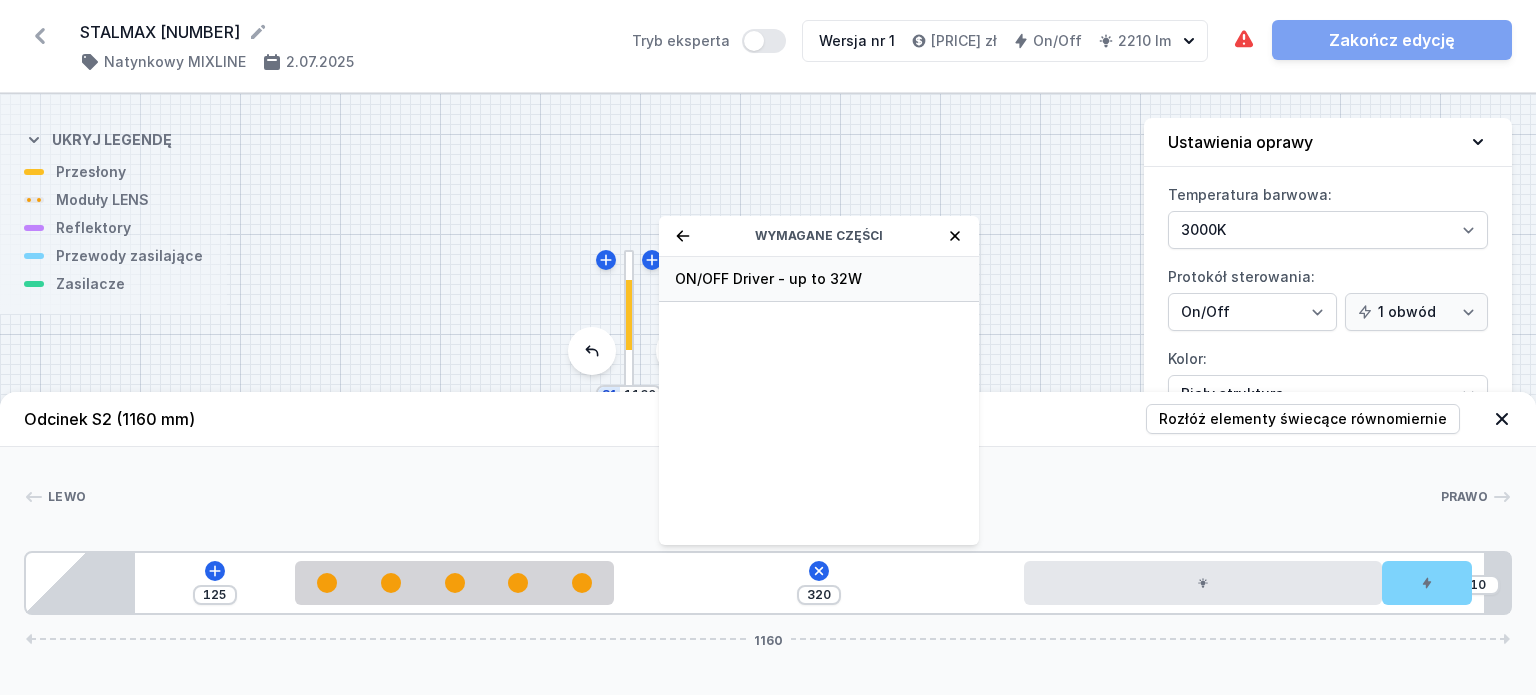 click on "ON/OFF Driver - up to 32W" at bounding box center (819, 279) 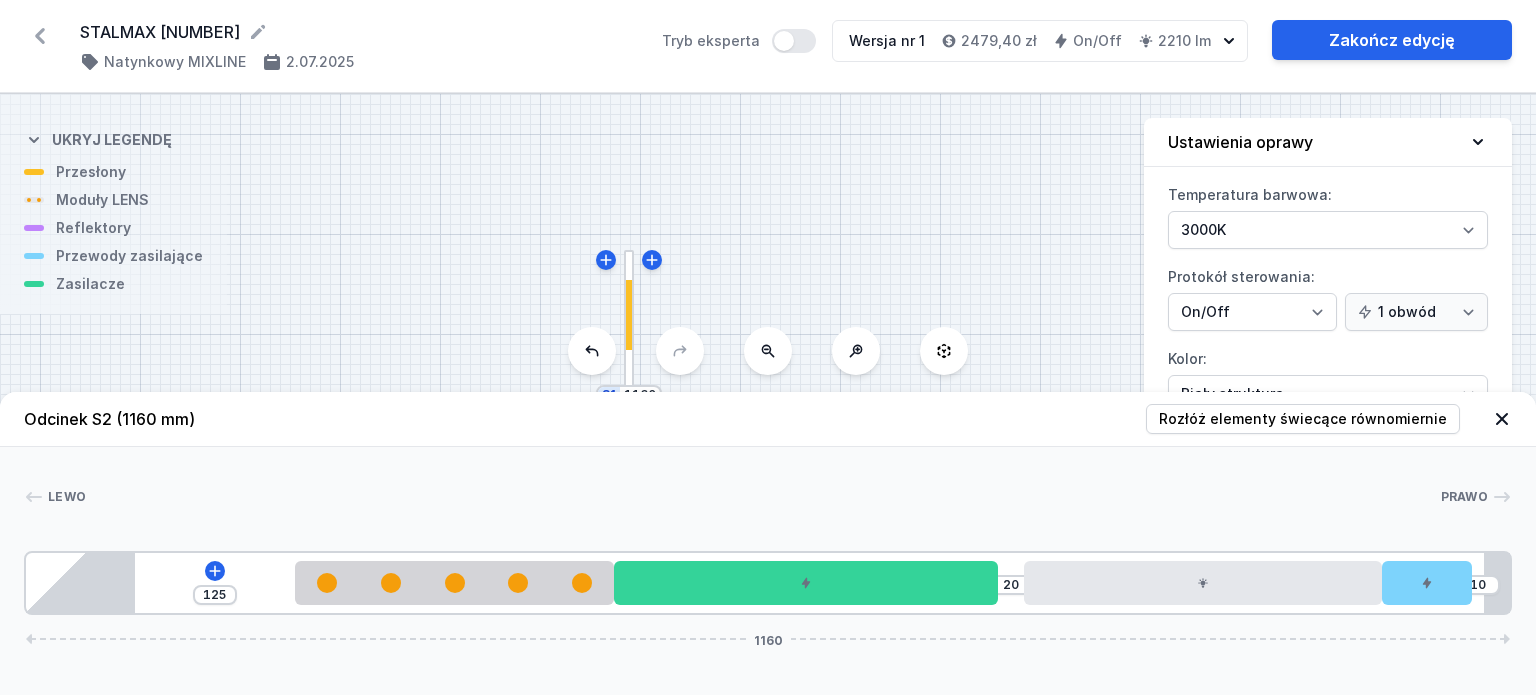 click on "S2 1160 S1 1160" at bounding box center [768, 394] 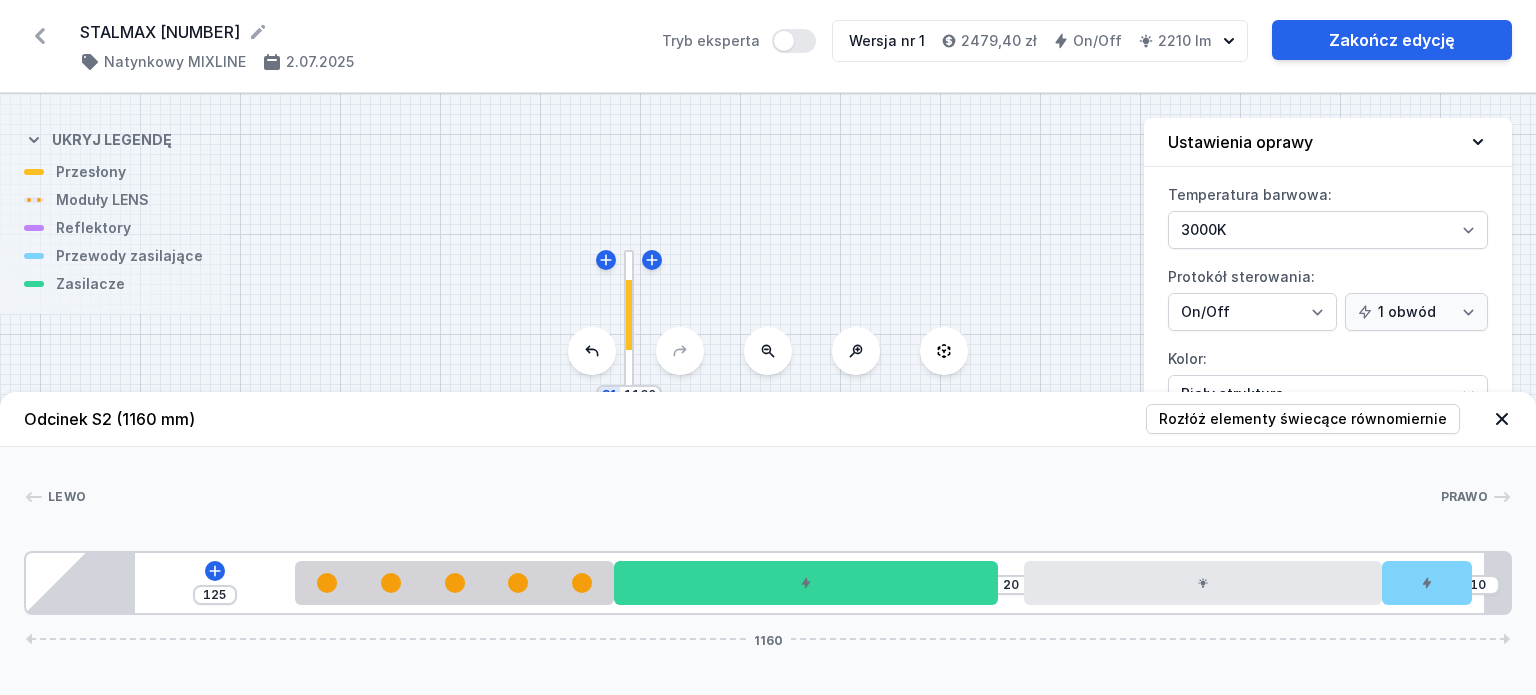 click on "Lewo Prawo 1 2 3 4 5 6 125 20 10 1160 210 250 300 20 280 70 30 85 1055 20 1160" at bounding box center [768, 531] 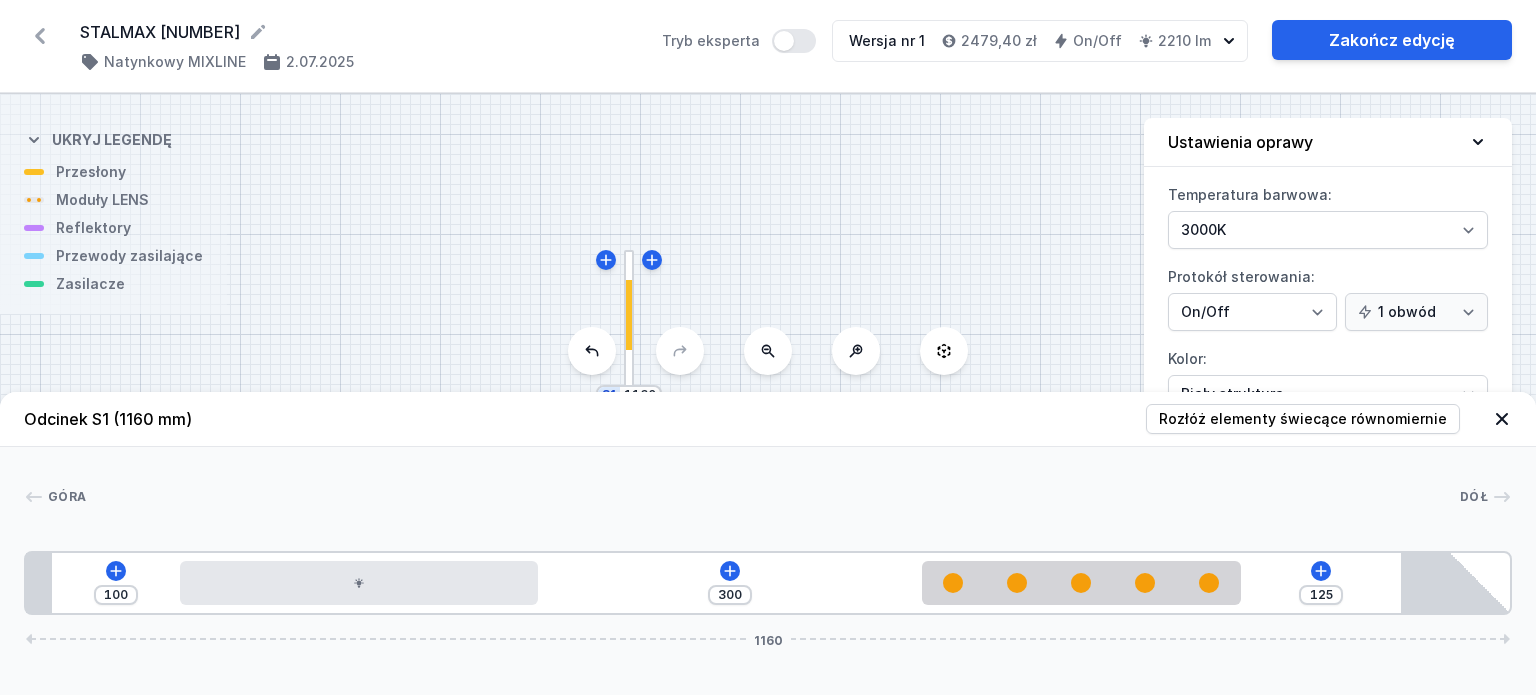 click on "S2 1160 S1 1160" at bounding box center (768, 394) 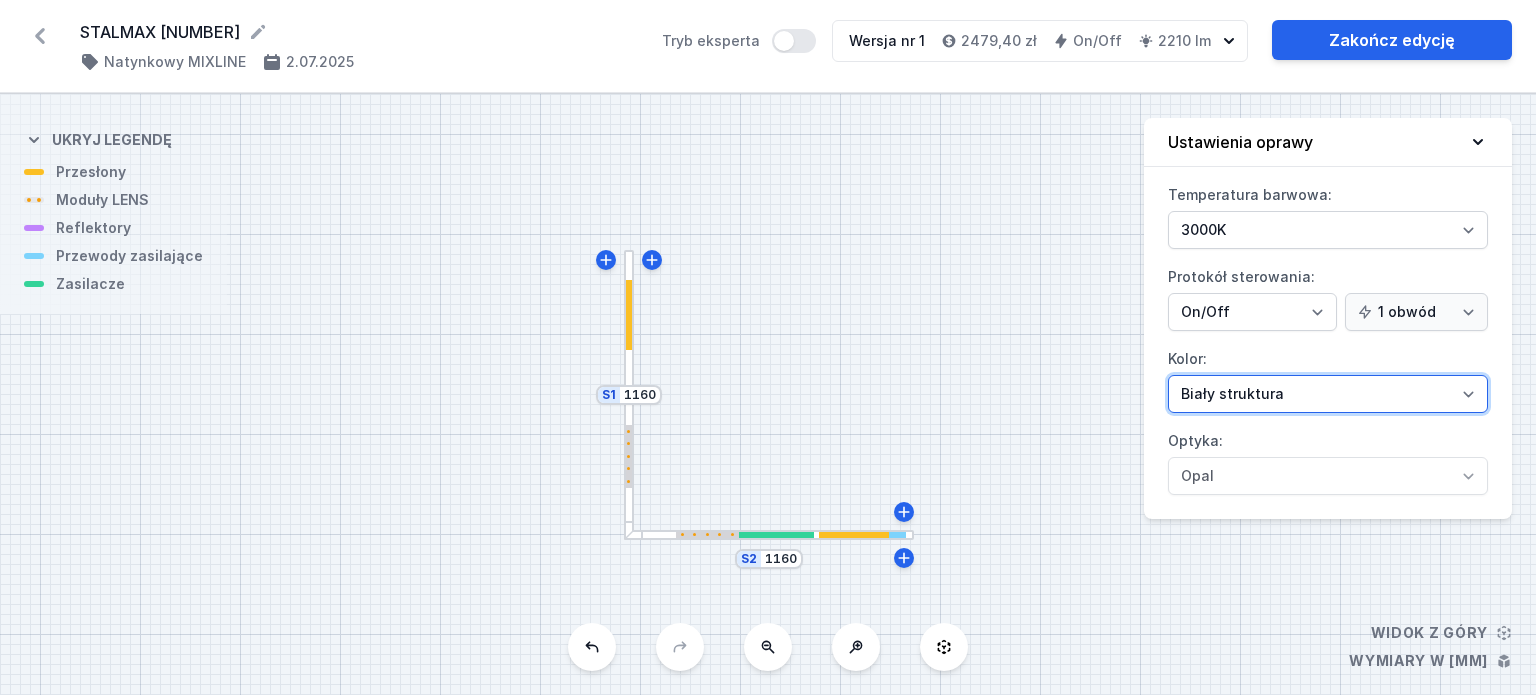 click on "Biały struktura Czarny struktura Złoty struktura Miedziany Szary Inny (z palety RAL)" at bounding box center (1328, 230) 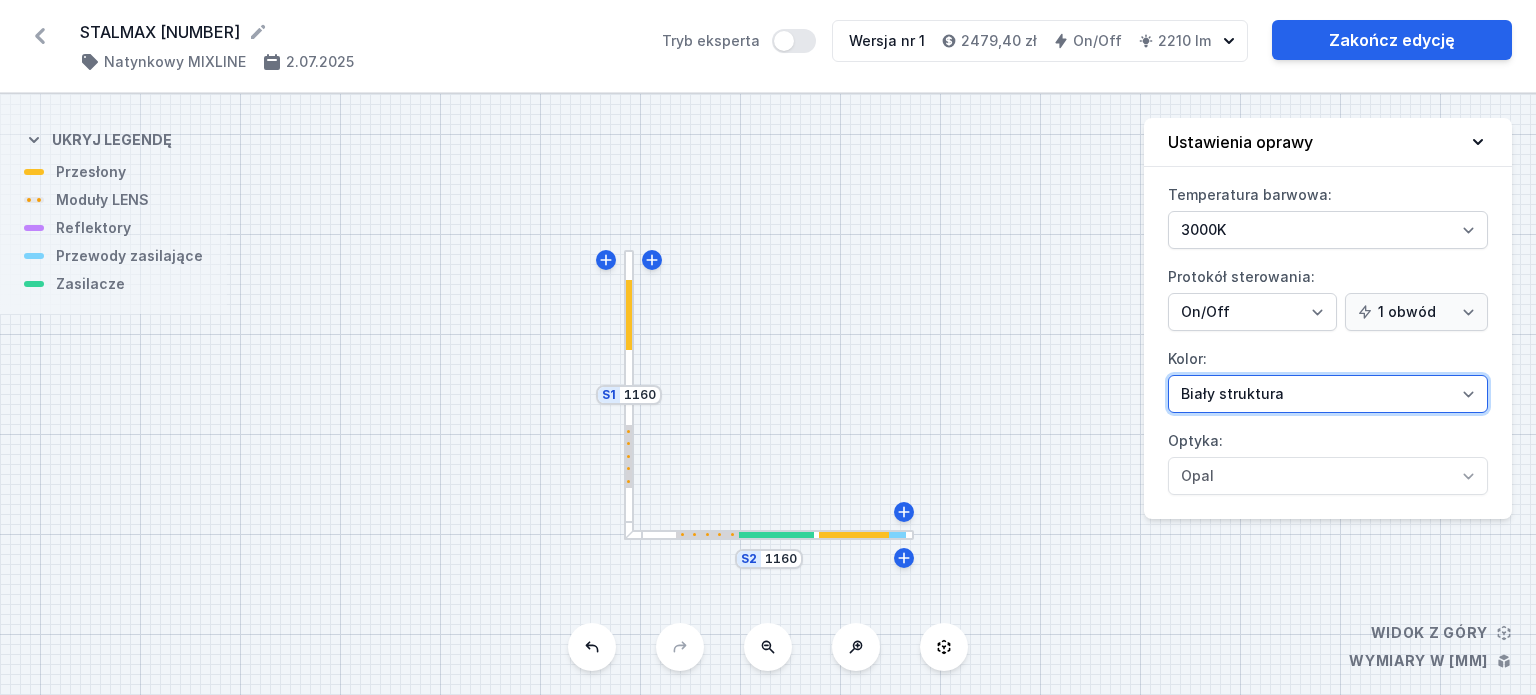 select on "2" 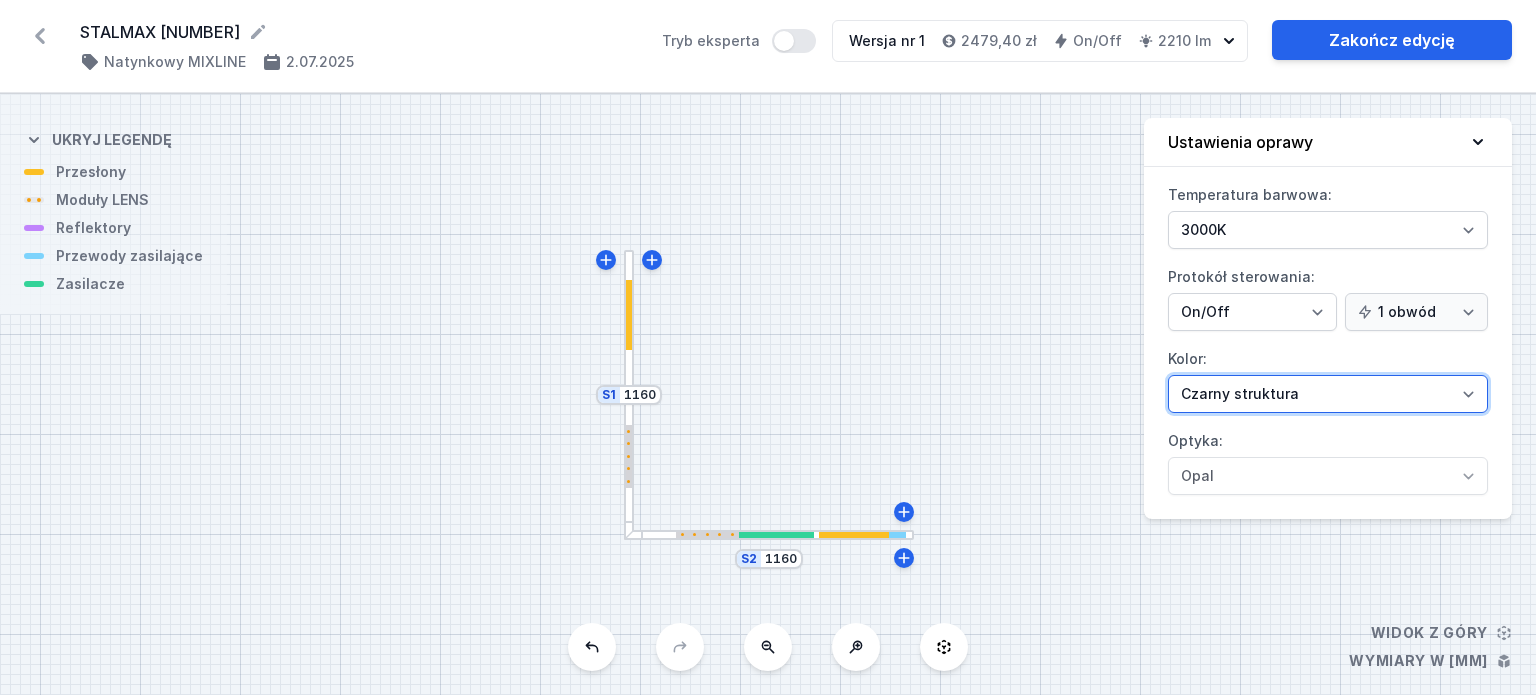 click on "Biały struktura Czarny struktura Złoty struktura Miedziany Szary Inny (z palety RAL)" at bounding box center (1328, 230) 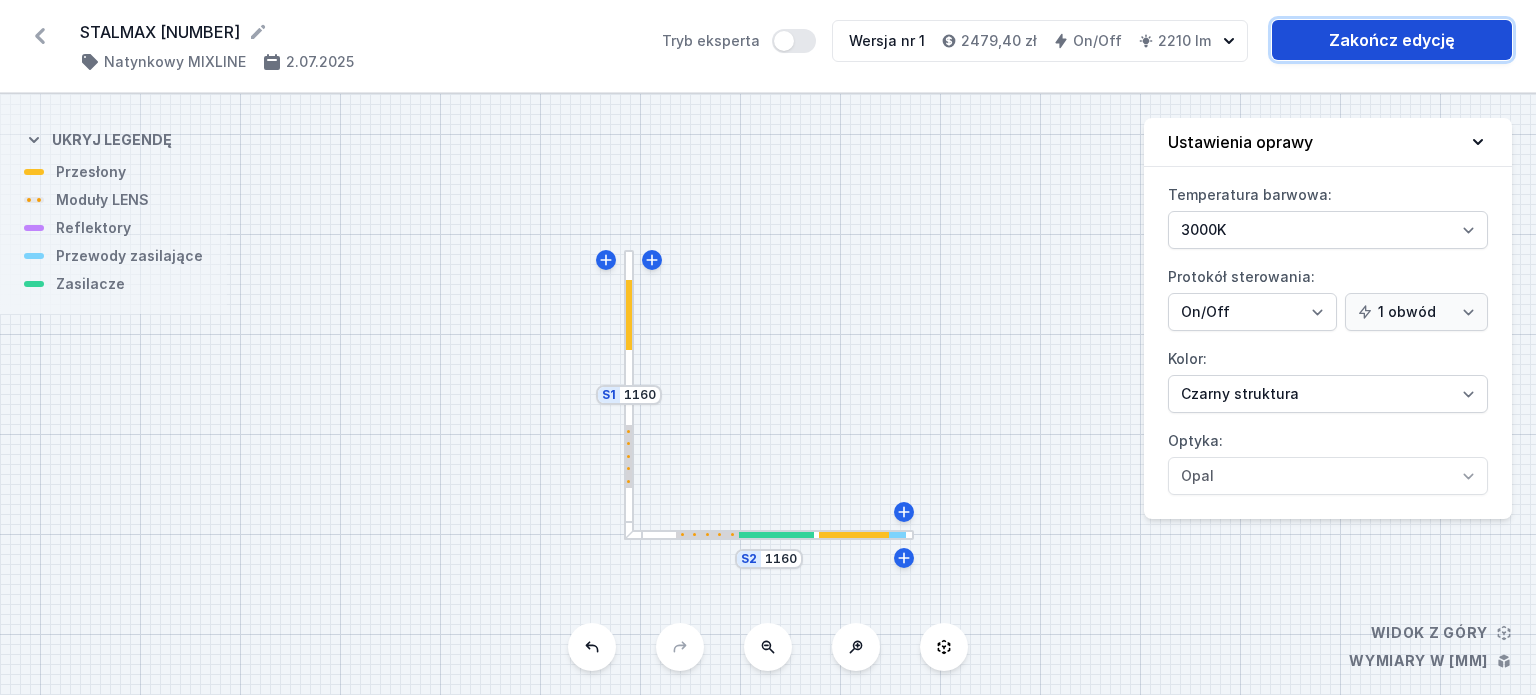 click on "Zakończ edycję" at bounding box center [1392, 40] 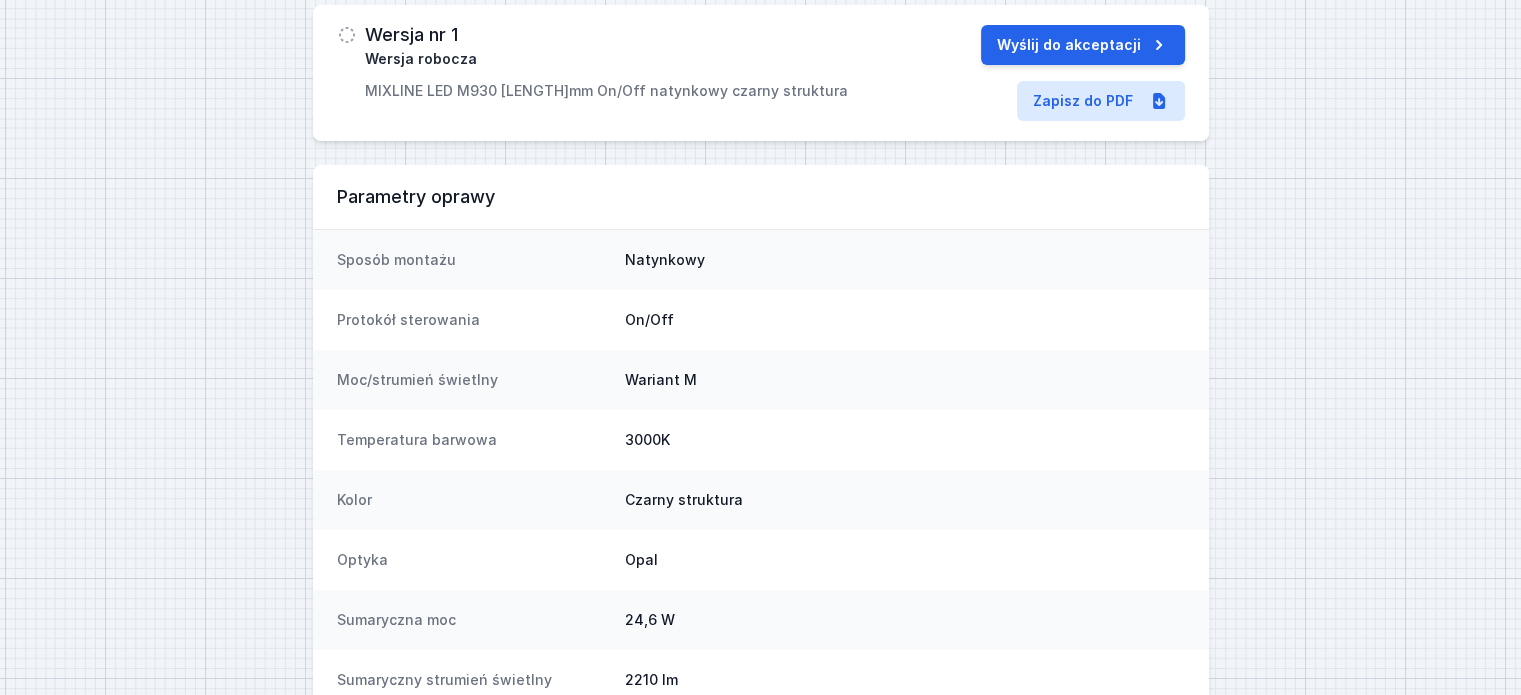 scroll, scrollTop: 123, scrollLeft: 0, axis: vertical 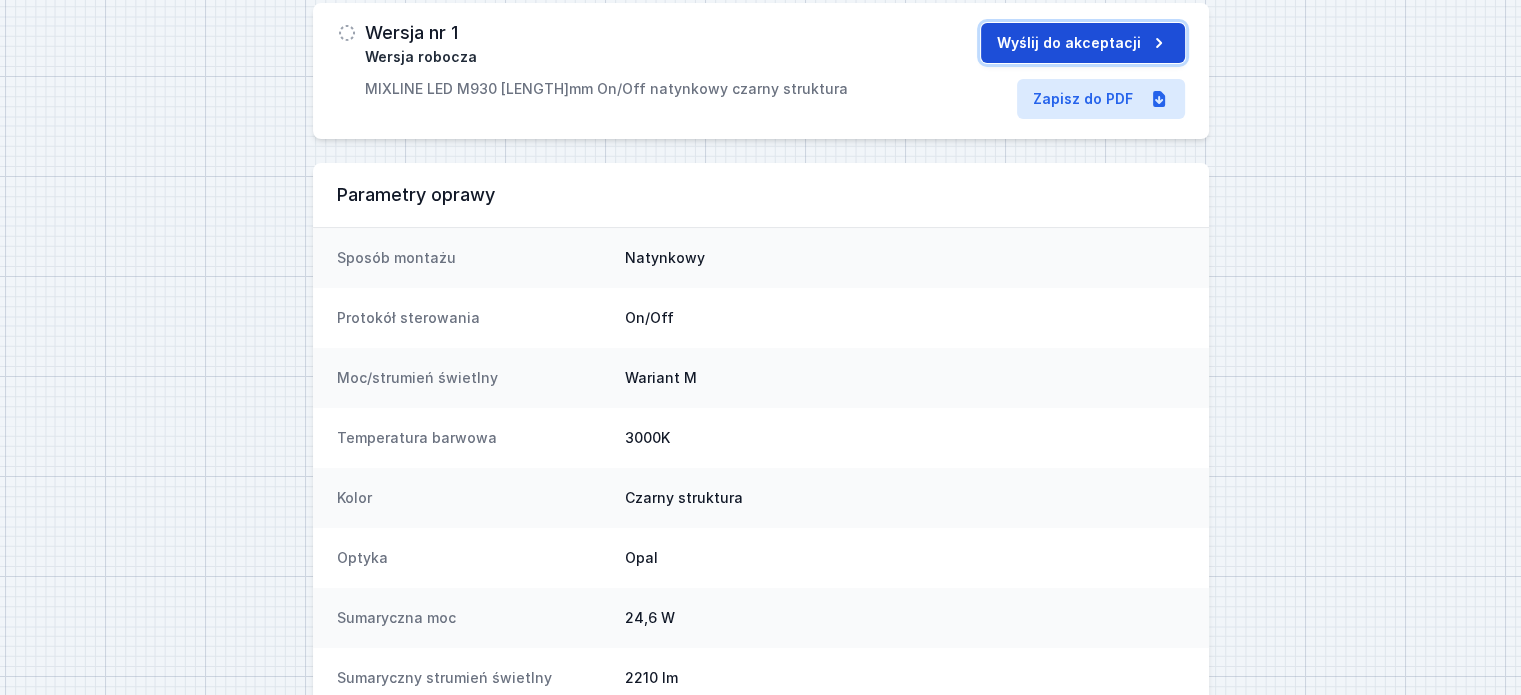 click on "Wyślij do akceptacji" at bounding box center (1083, 43) 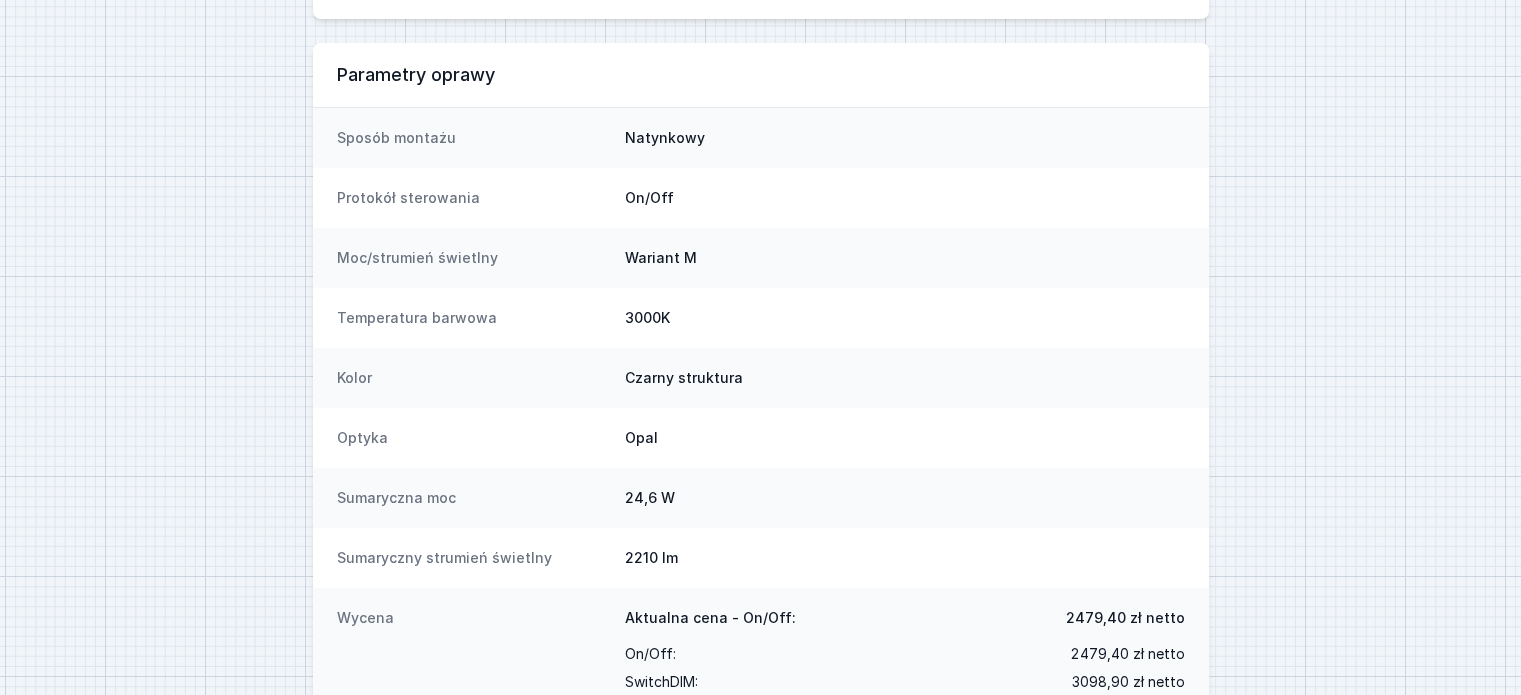scroll, scrollTop: 303, scrollLeft: 0, axis: vertical 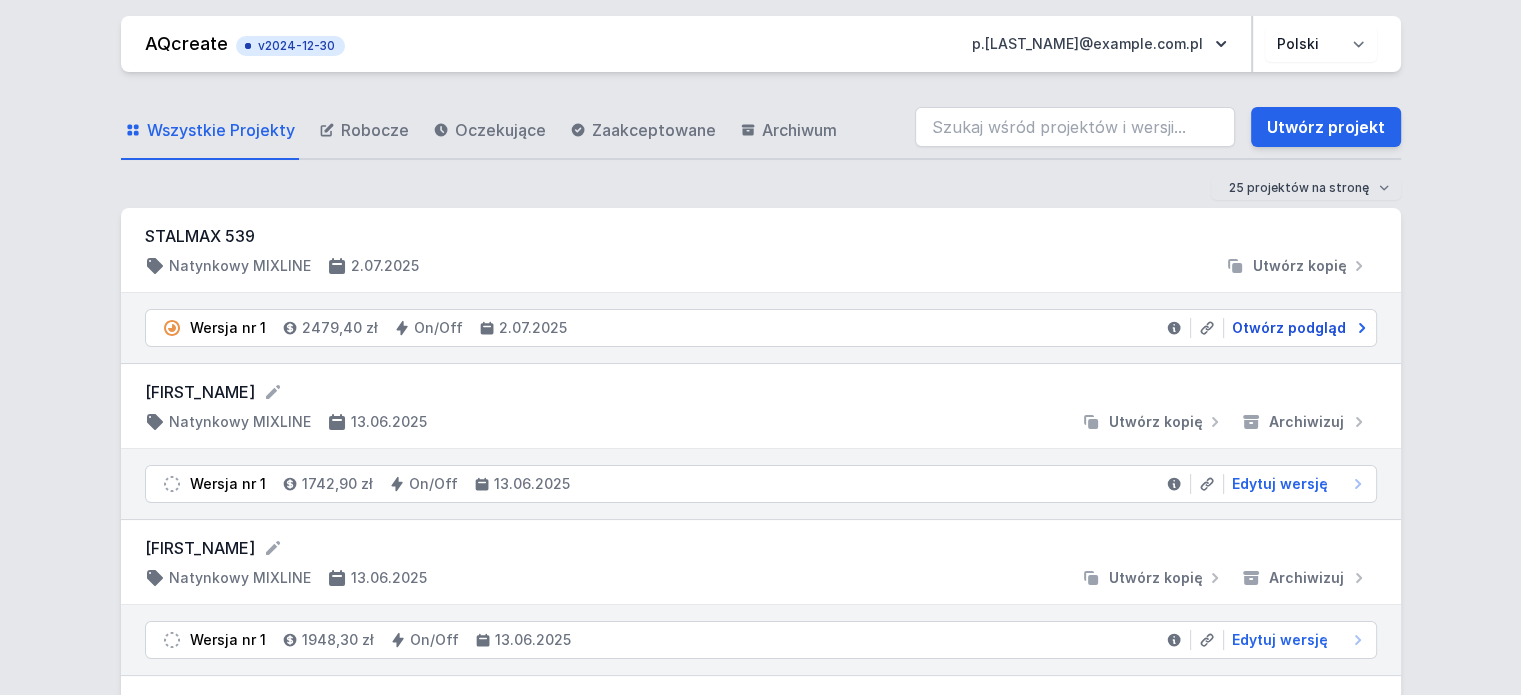 click on "Otwórz podgląd" at bounding box center (1289, 328) 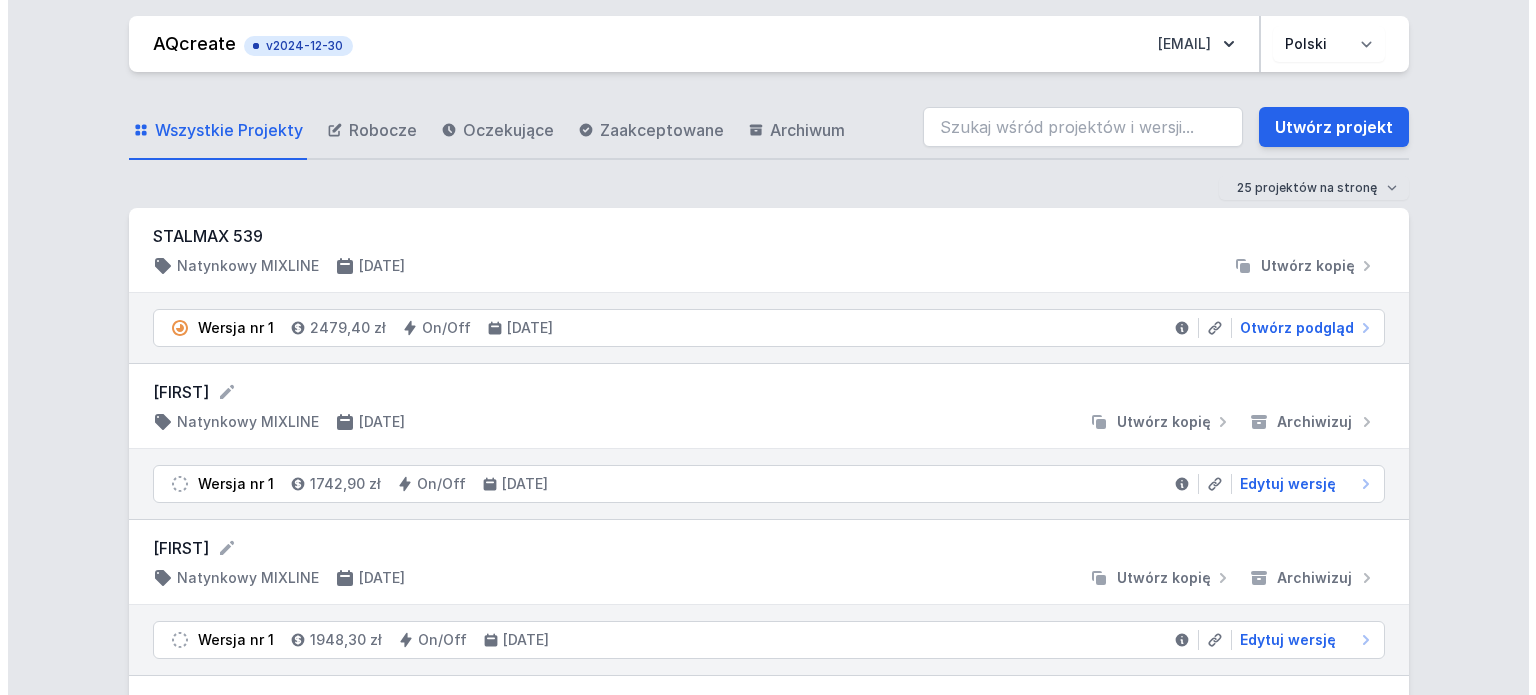 scroll, scrollTop: 0, scrollLeft: 0, axis: both 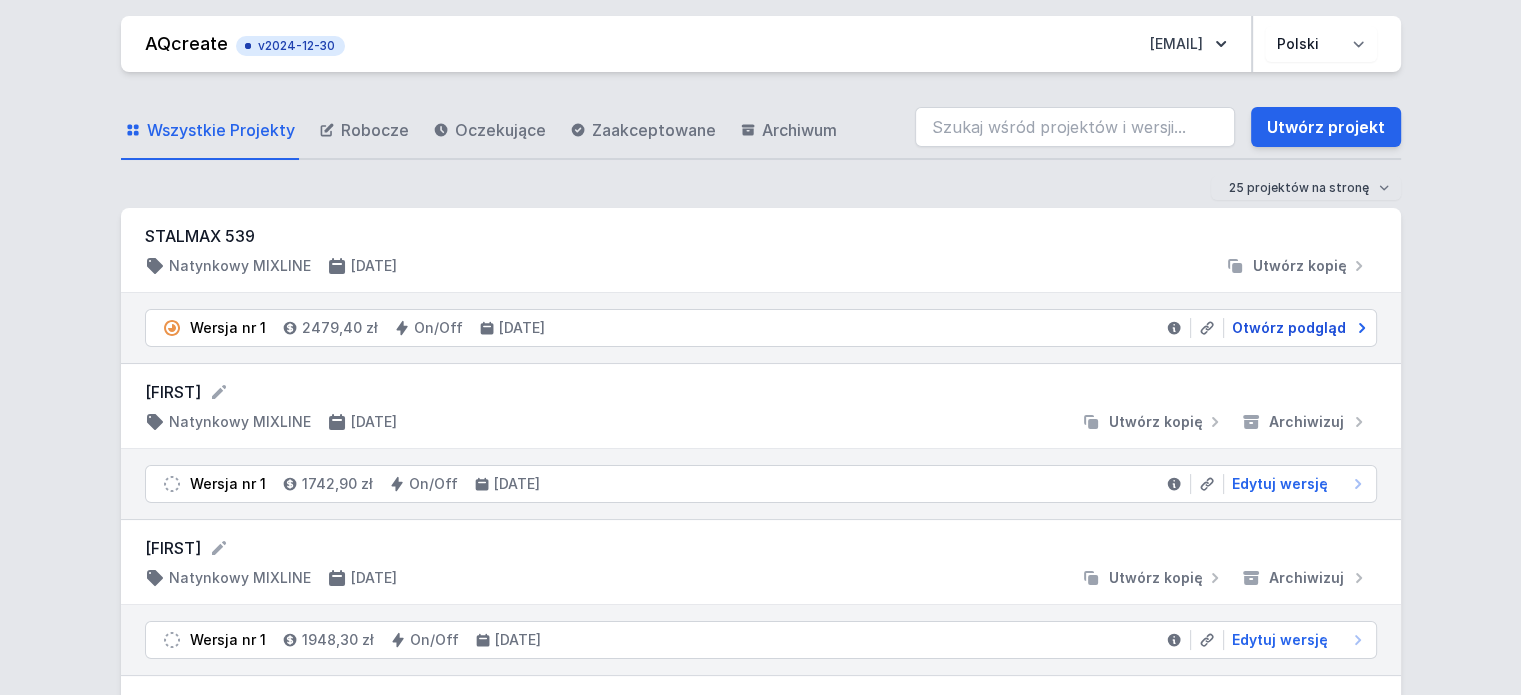click on "Otwórz podgląd" at bounding box center (1289, 328) 